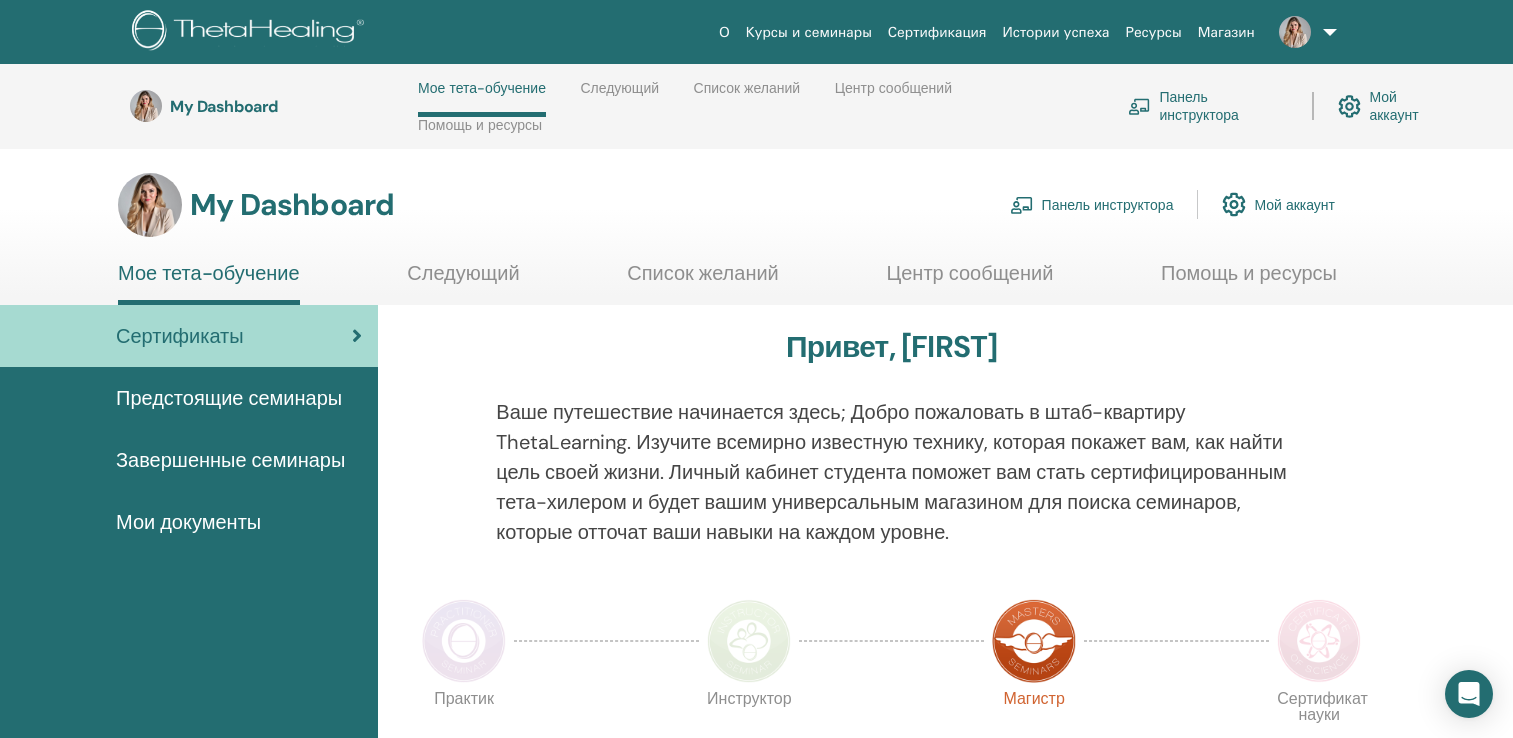 scroll, scrollTop: 420, scrollLeft: 0, axis: vertical 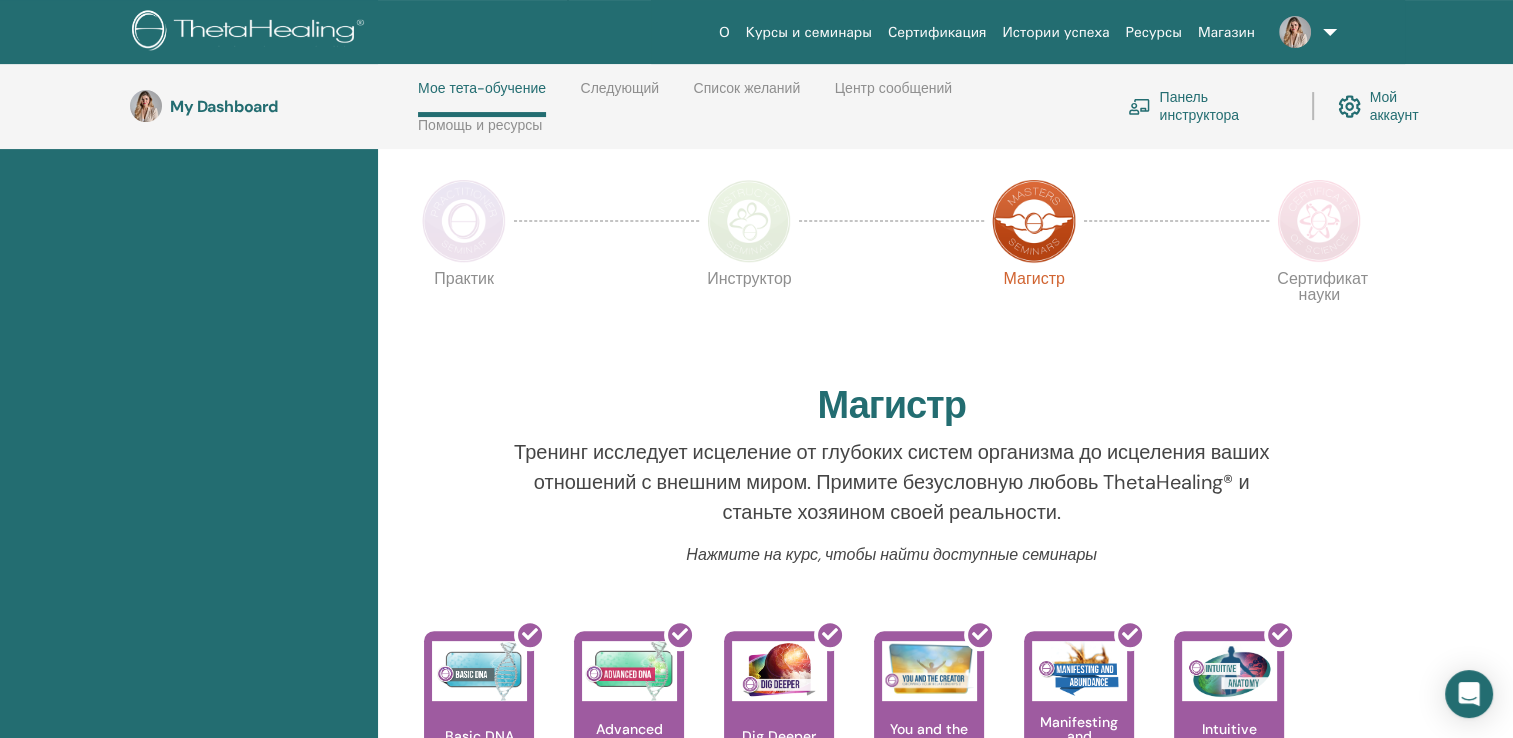 click on "Панель инструктора" at bounding box center (1208, 106) 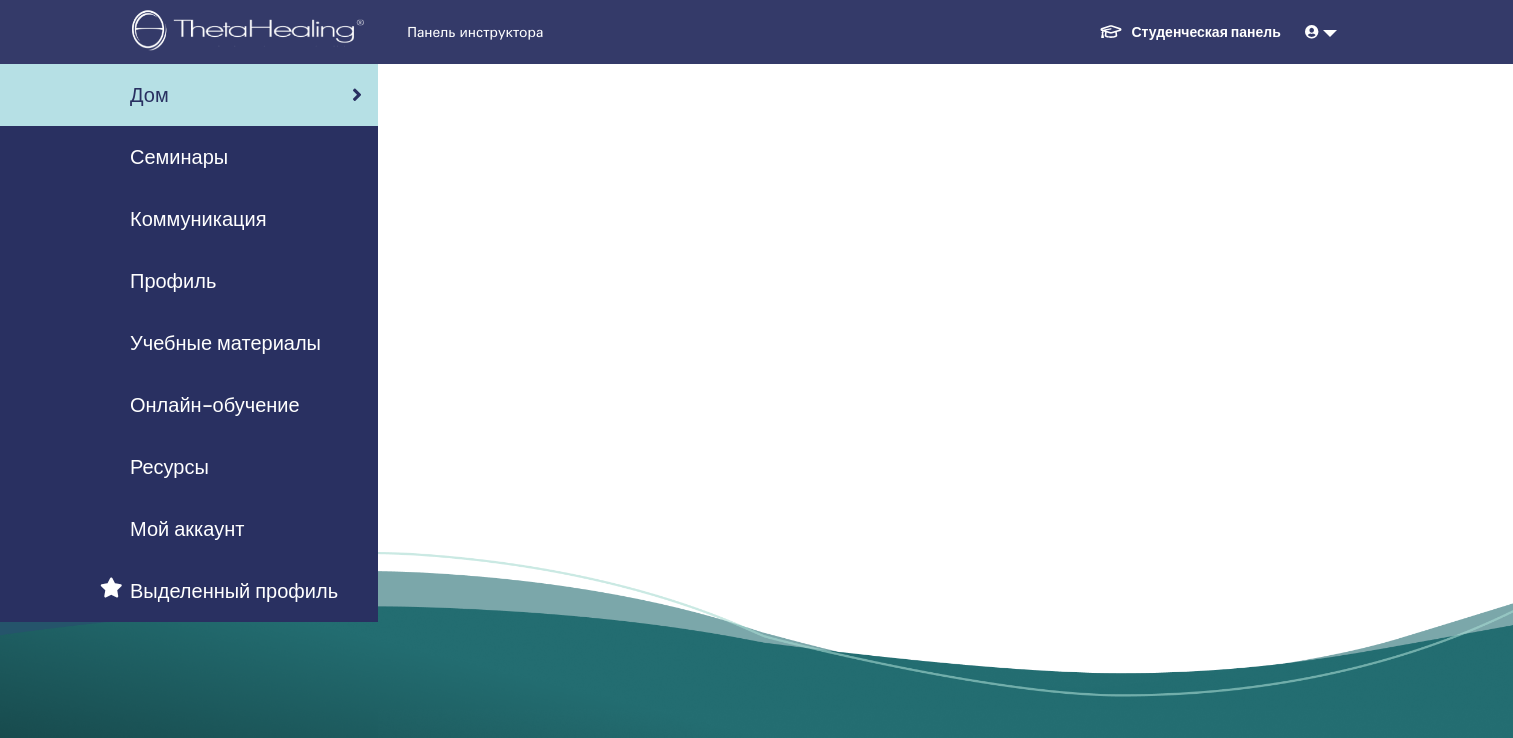 scroll, scrollTop: 0, scrollLeft: 0, axis: both 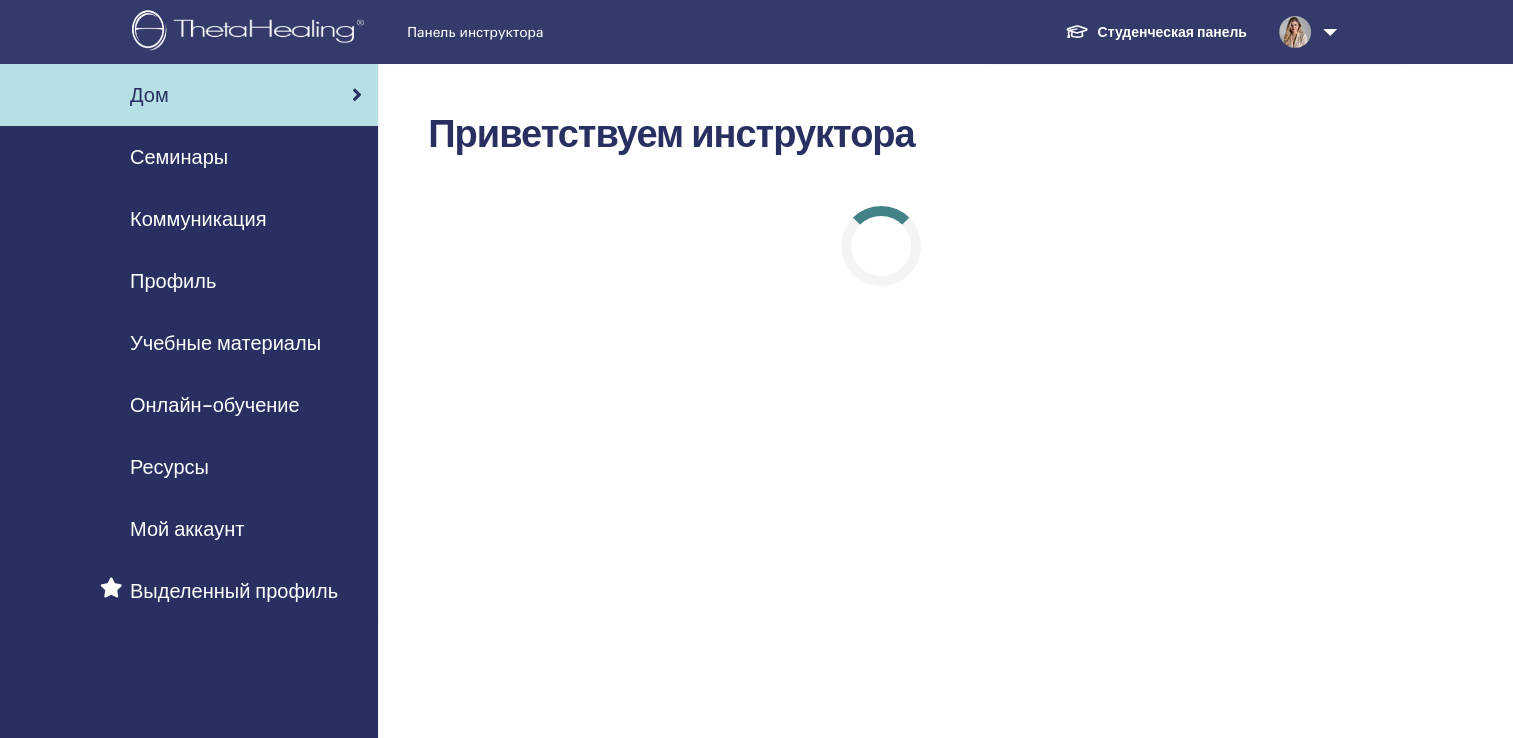 click on "Семинары" at bounding box center [179, 157] 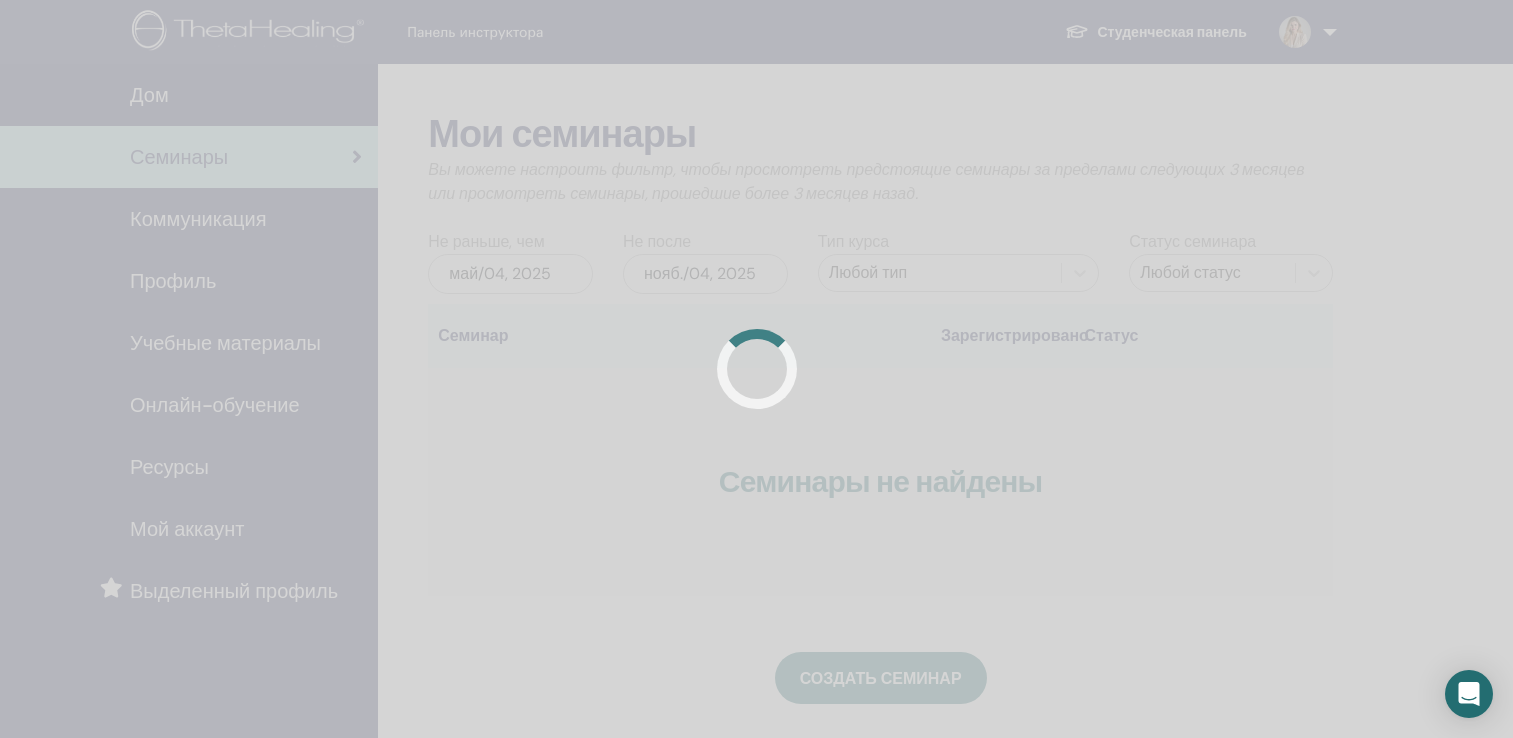 scroll, scrollTop: 0, scrollLeft: 0, axis: both 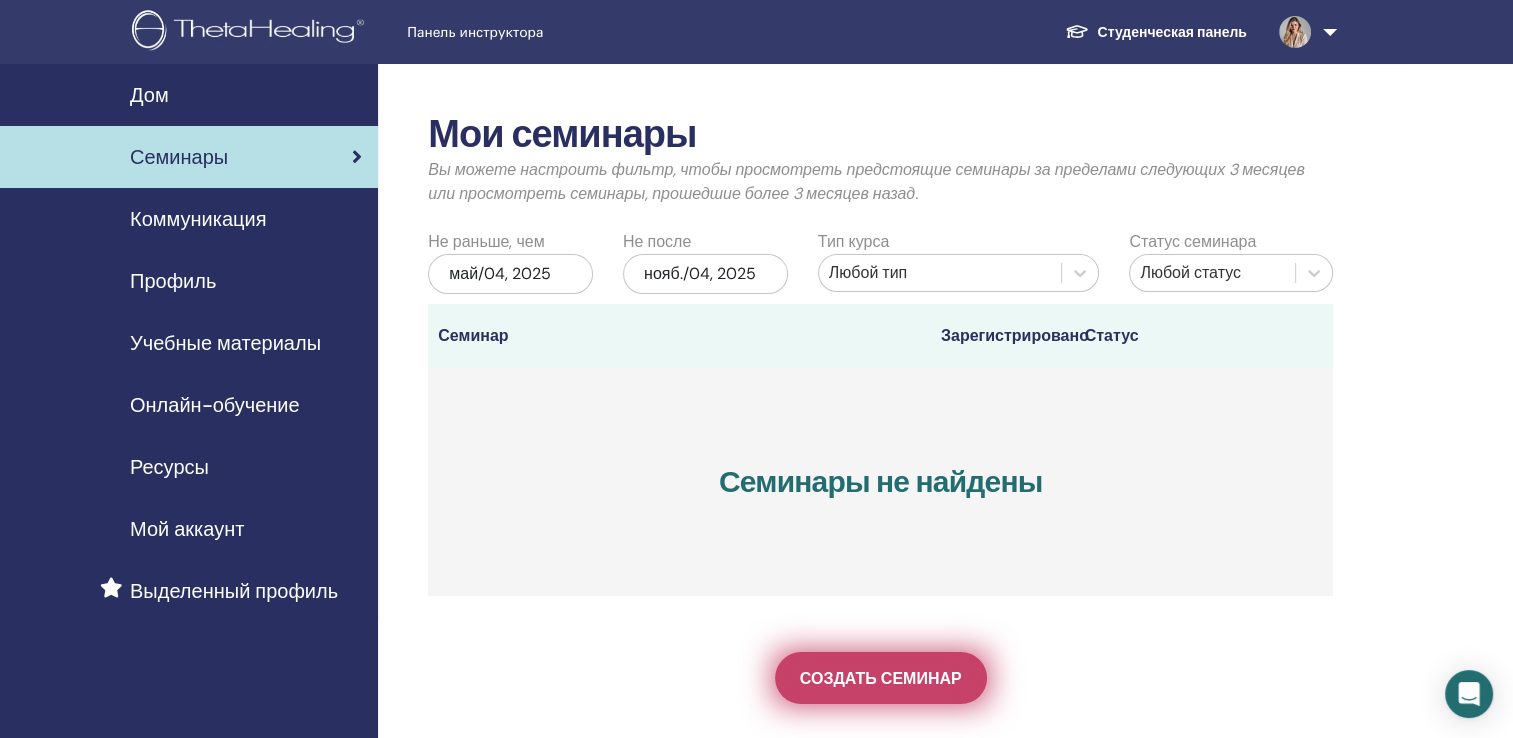 click on "Создать семинар" at bounding box center (881, 678) 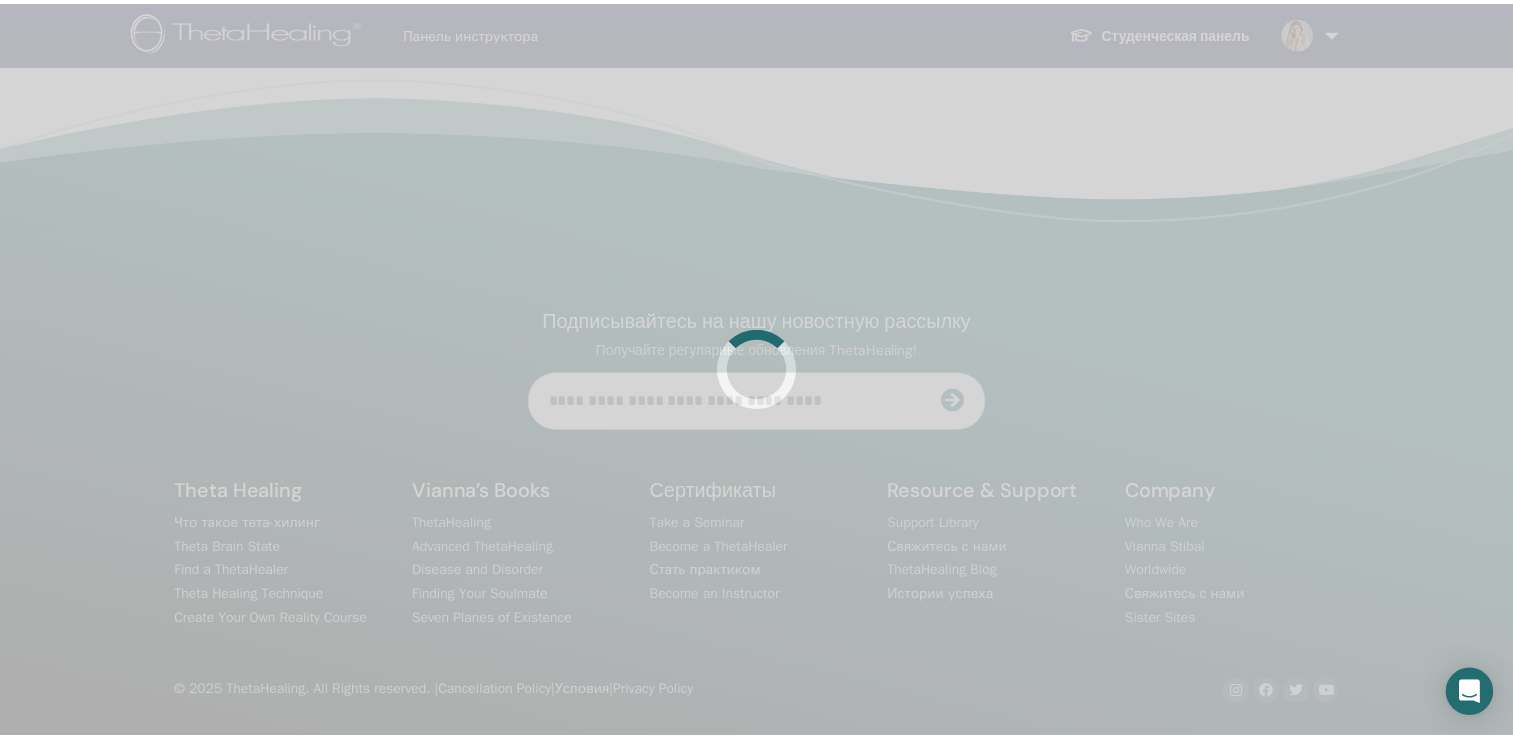 scroll, scrollTop: 0, scrollLeft: 0, axis: both 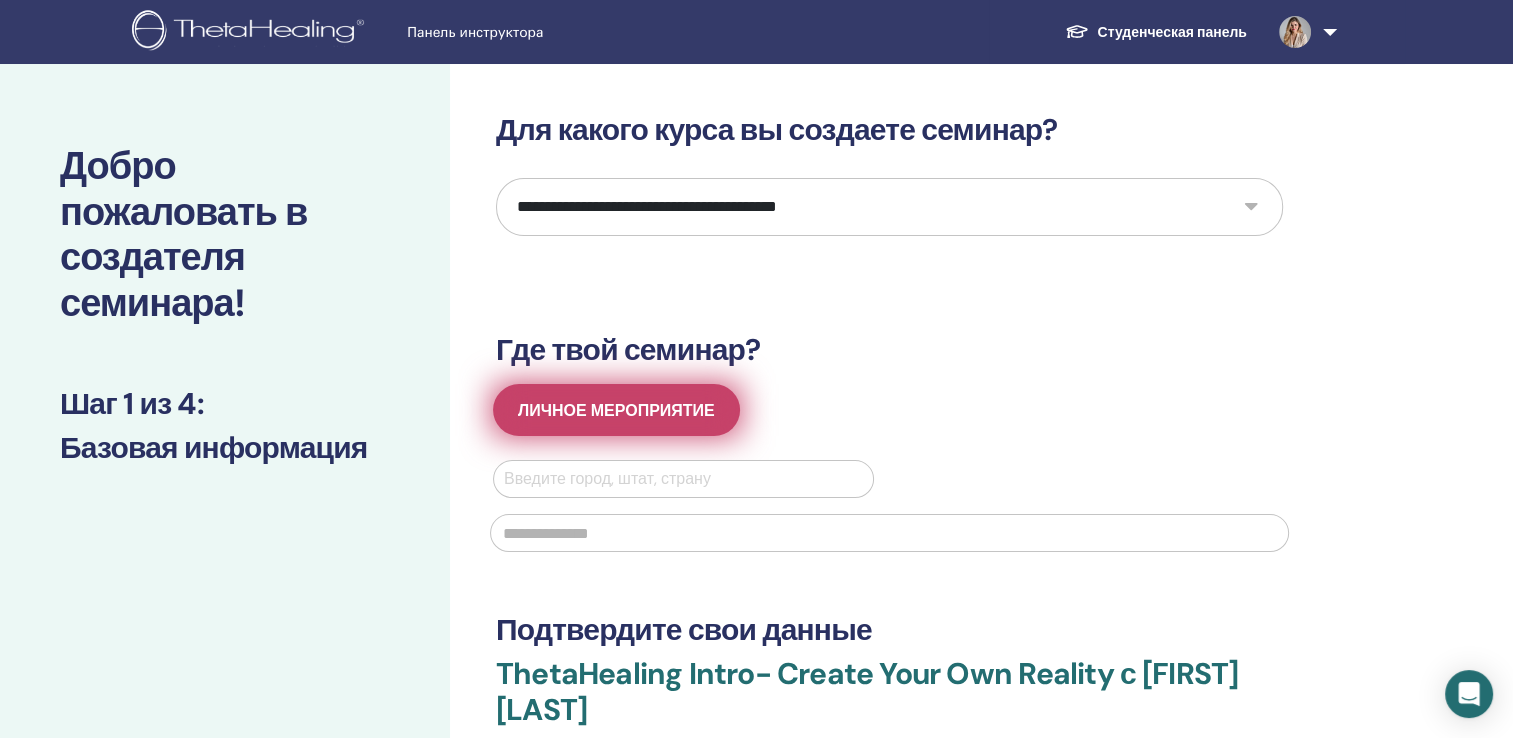 click on "Личное мероприятие" at bounding box center [616, 410] 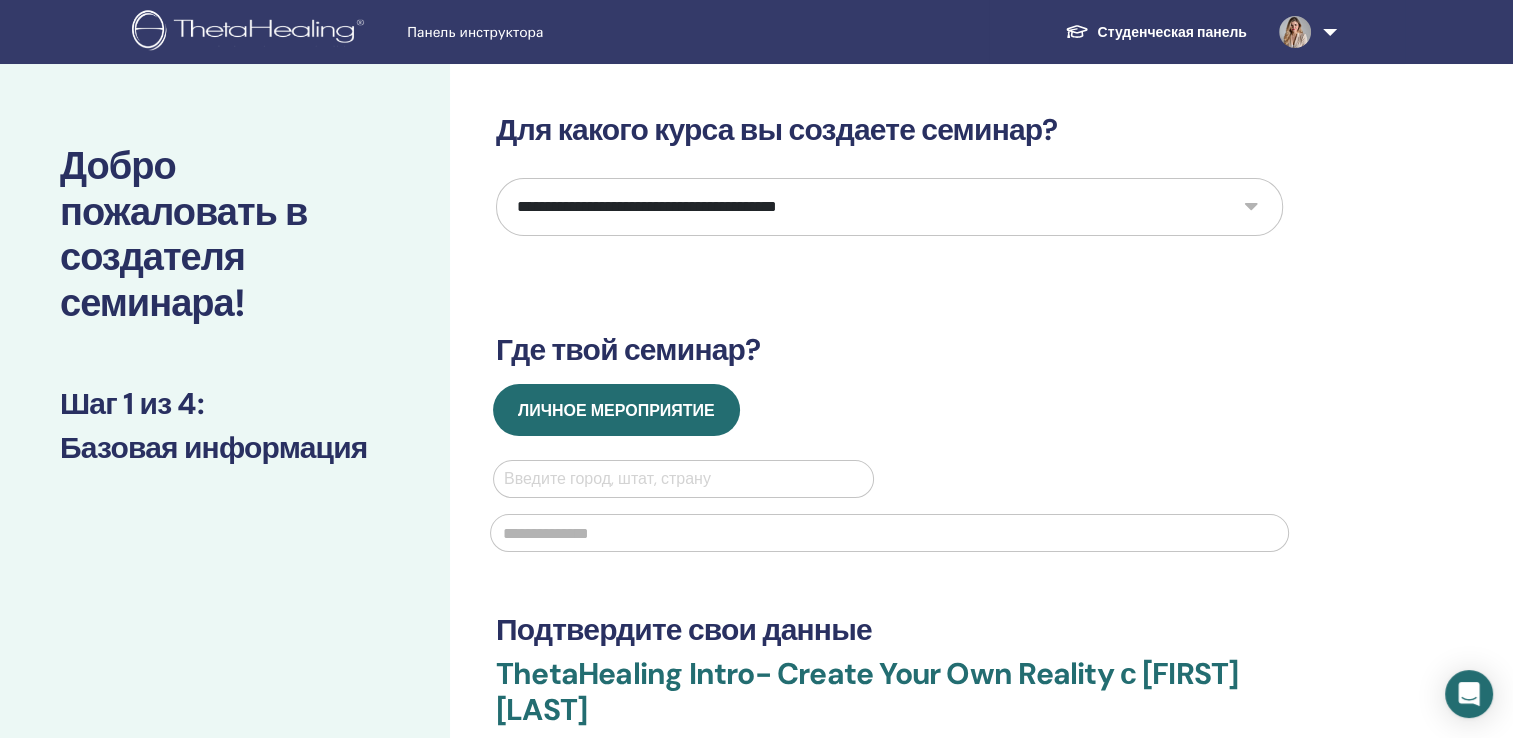 click on "**********" at bounding box center [889, 207] 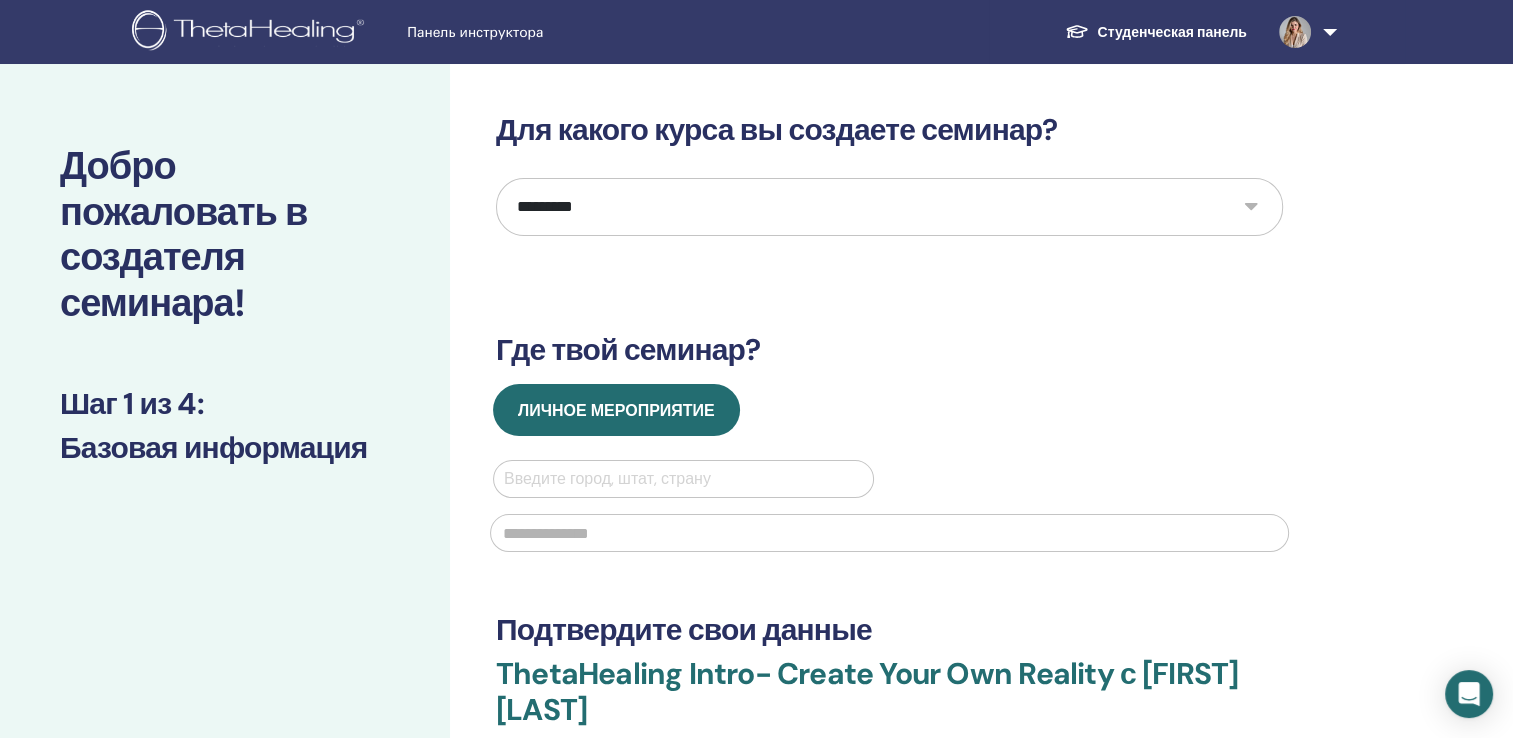 click on "**********" at bounding box center [889, 207] 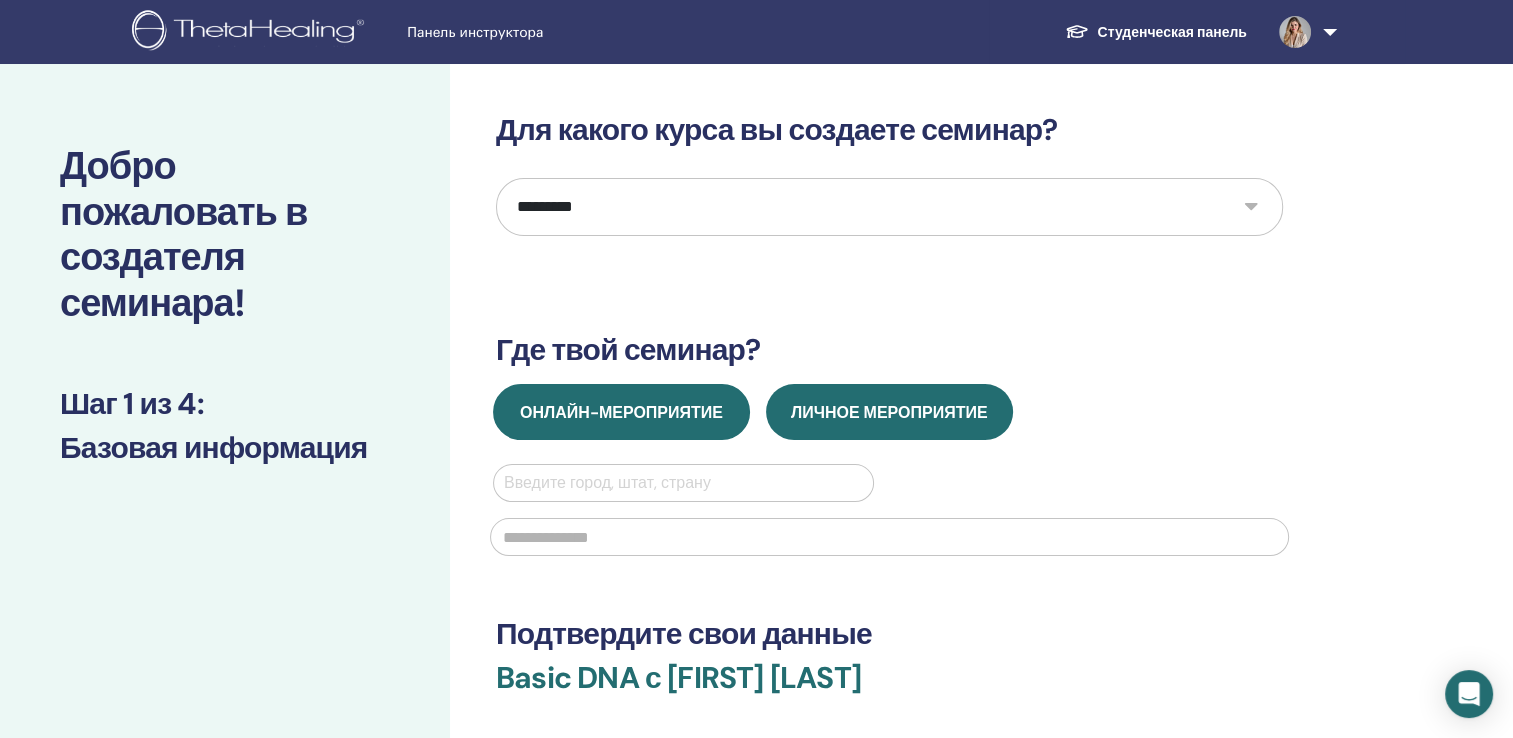 click on "Онлайн-мероприятие" at bounding box center [621, 412] 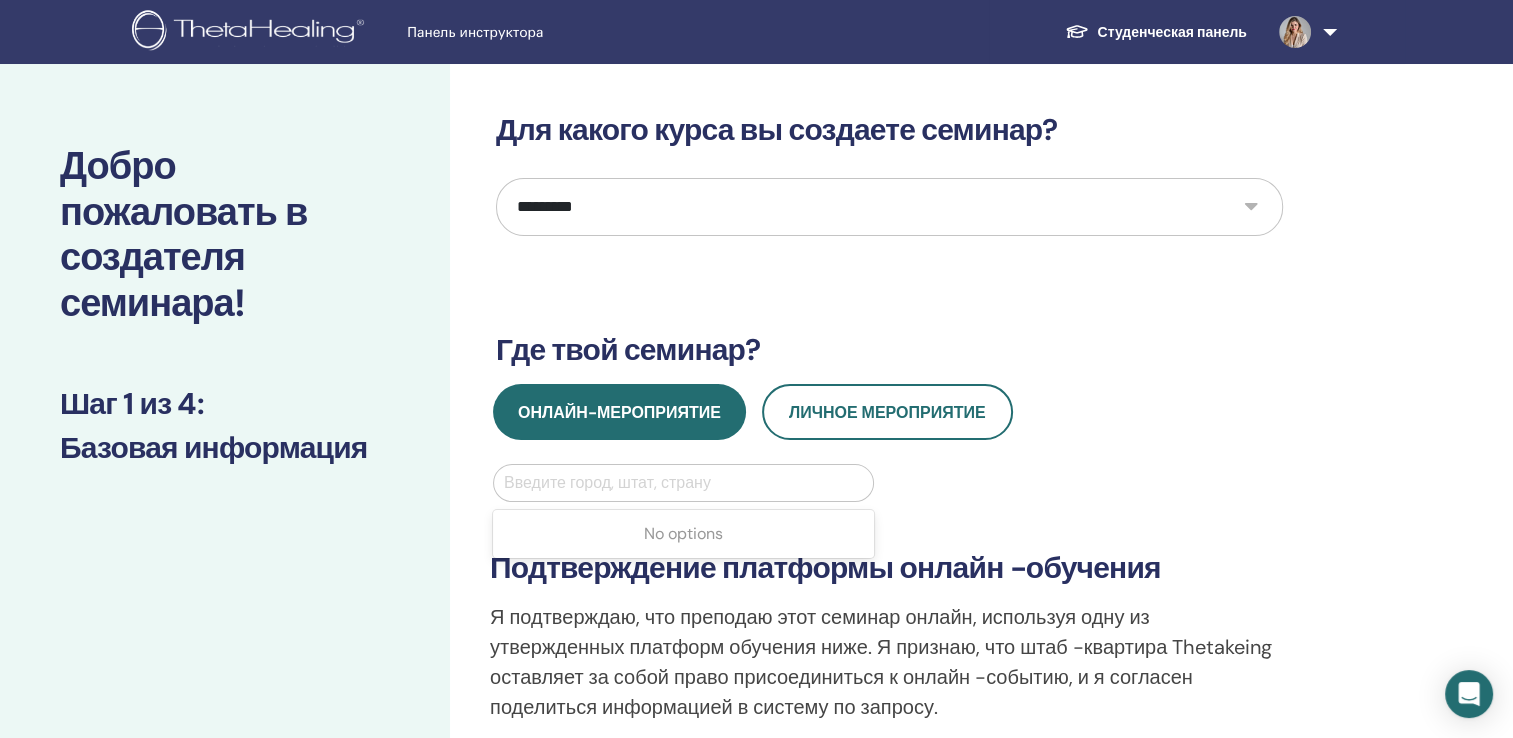 click at bounding box center (683, 483) 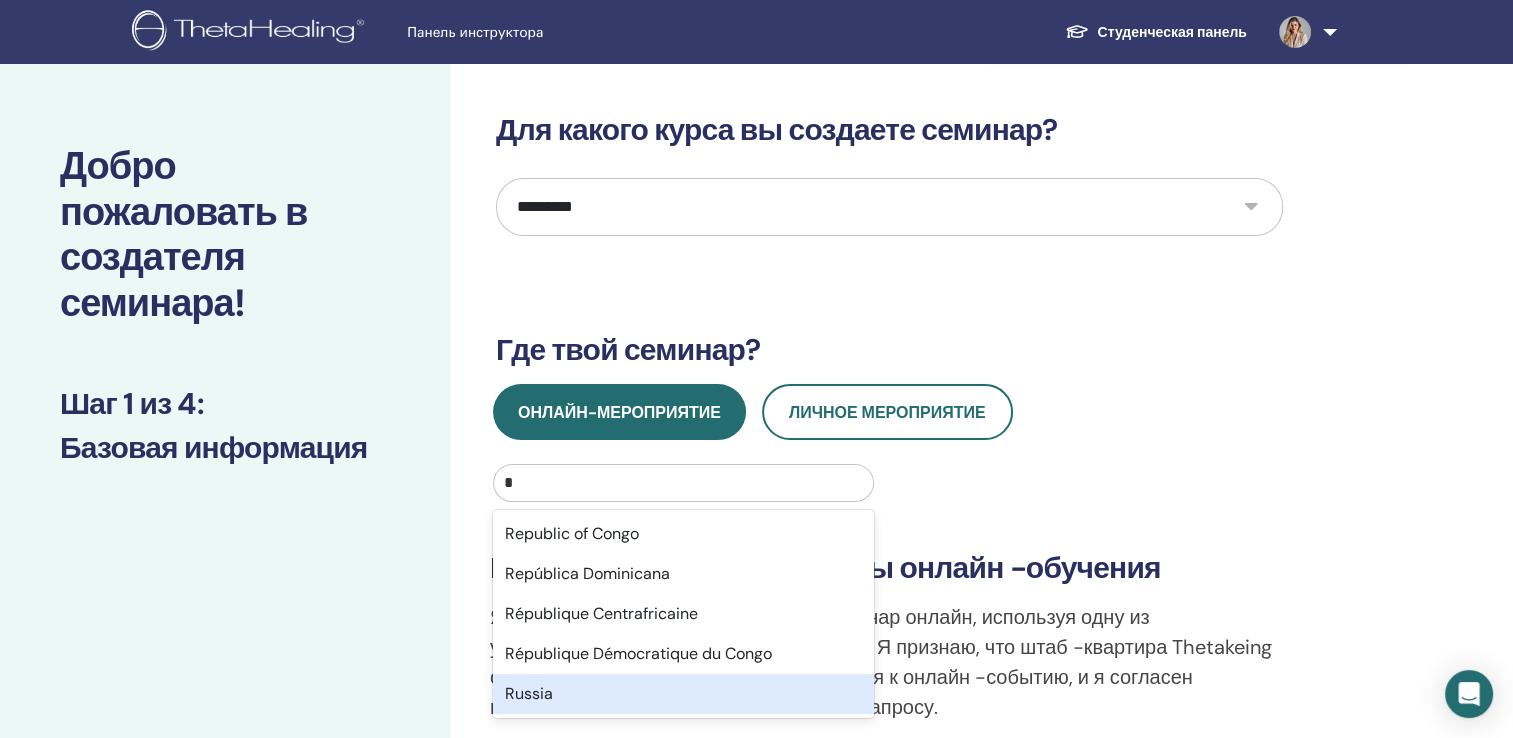 click on "Russia" at bounding box center [683, 694] 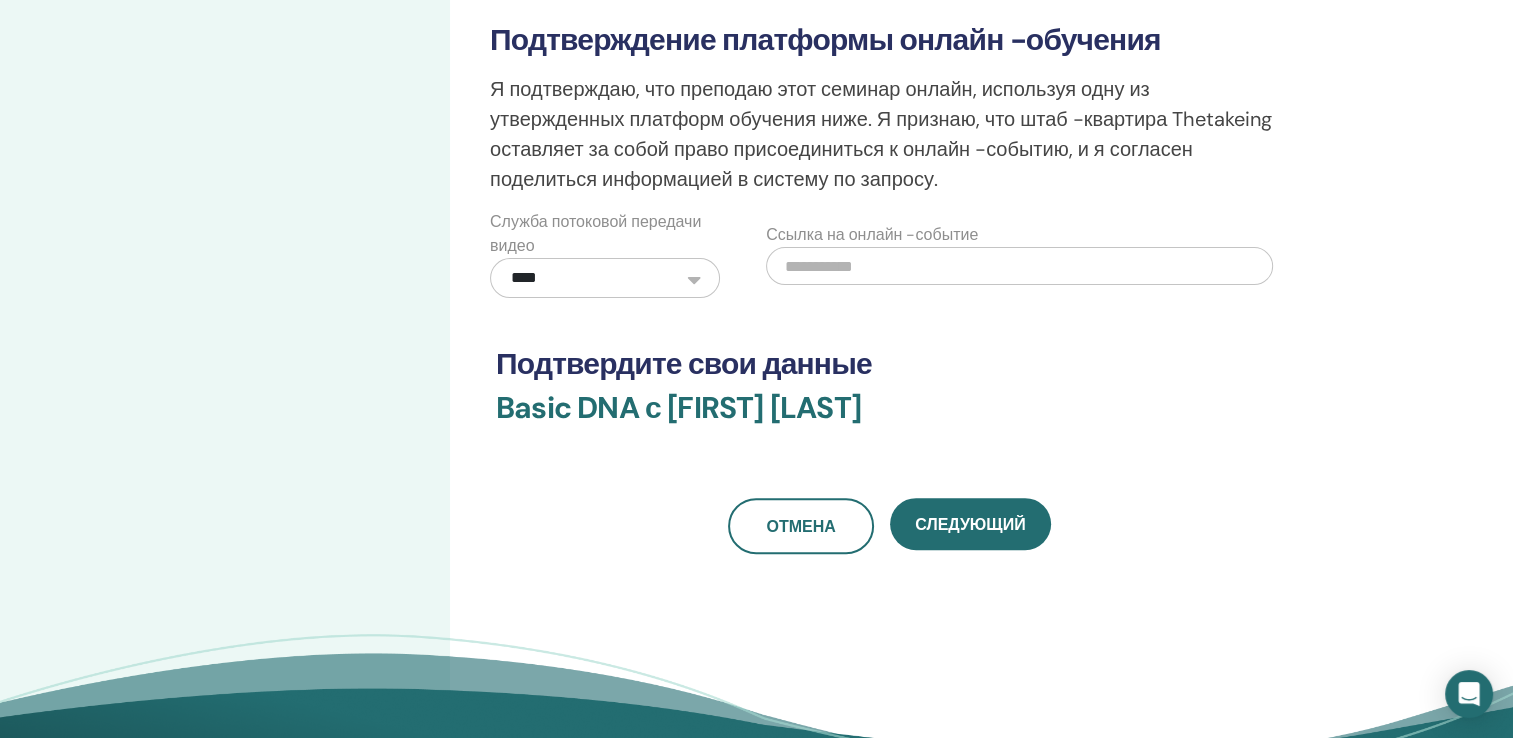 scroll, scrollTop: 552, scrollLeft: 0, axis: vertical 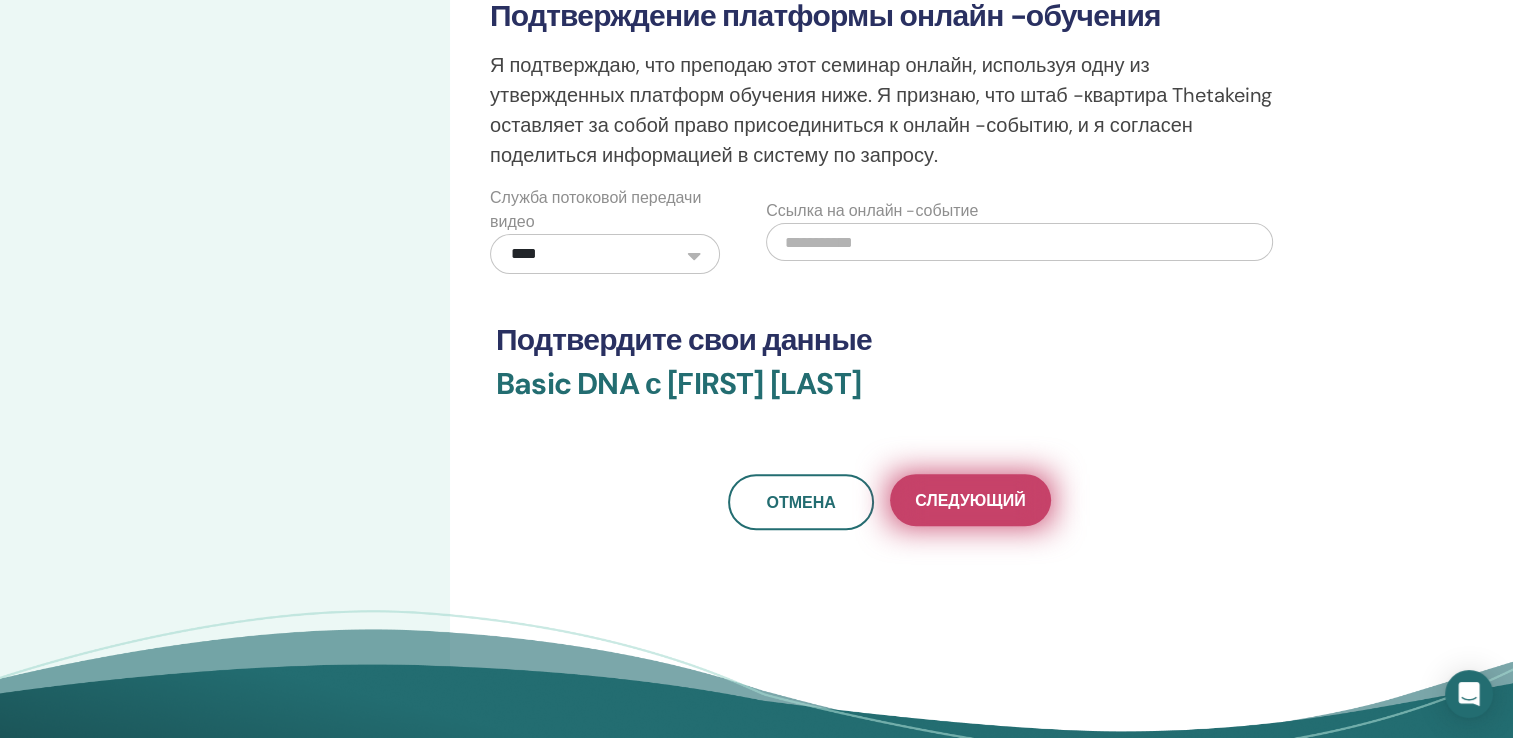 click on "Следующий" at bounding box center [970, 500] 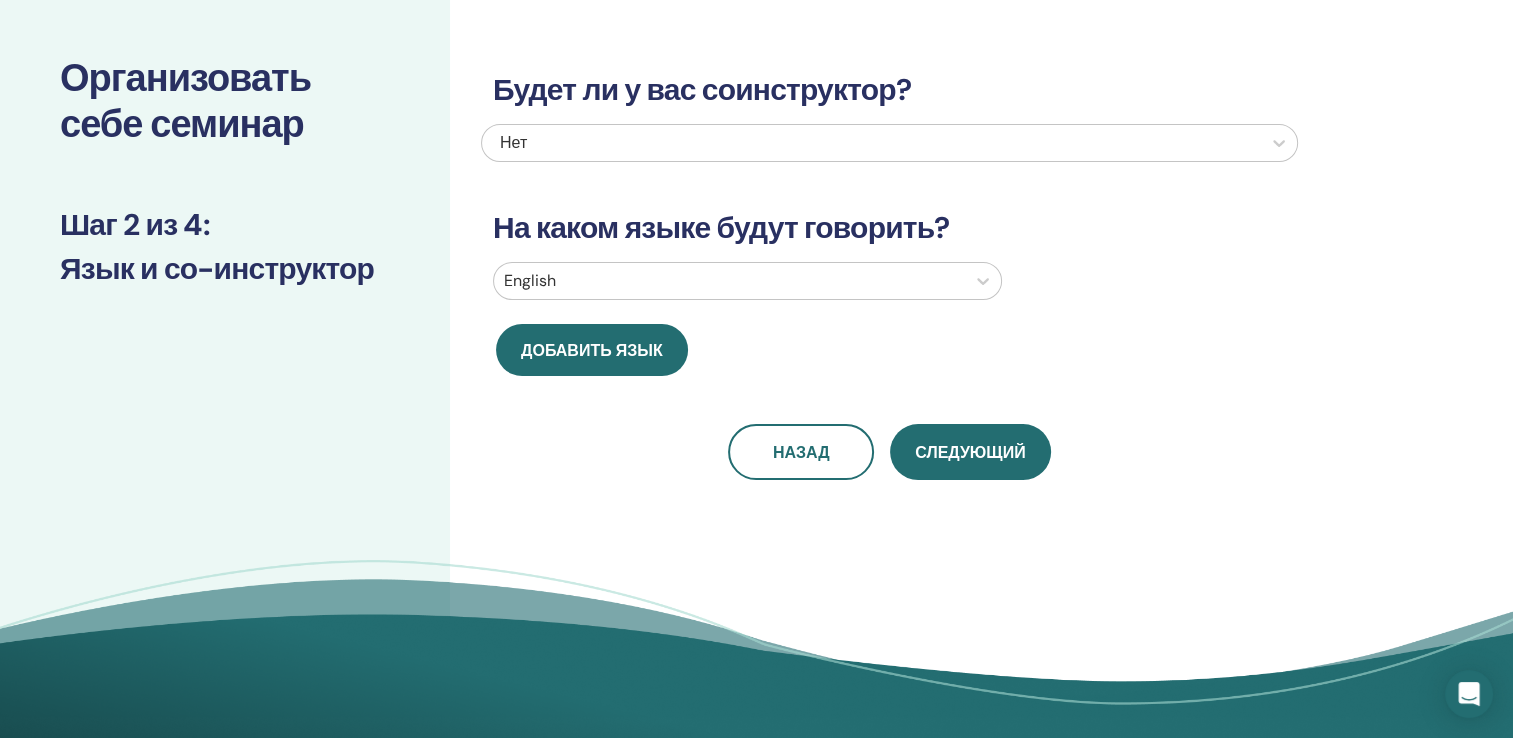 scroll, scrollTop: 0, scrollLeft: 0, axis: both 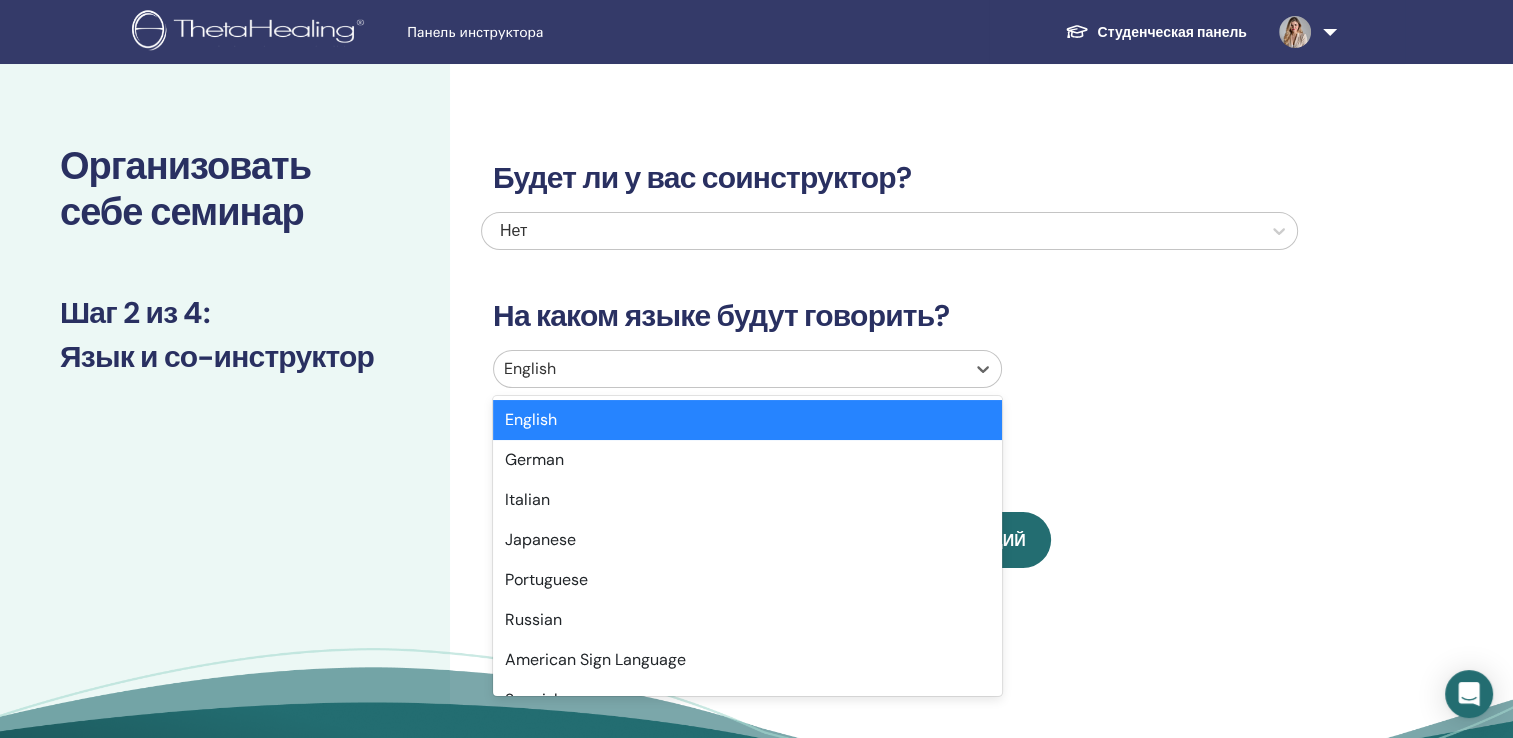 click at bounding box center [729, 369] 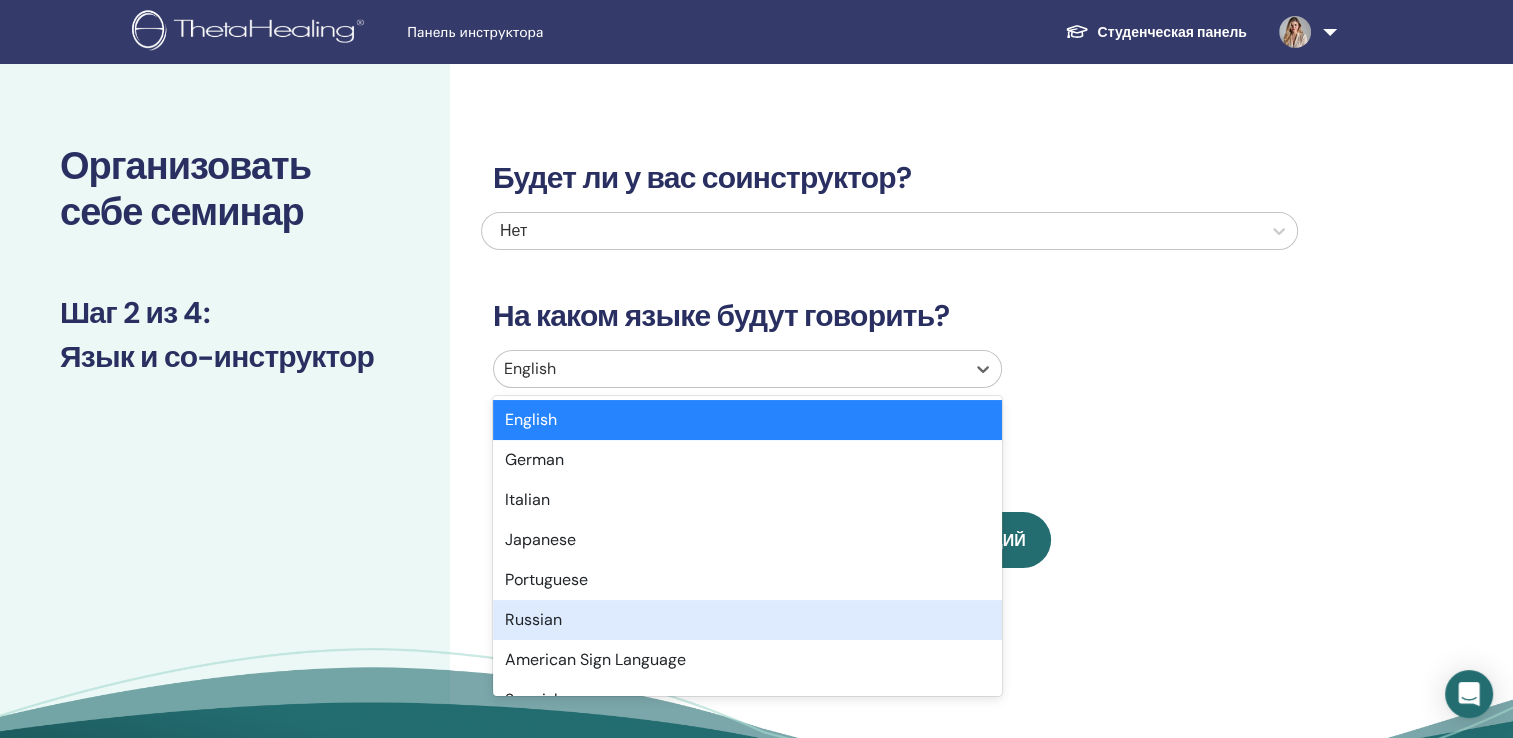 click on "Russian" at bounding box center [747, 620] 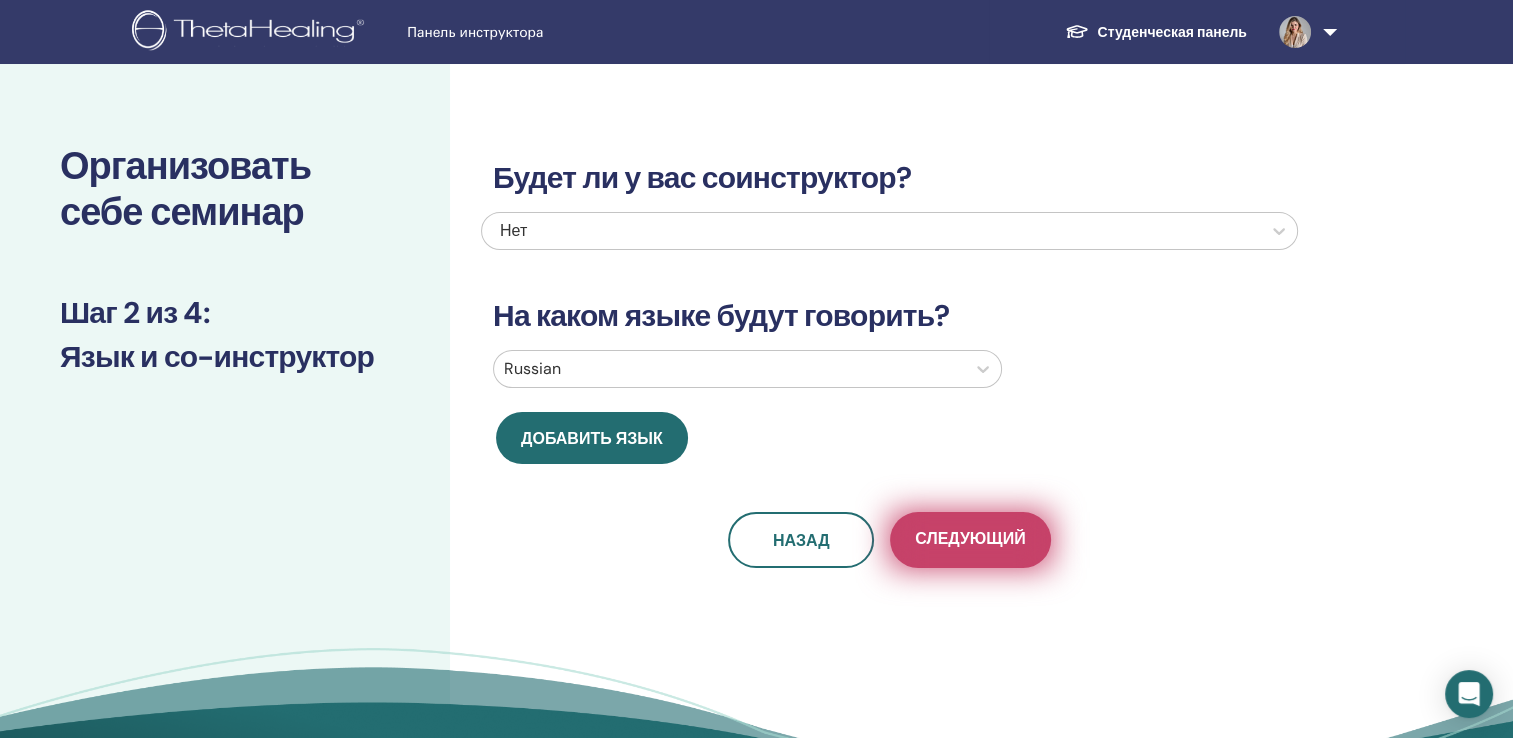 click on "Следующий" at bounding box center (970, 540) 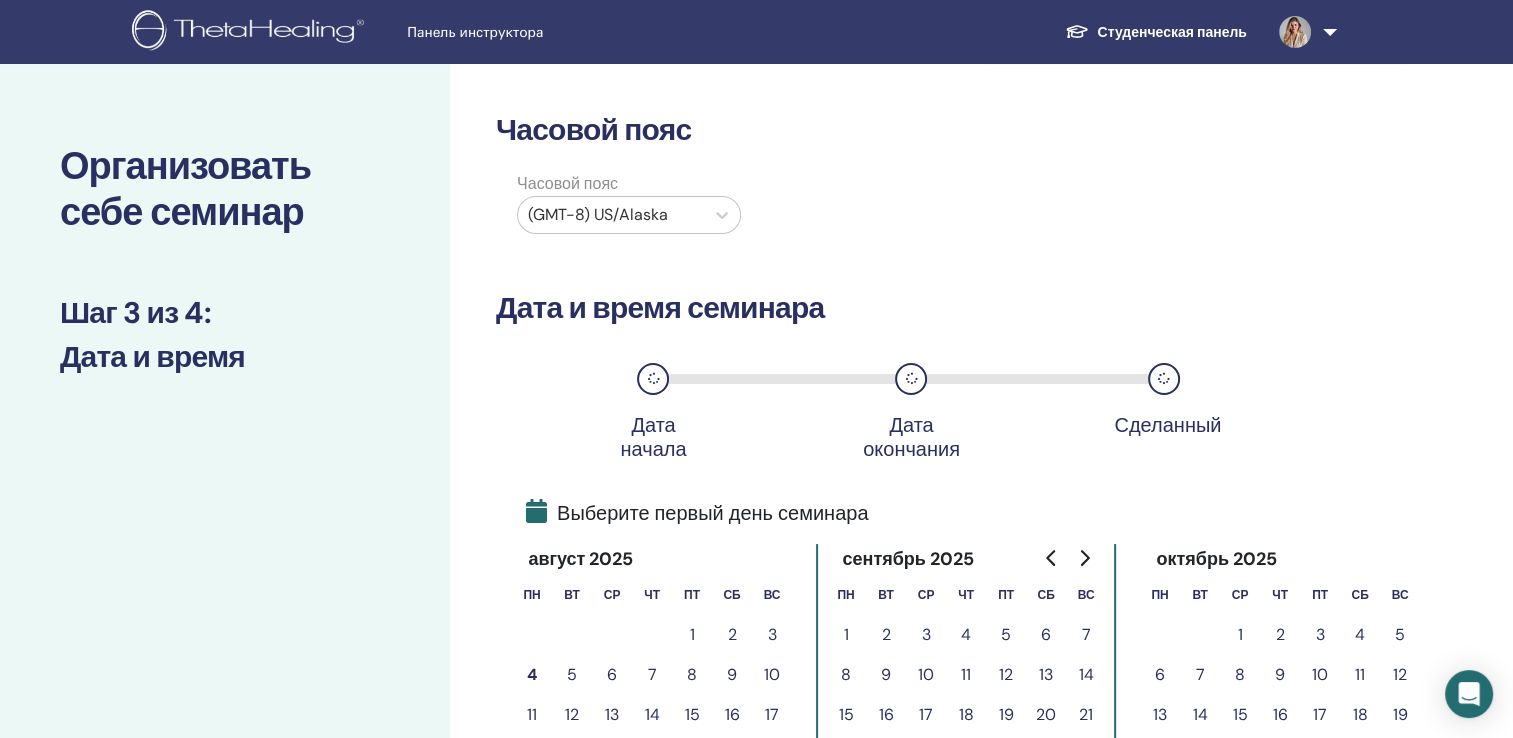 click on "Часовой пояс" at bounding box center [629, 184] 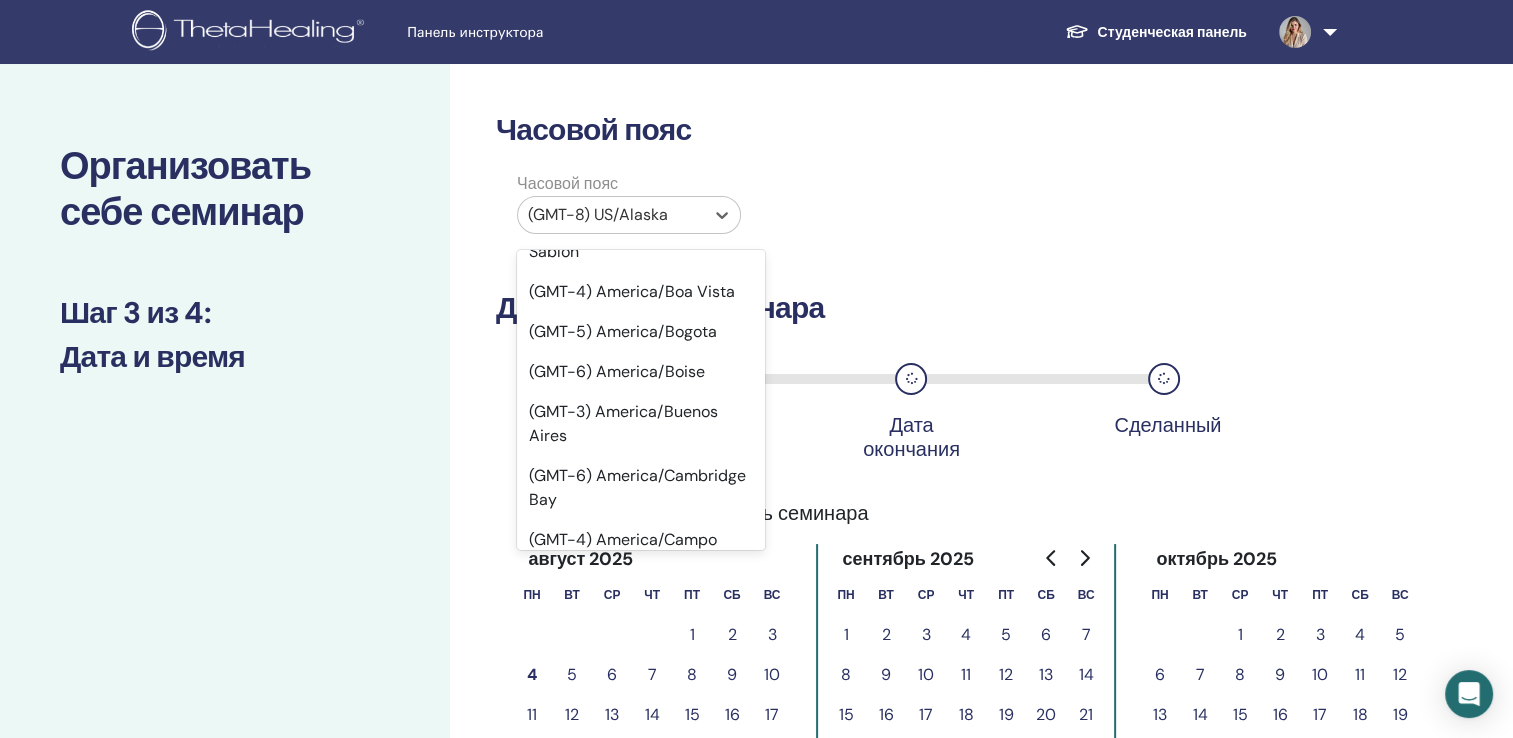 scroll, scrollTop: 5740, scrollLeft: 0, axis: vertical 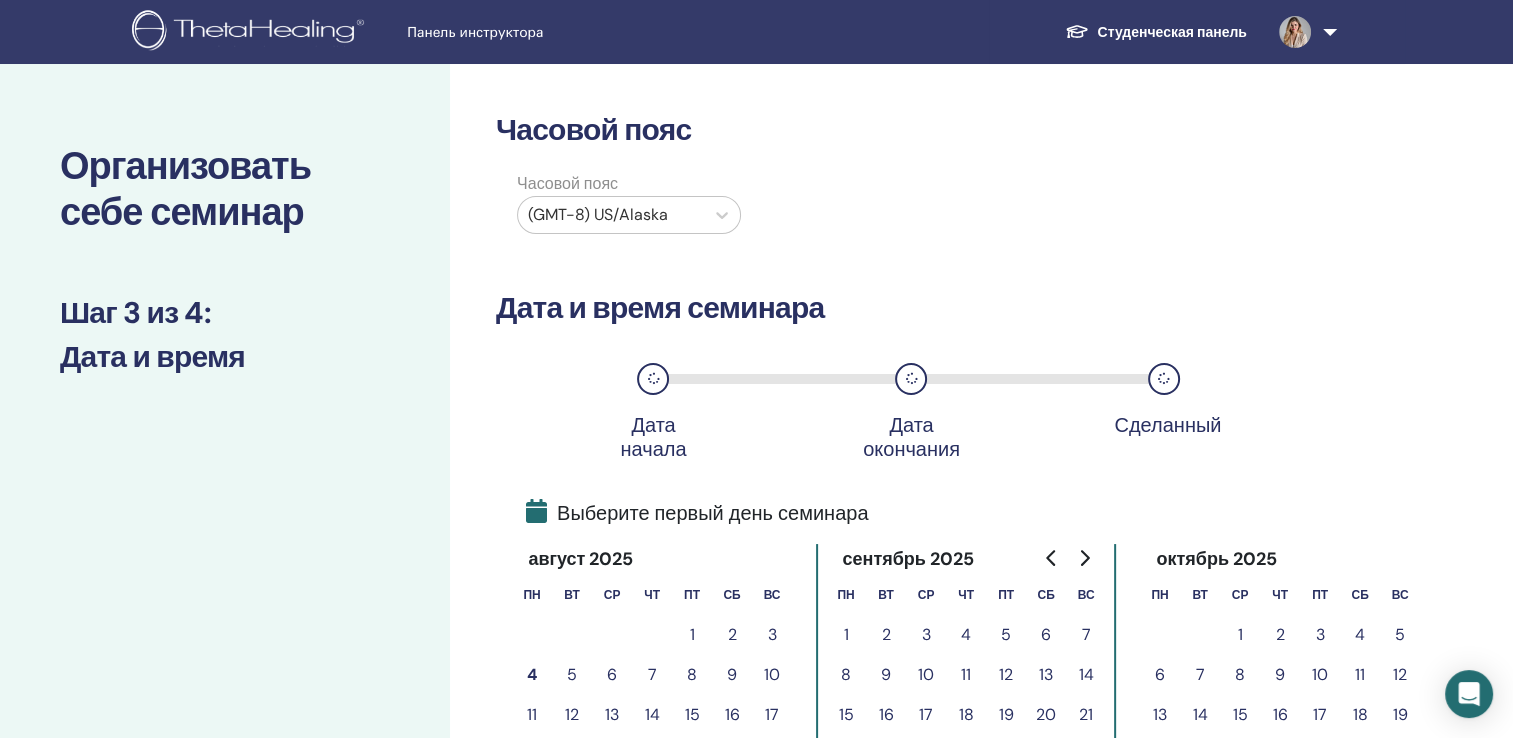 drag, startPoint x: 772, startPoint y: 333, endPoint x: 771, endPoint y: 345, distance: 12.0415945 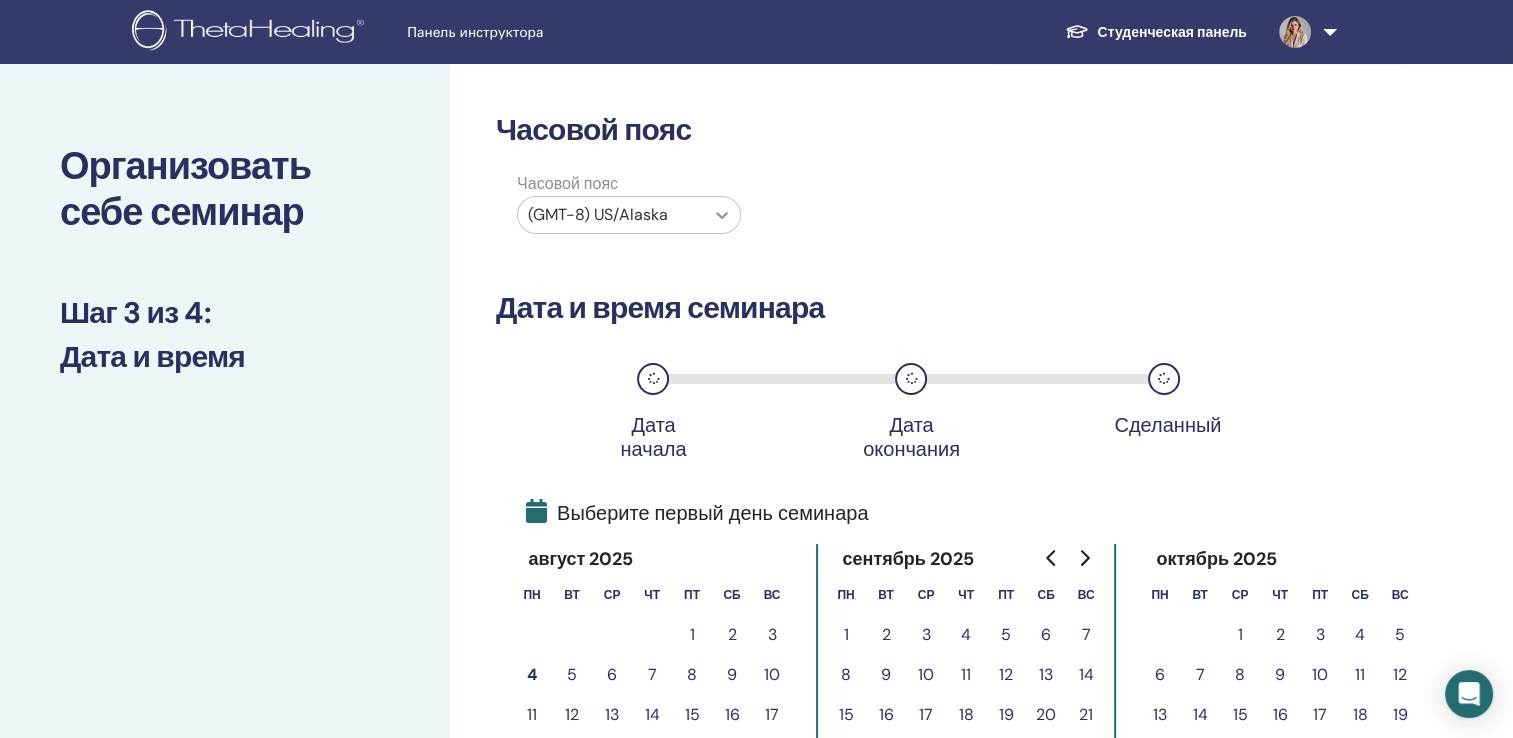 click 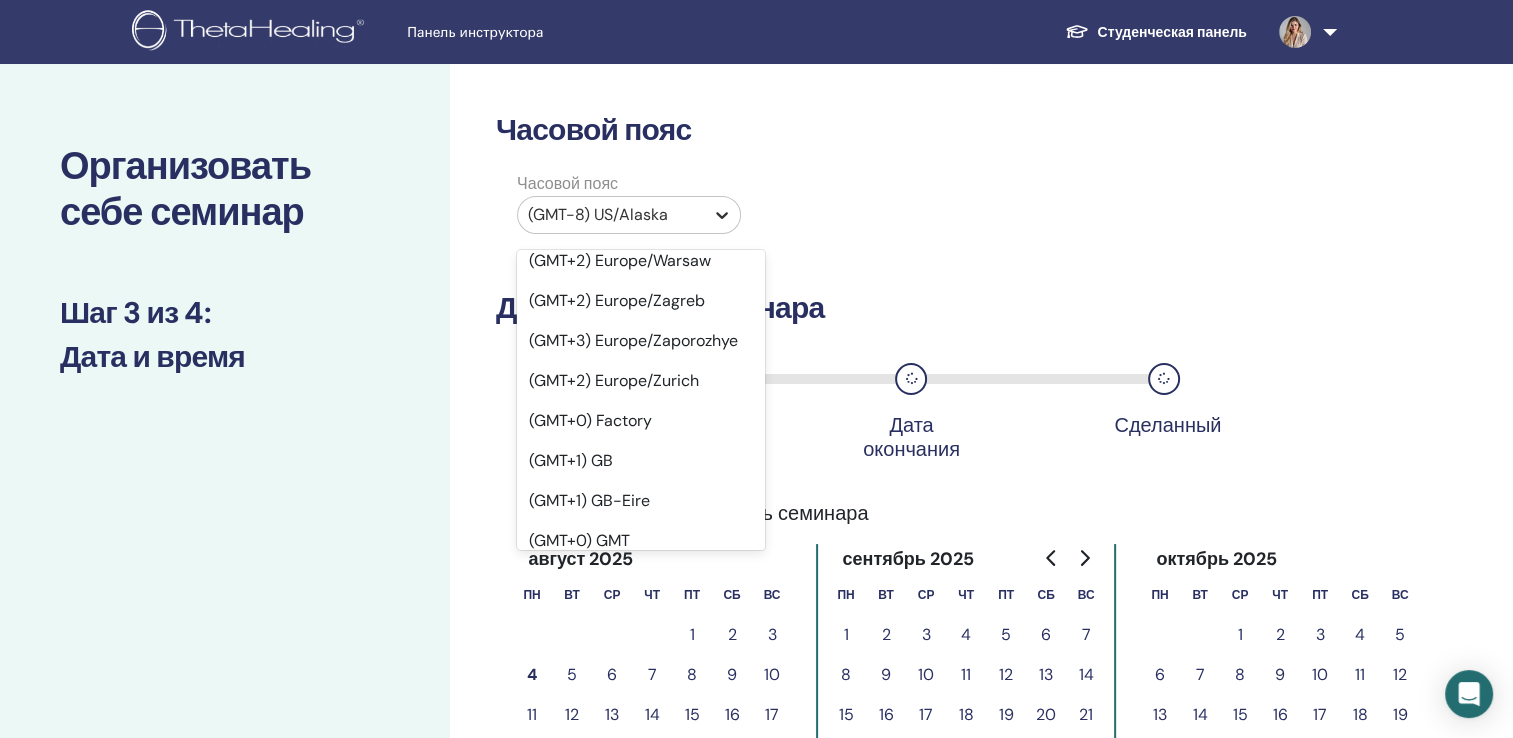scroll, scrollTop: 21237, scrollLeft: 0, axis: vertical 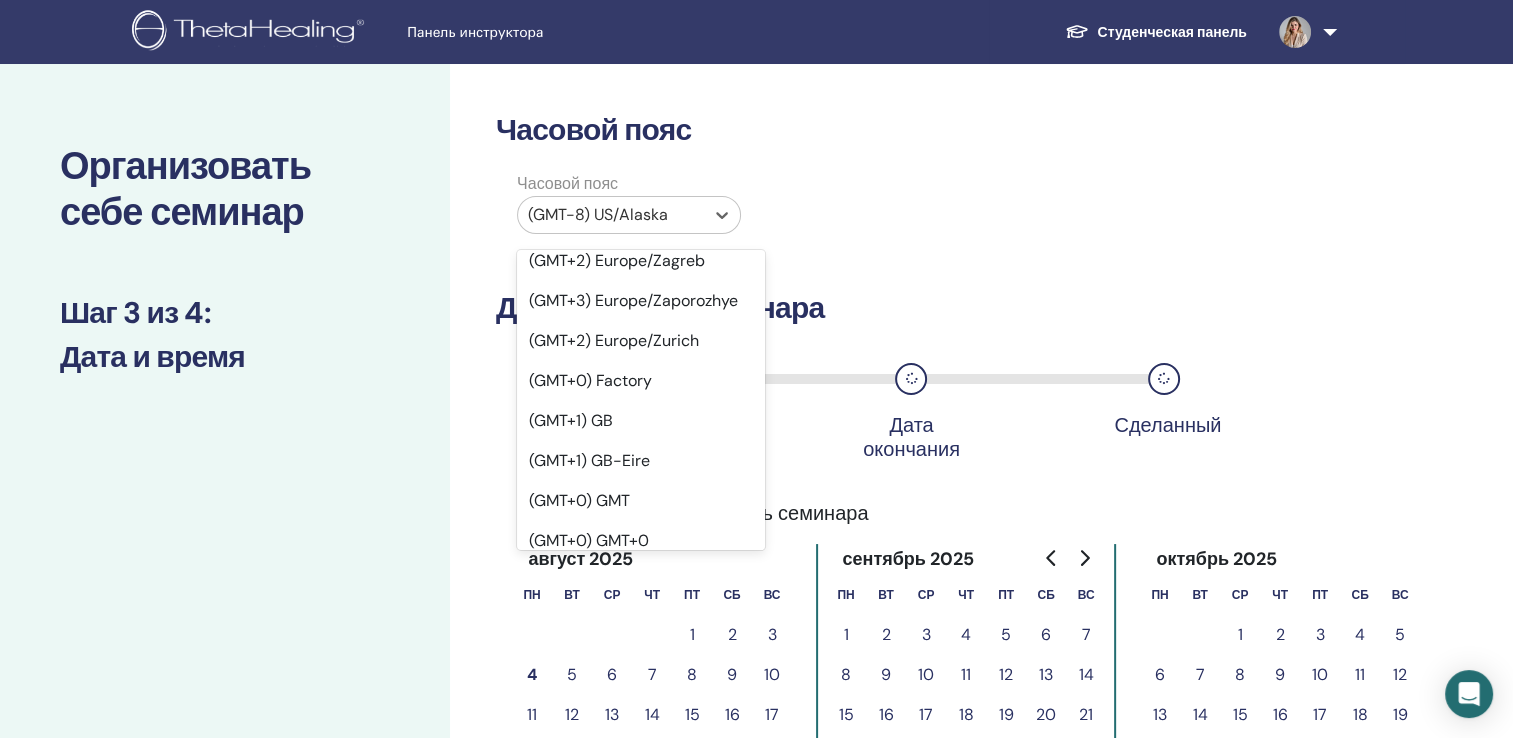 click on "(GMT+3) Europe/Moscow" at bounding box center [641, -819] 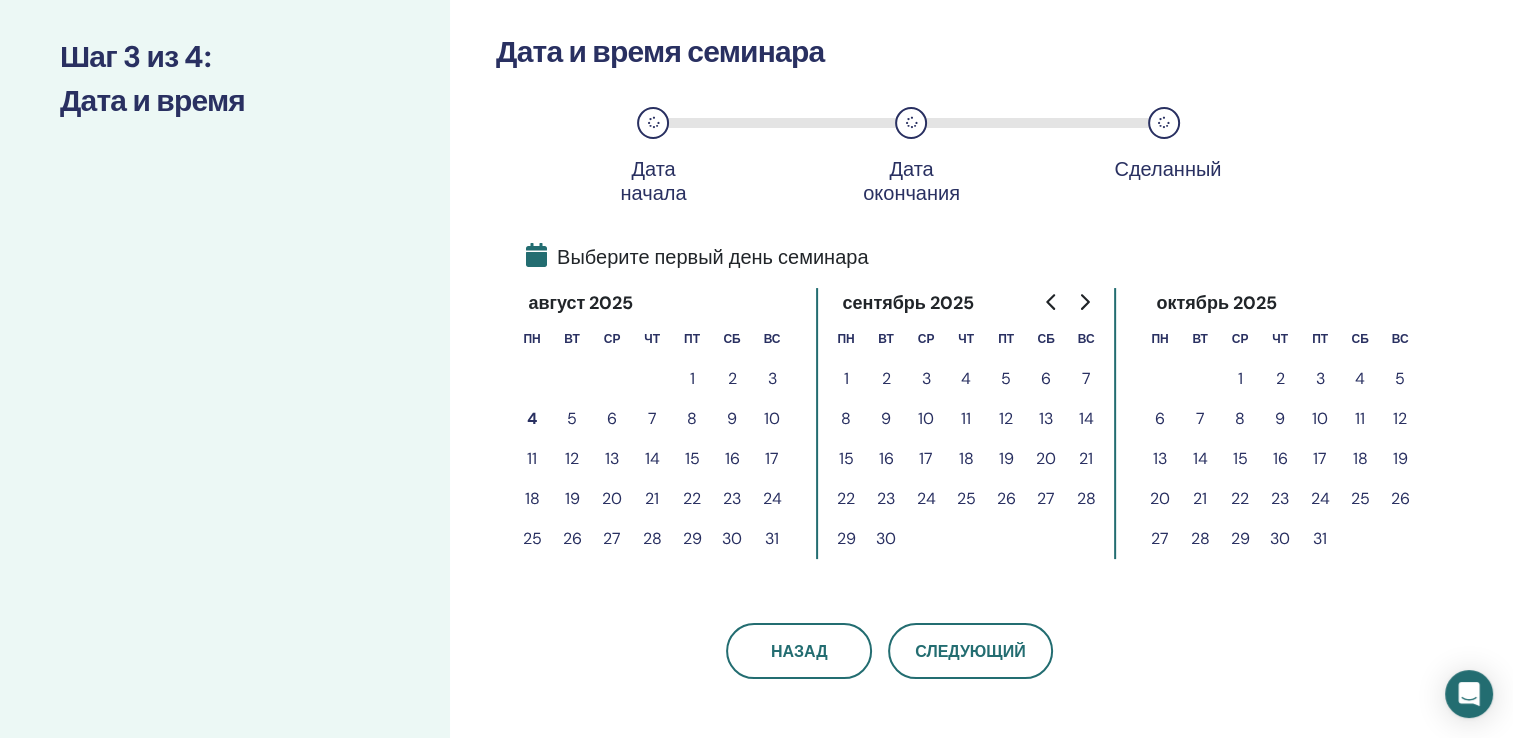 scroll, scrollTop: 258, scrollLeft: 0, axis: vertical 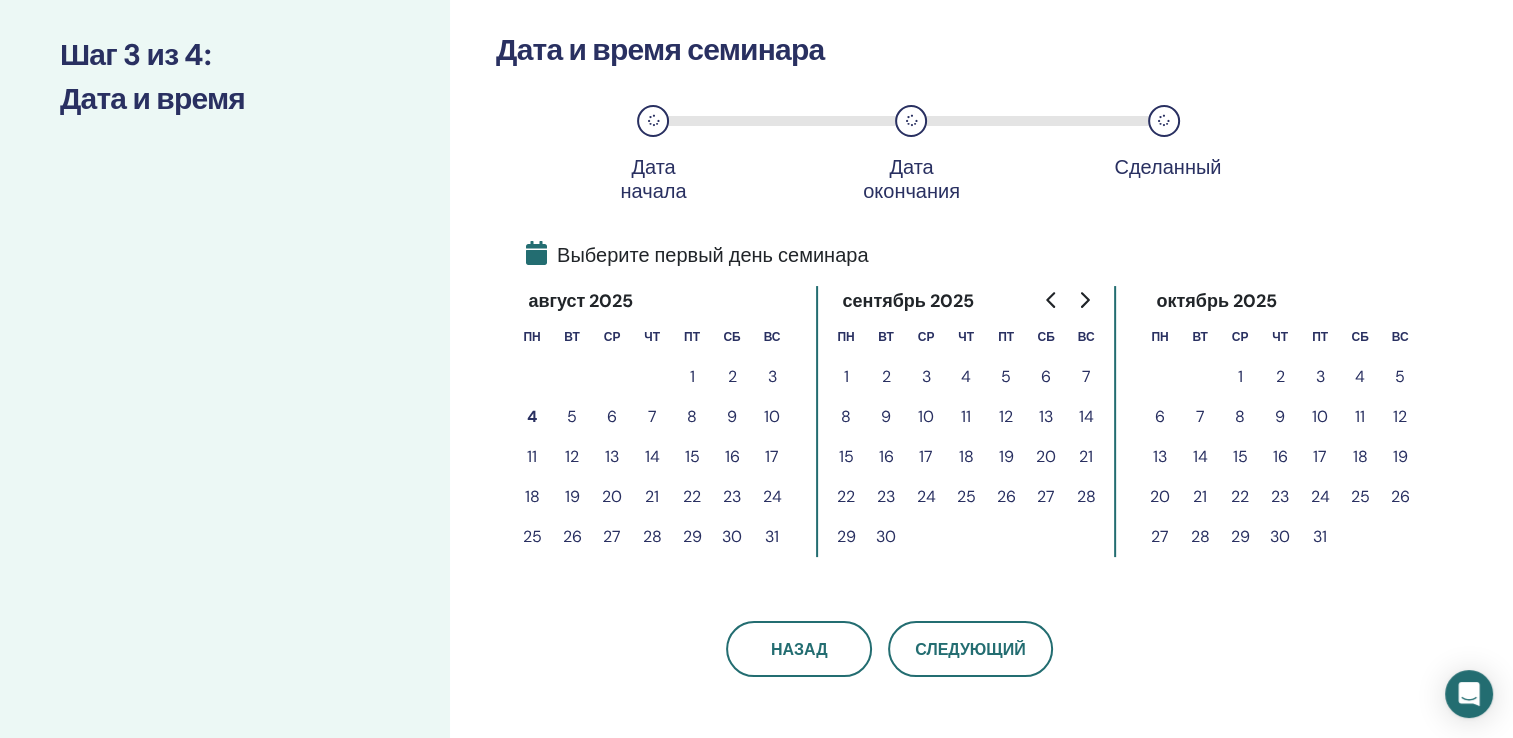 click on "15" at bounding box center (692, 457) 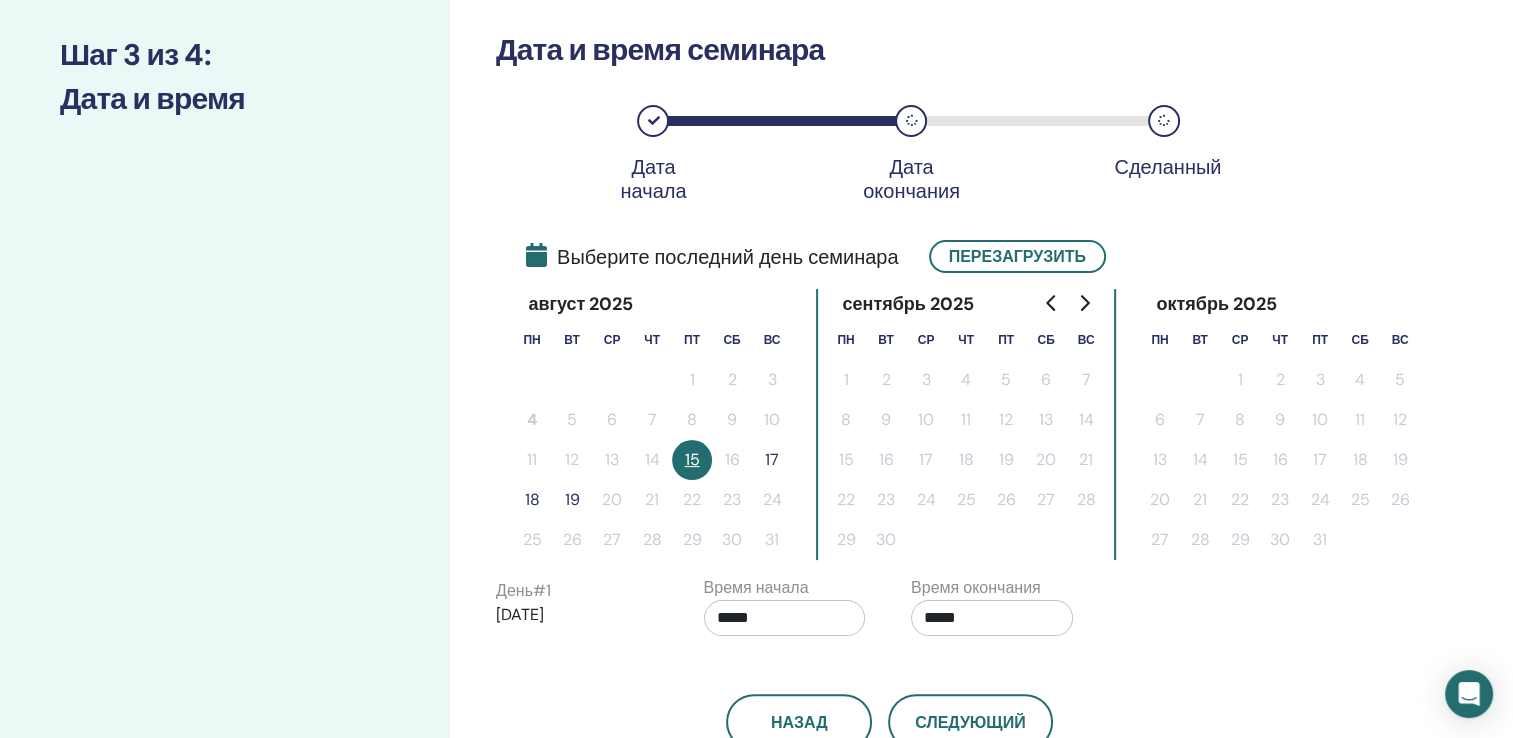 click on "17" at bounding box center (772, 460) 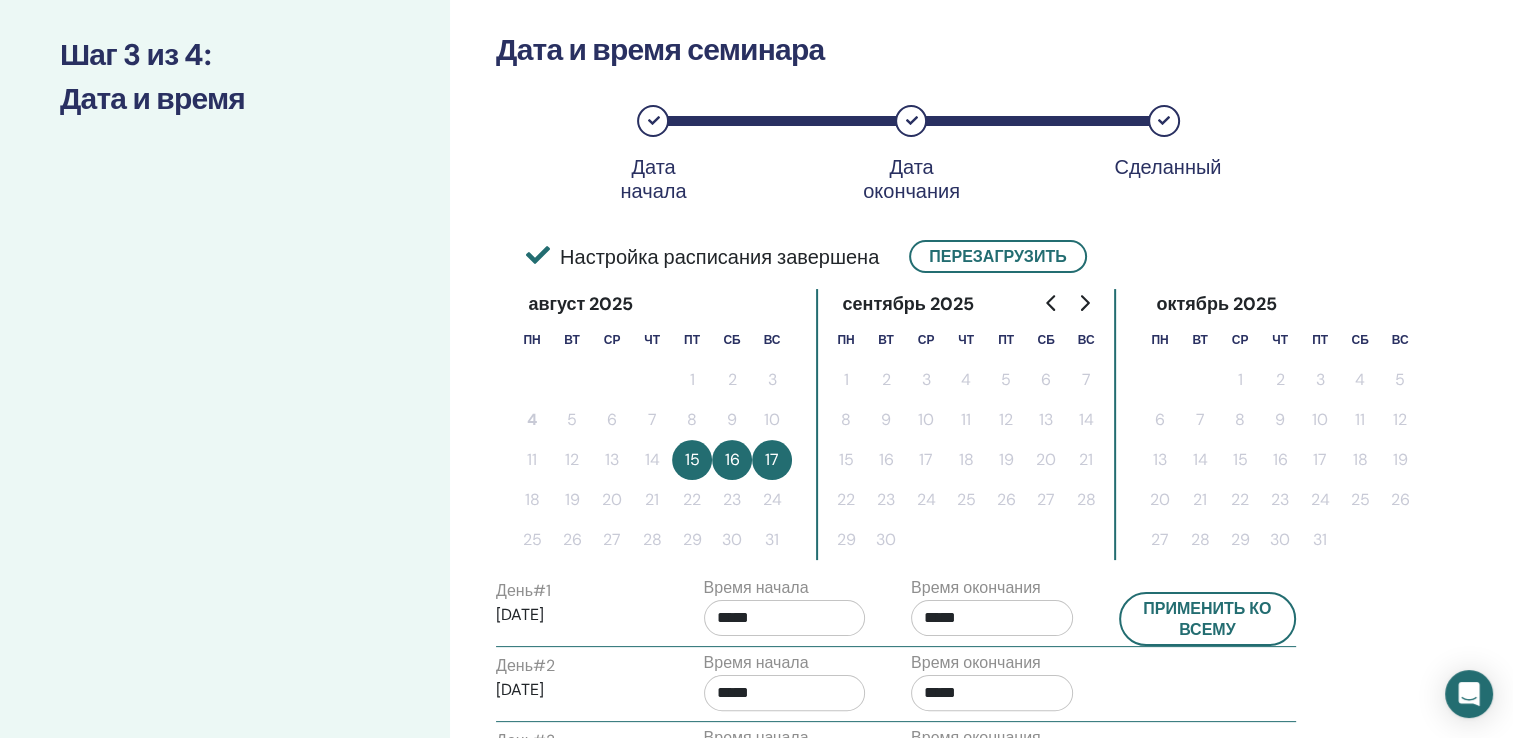 click on "*****" at bounding box center [785, 618] 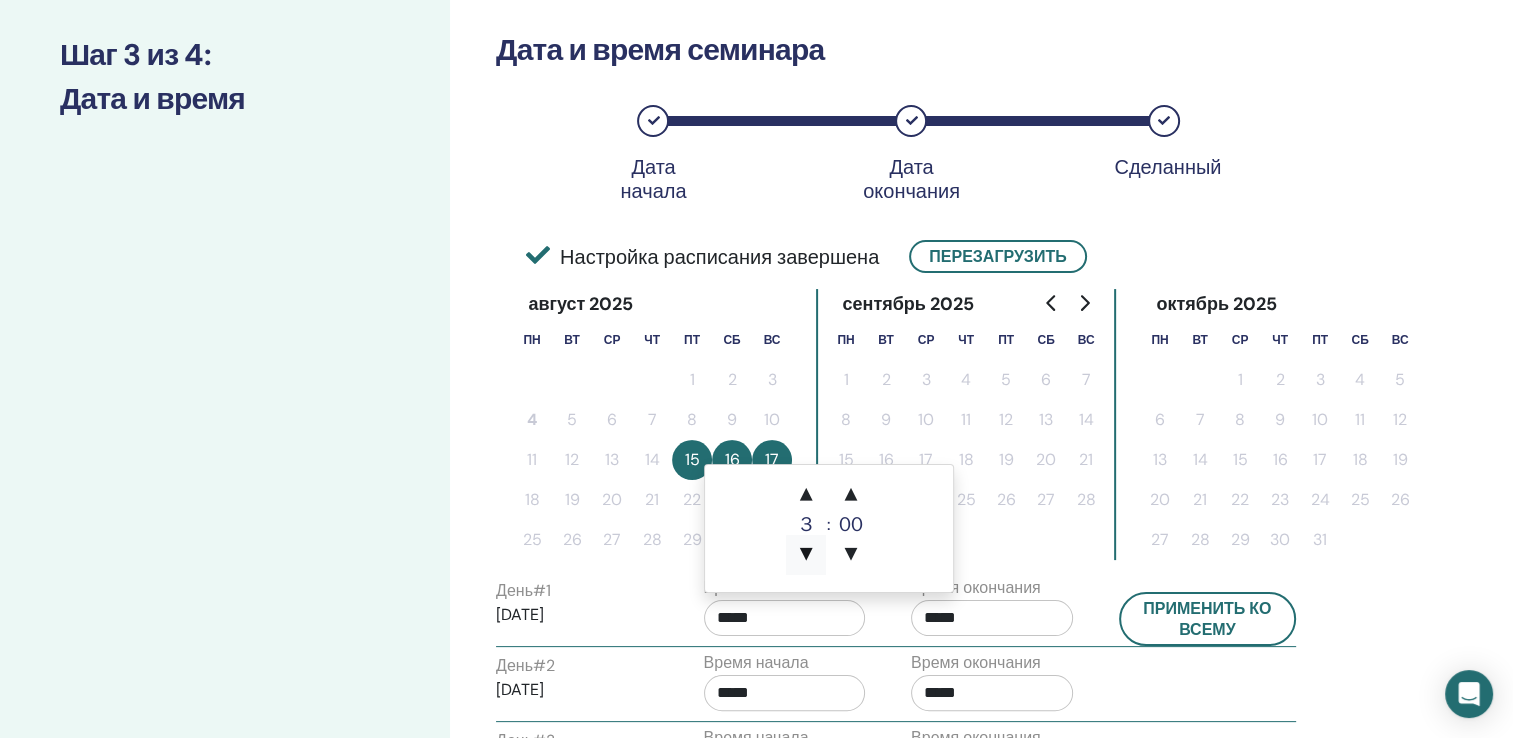 click on "▼" at bounding box center [806, 555] 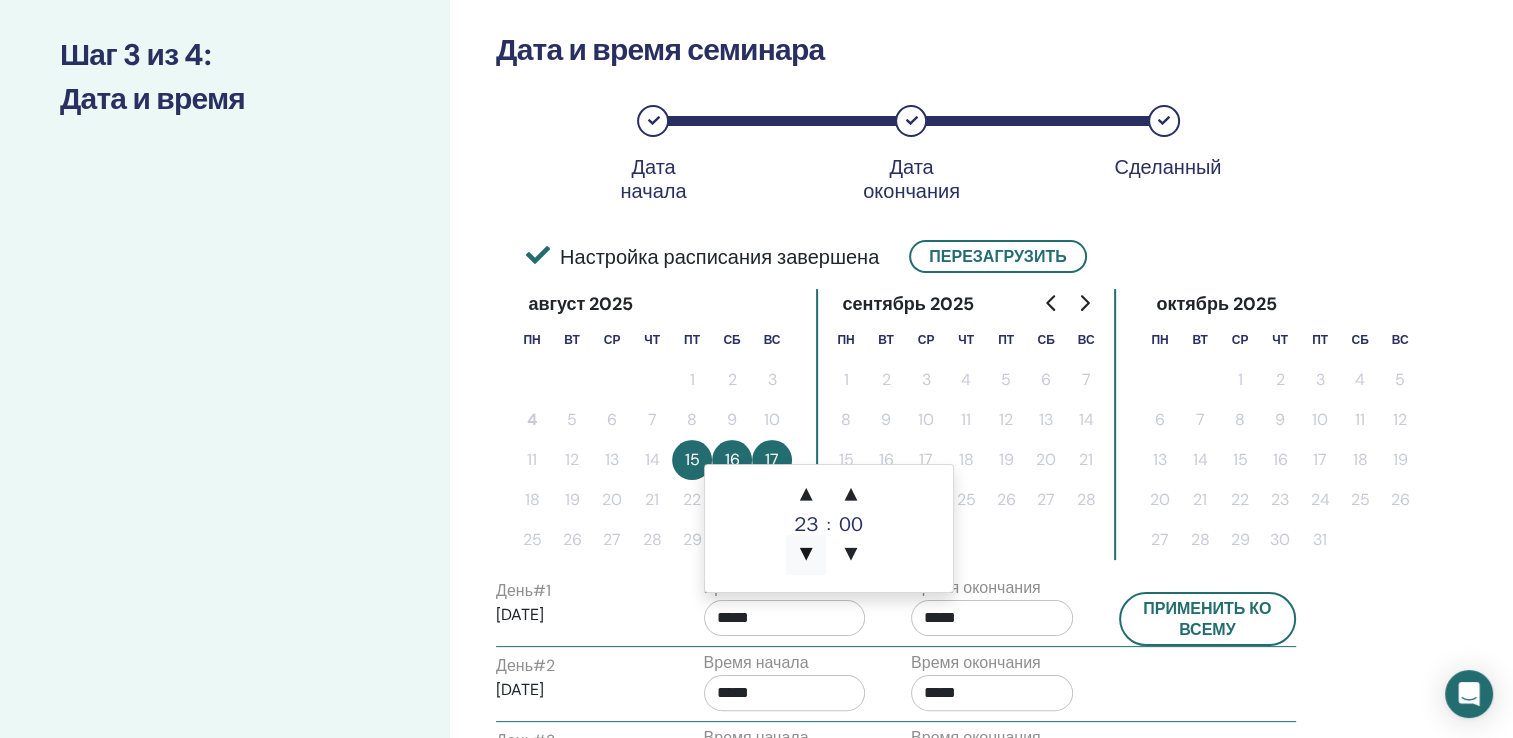 click on "▼" at bounding box center (806, 555) 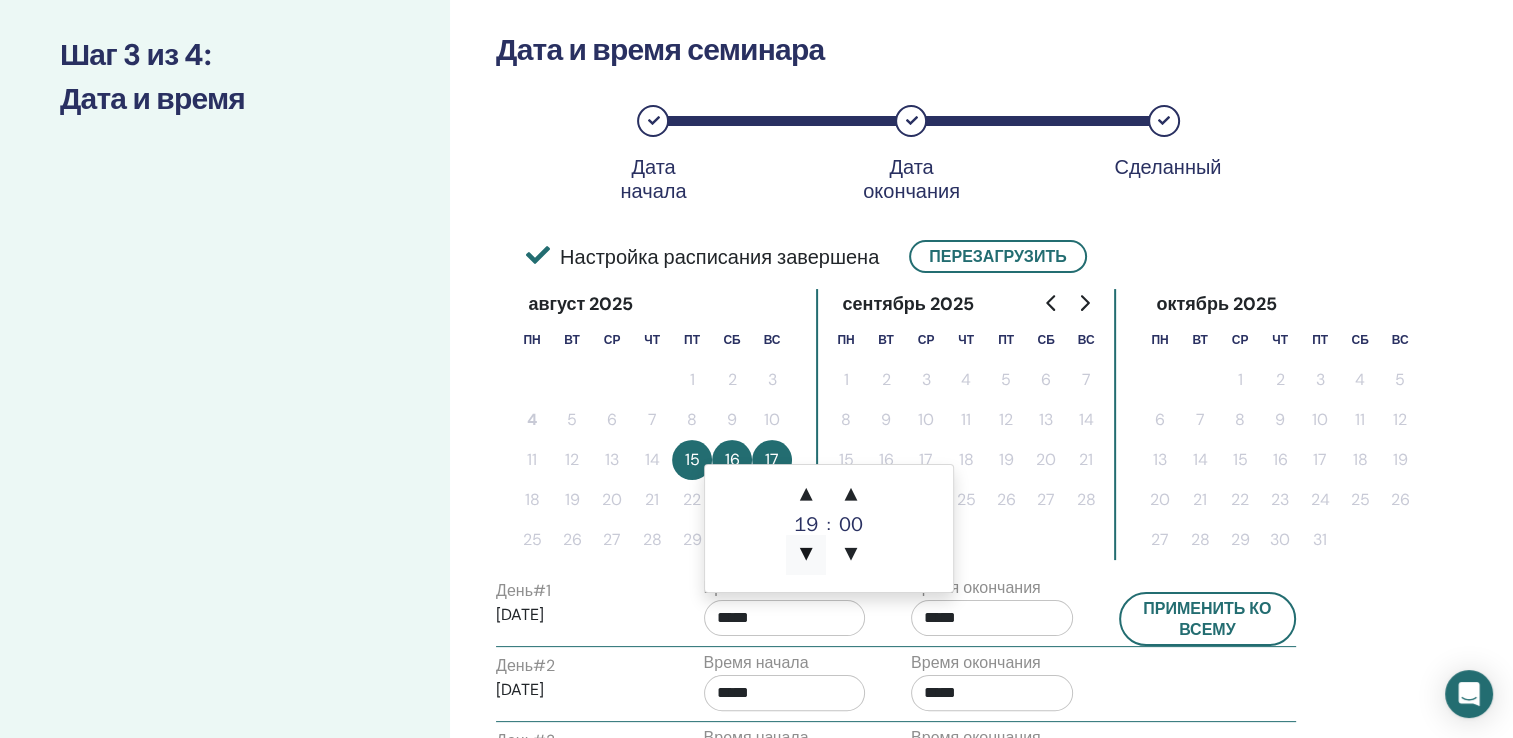 click on "▼" at bounding box center (806, 555) 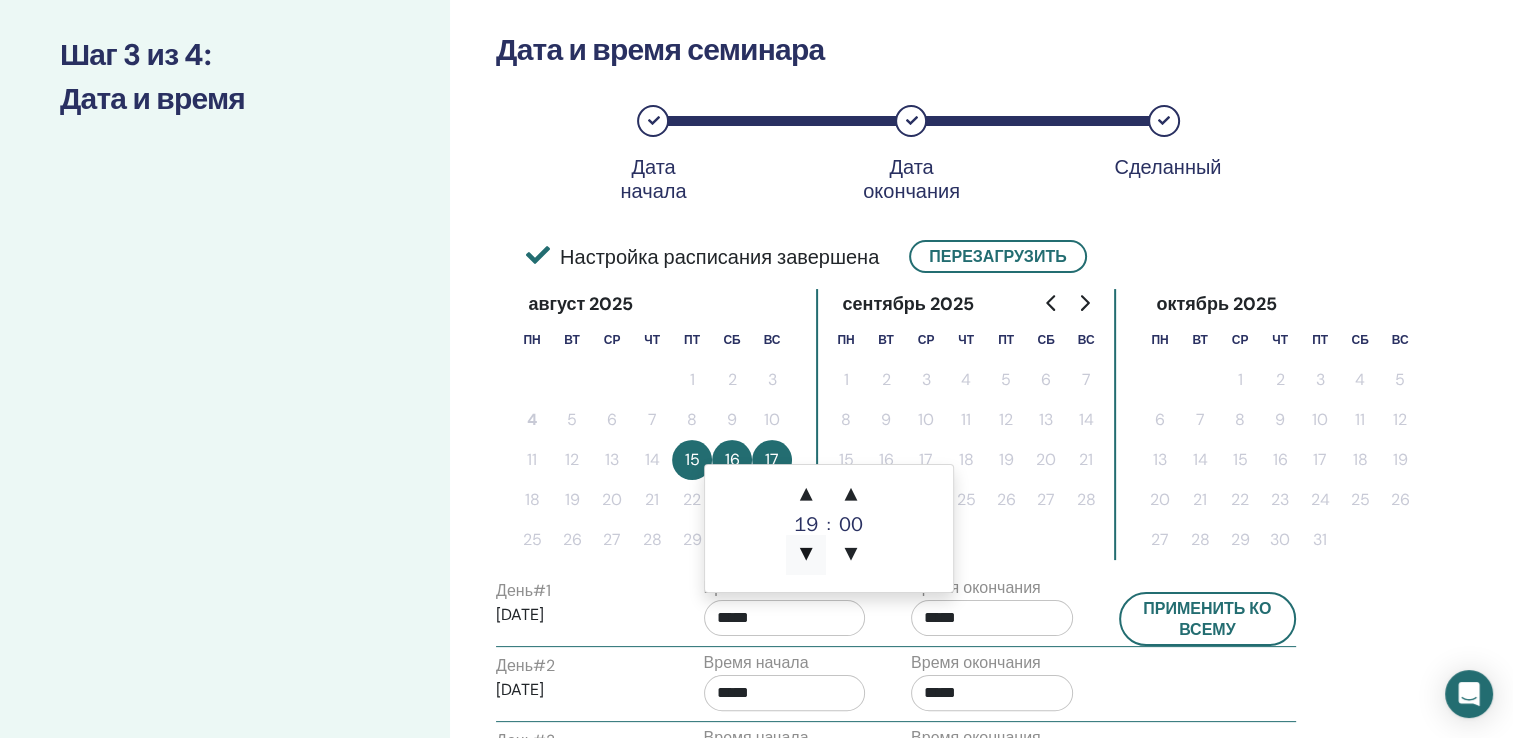 click on "▼" at bounding box center (806, 555) 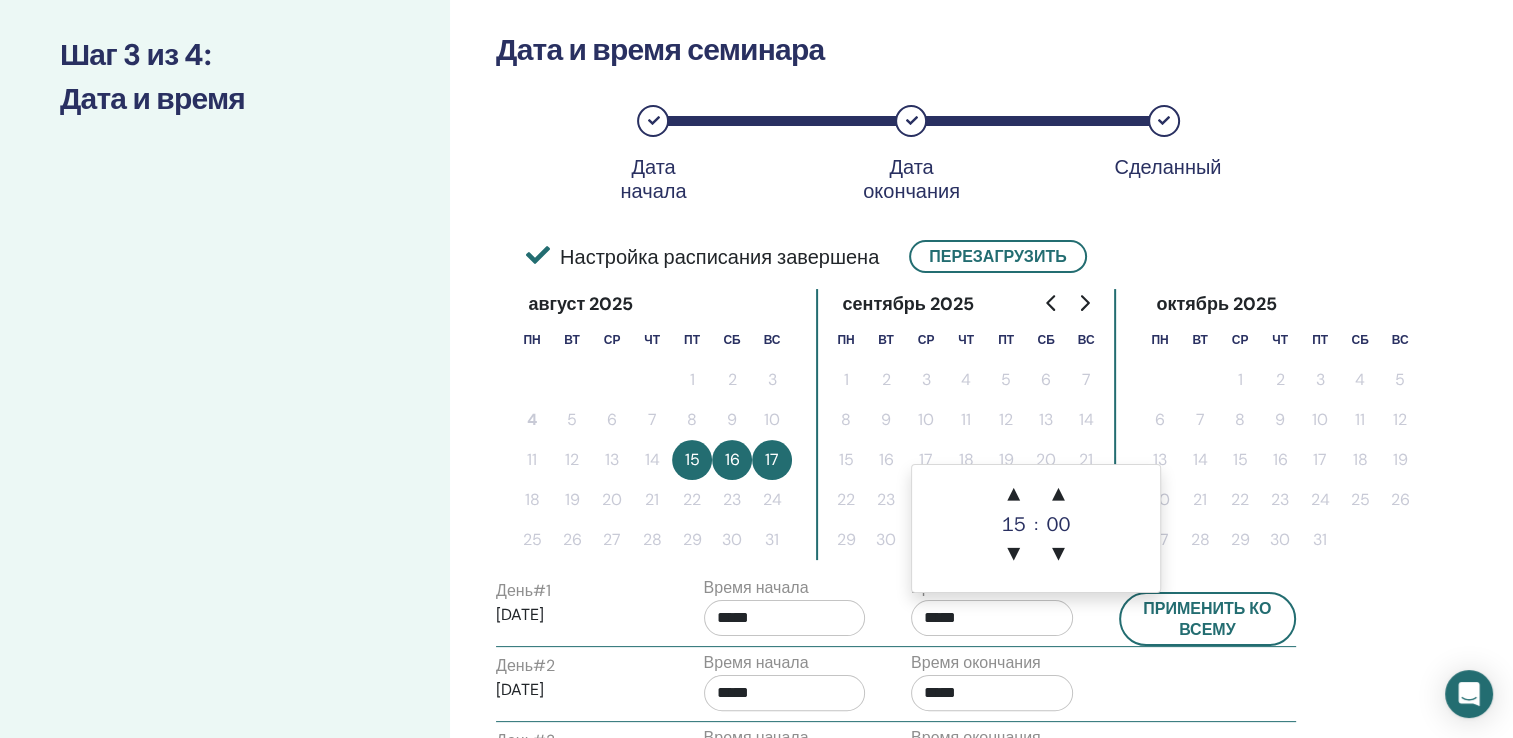 click on "*****" at bounding box center [992, 618] 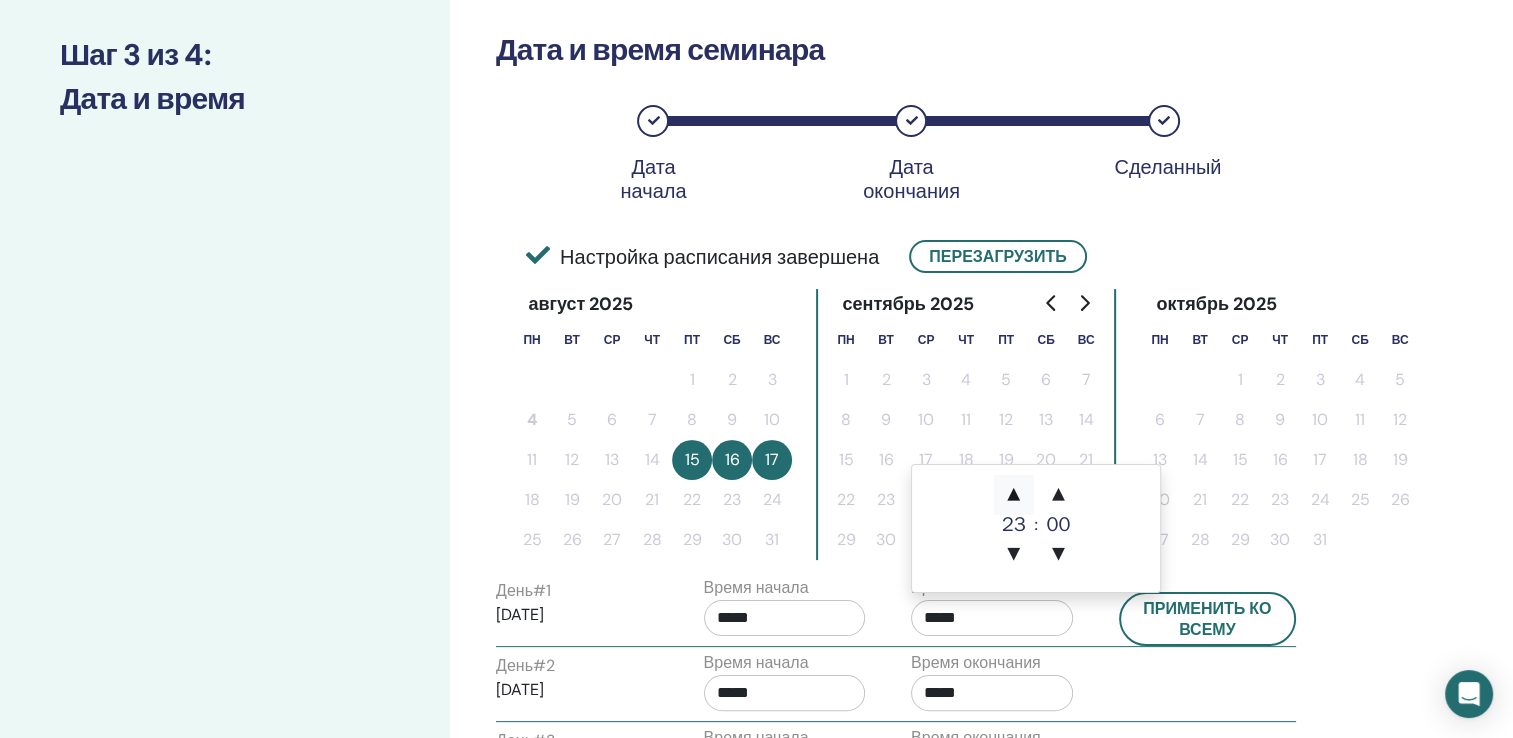 click on "▲" at bounding box center (1014, 495) 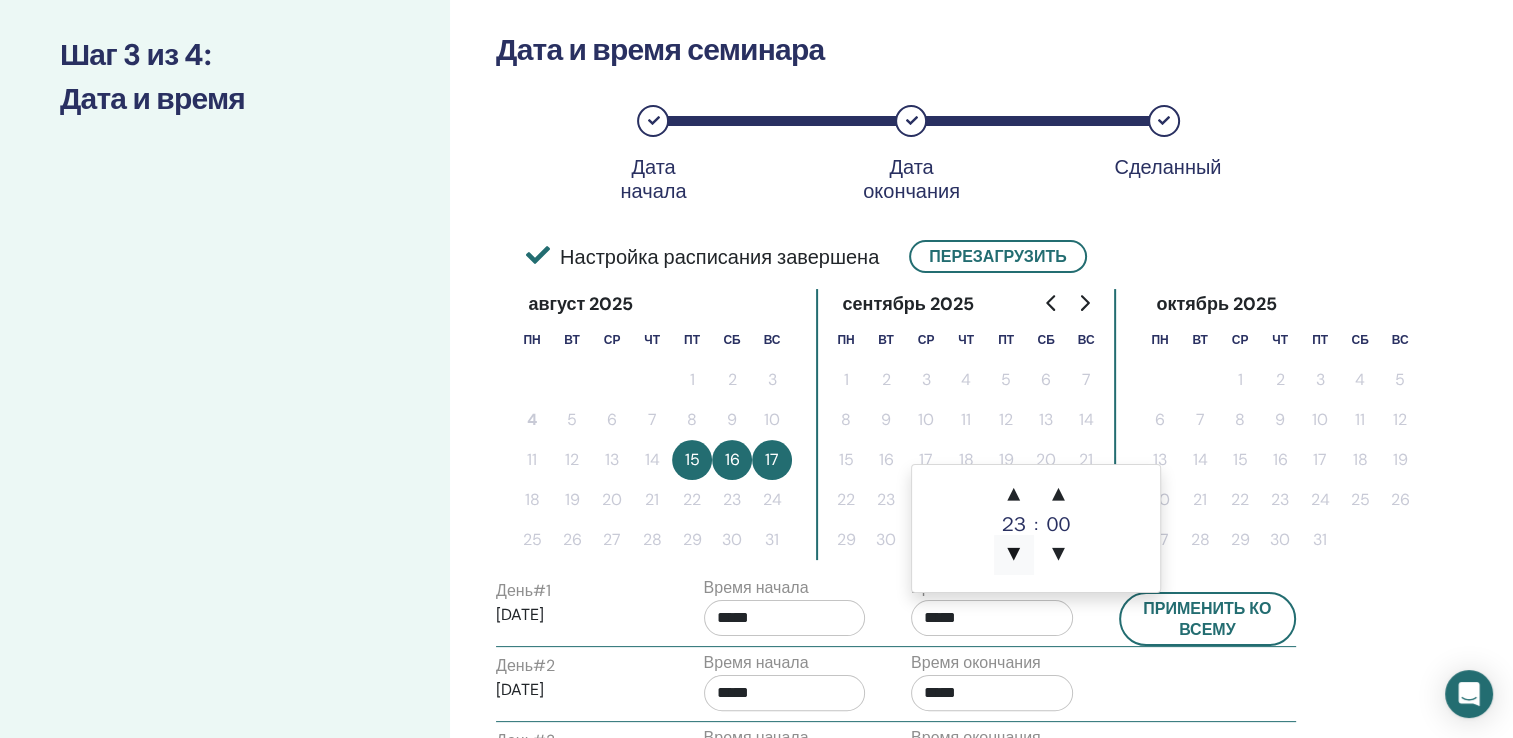 click on "▼" at bounding box center [1014, 555] 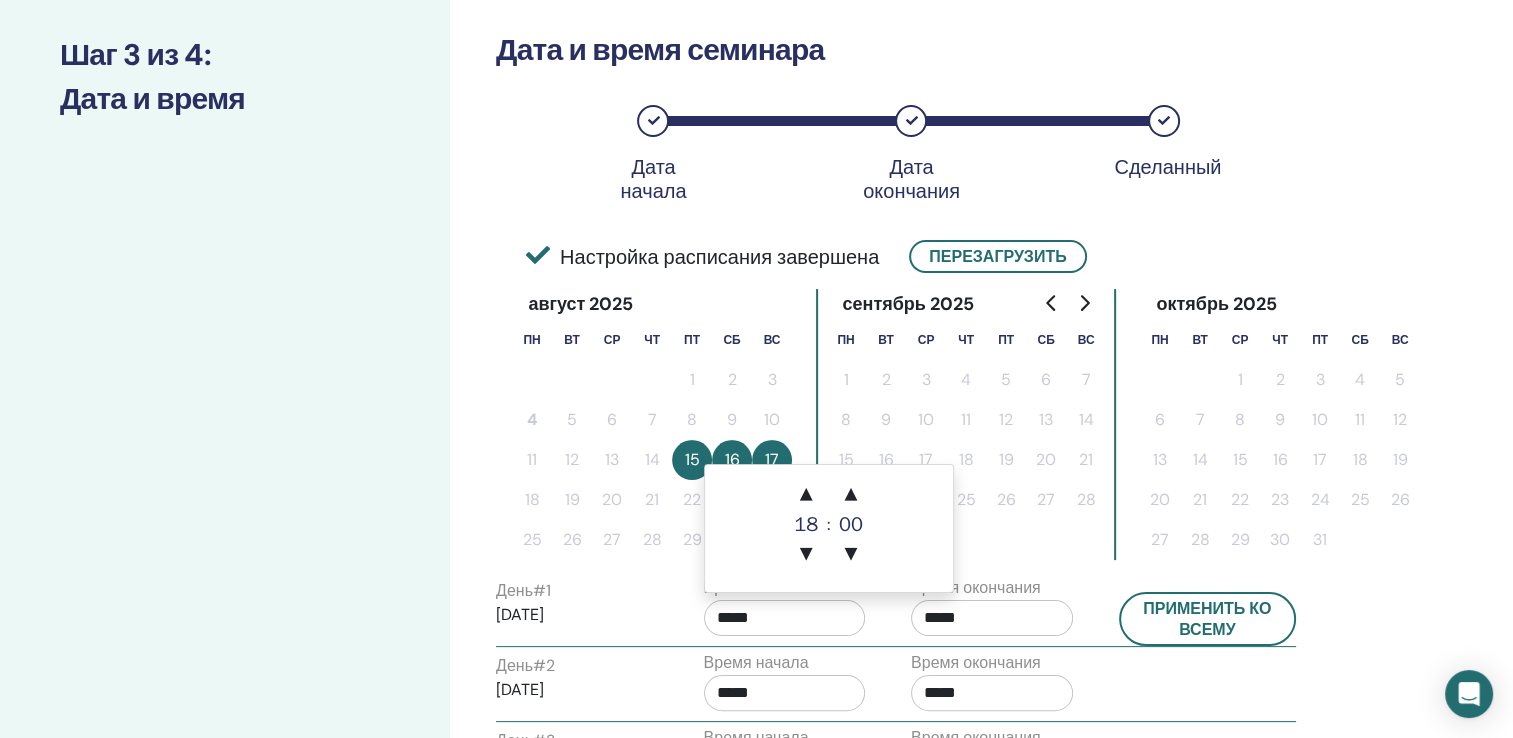 click on "*****" at bounding box center (785, 618) 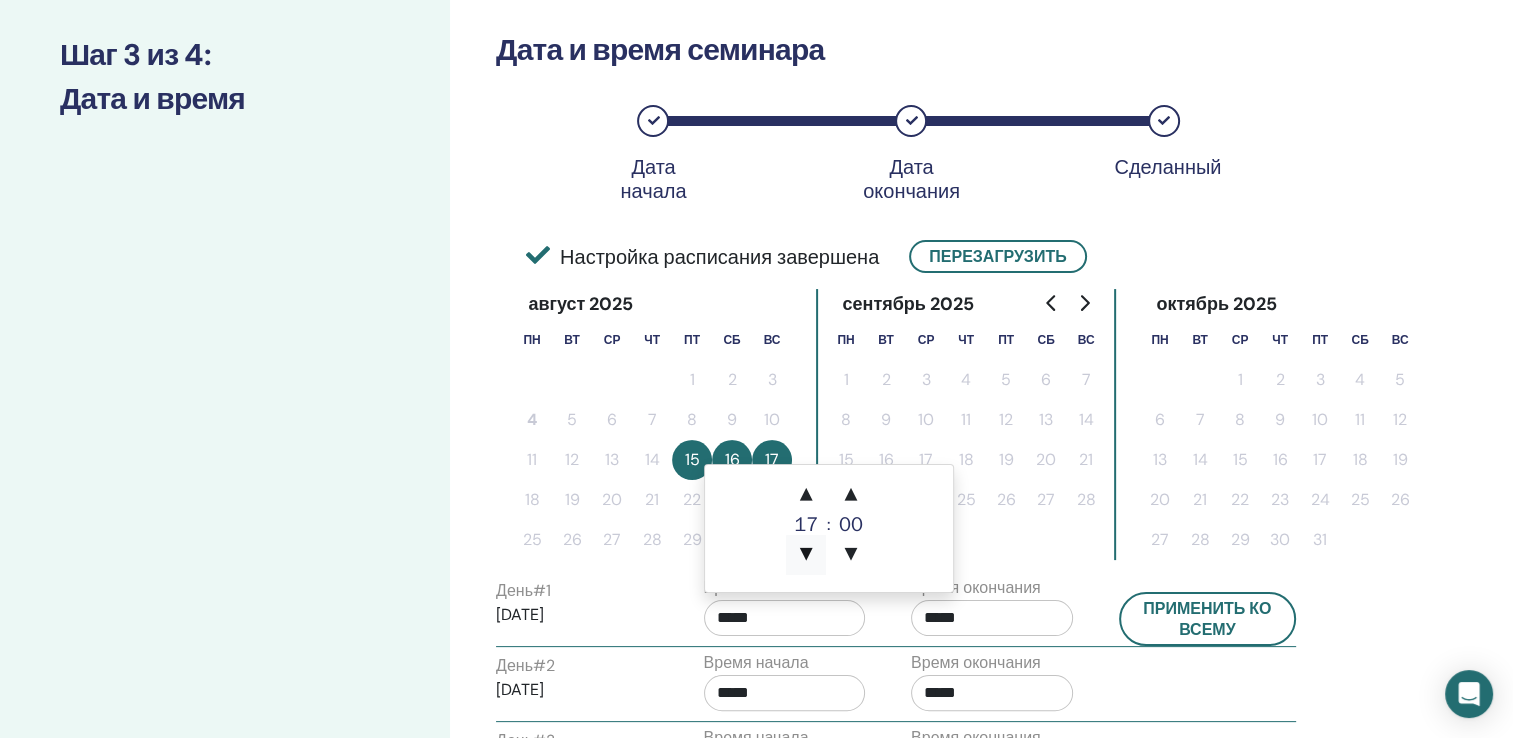 click on "▼" at bounding box center (806, 555) 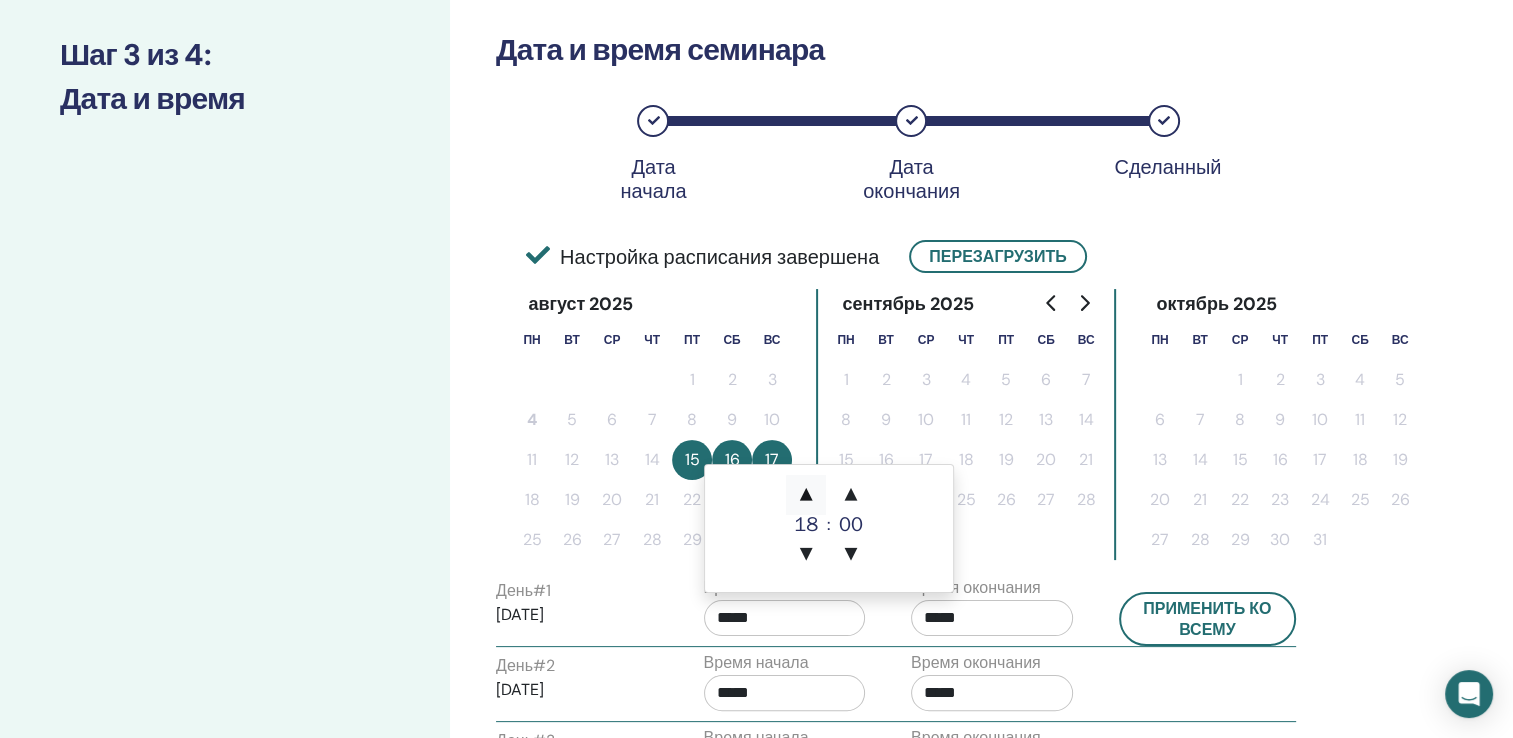 click on "▲" at bounding box center [806, 495] 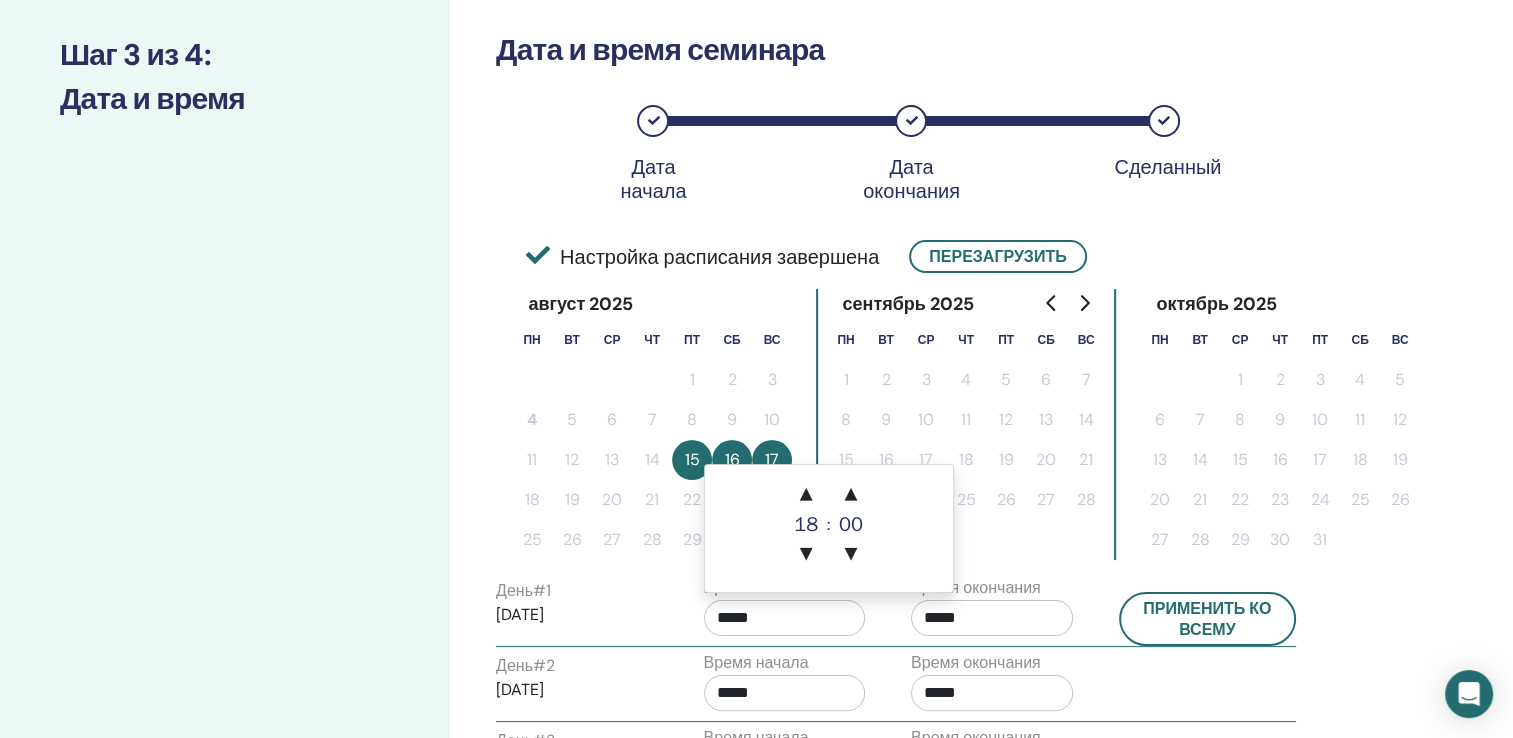 click on "*****" at bounding box center [992, 693] 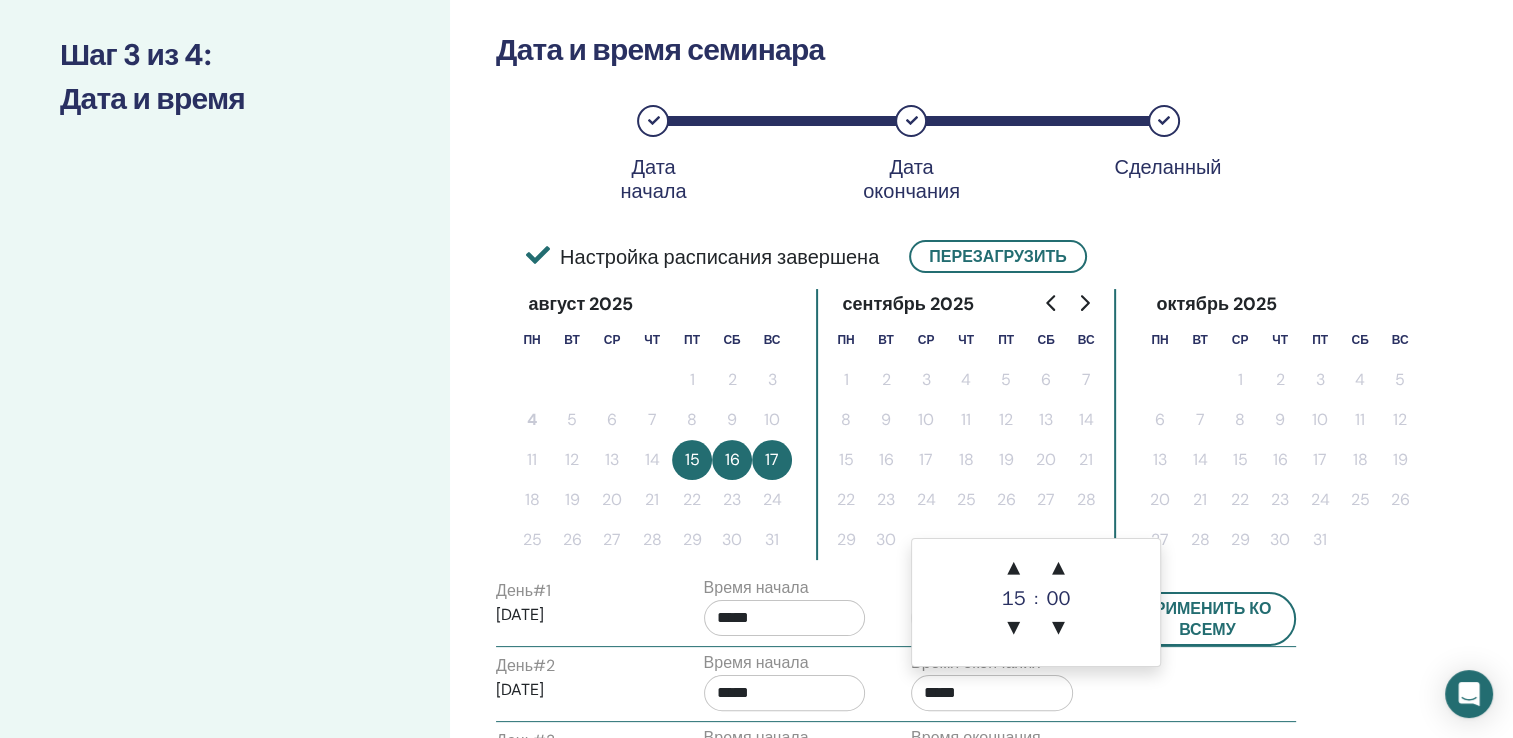 click on "*****" at bounding box center [785, 693] 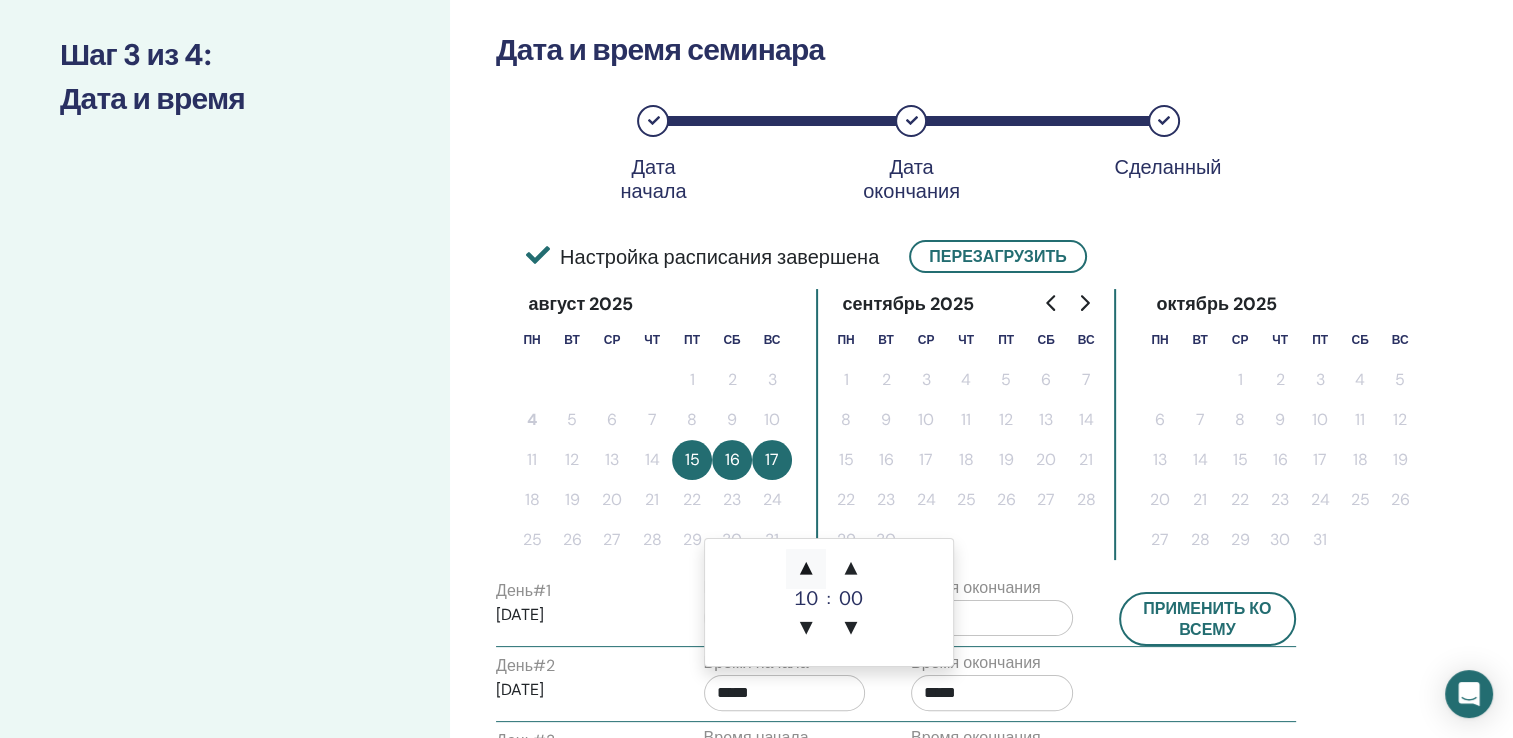 click on "▲" at bounding box center [806, 569] 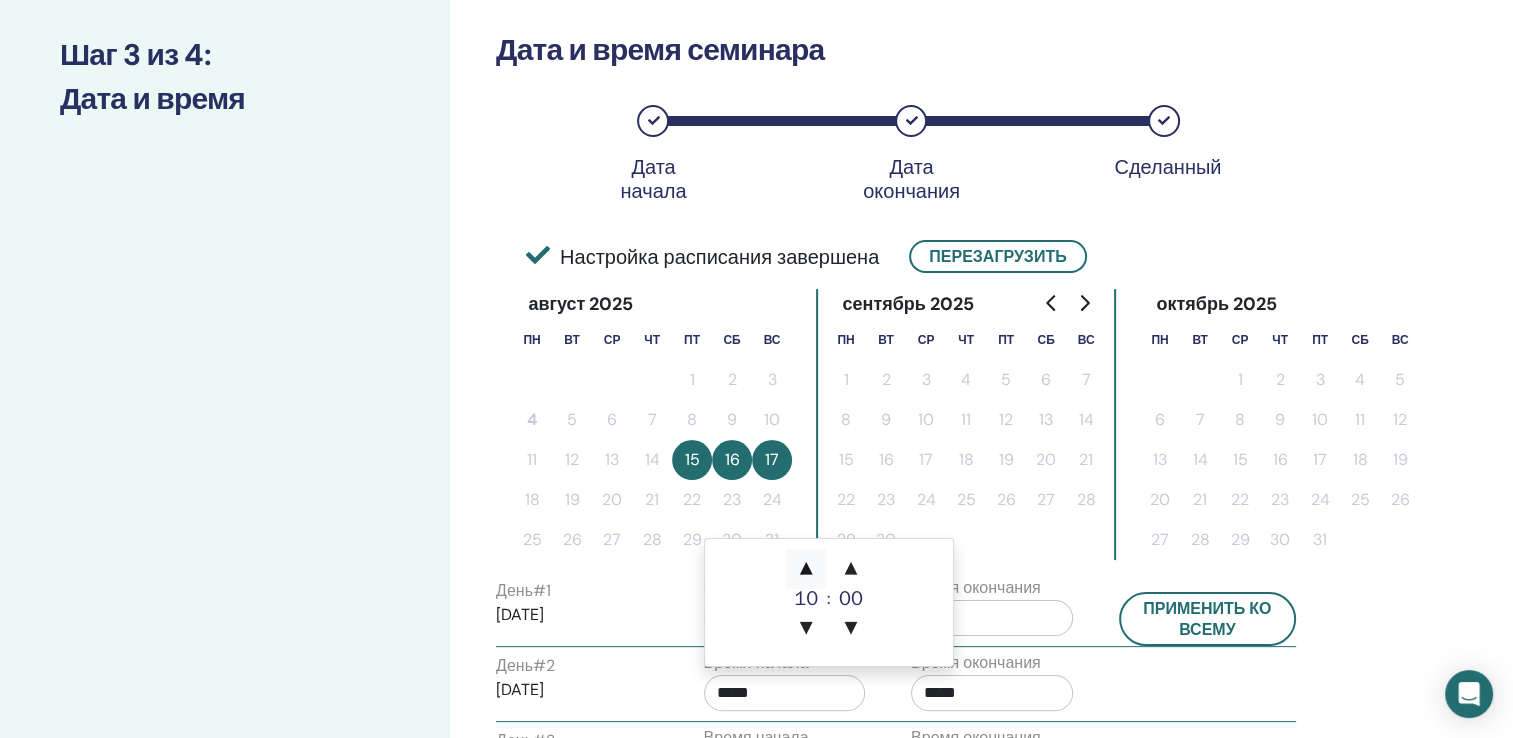 type on "*****" 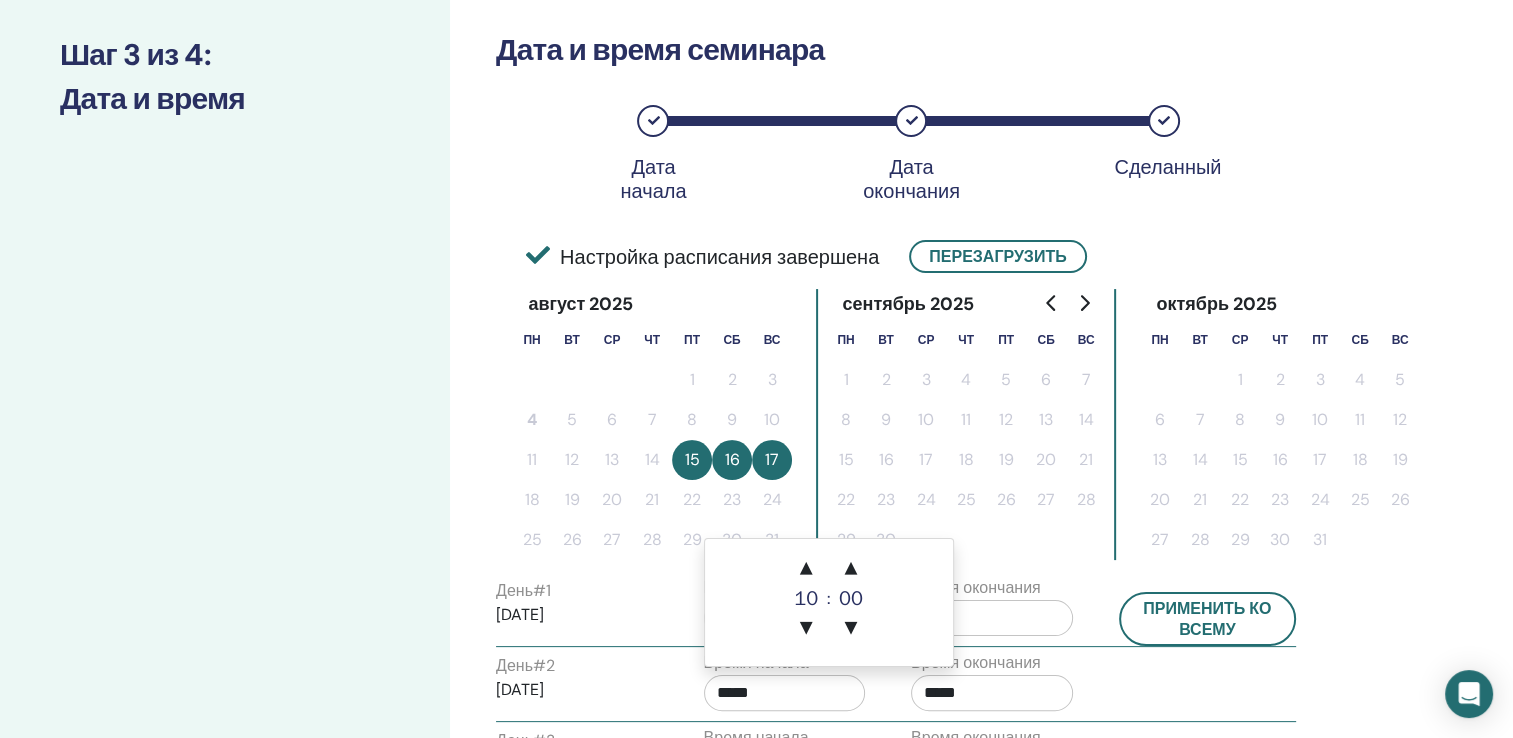 click on "*****" at bounding box center [992, 693] 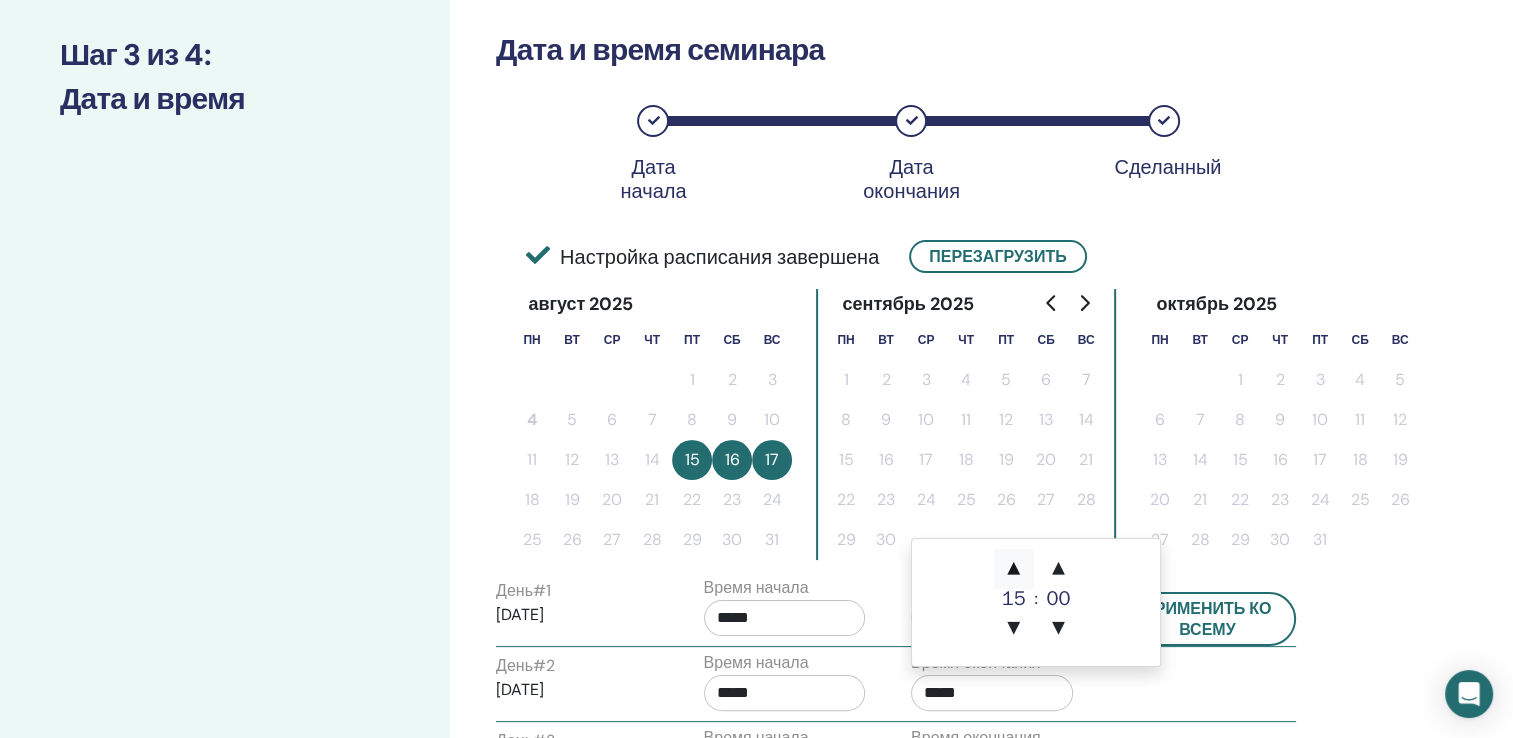 click on "▲" at bounding box center (1014, 569) 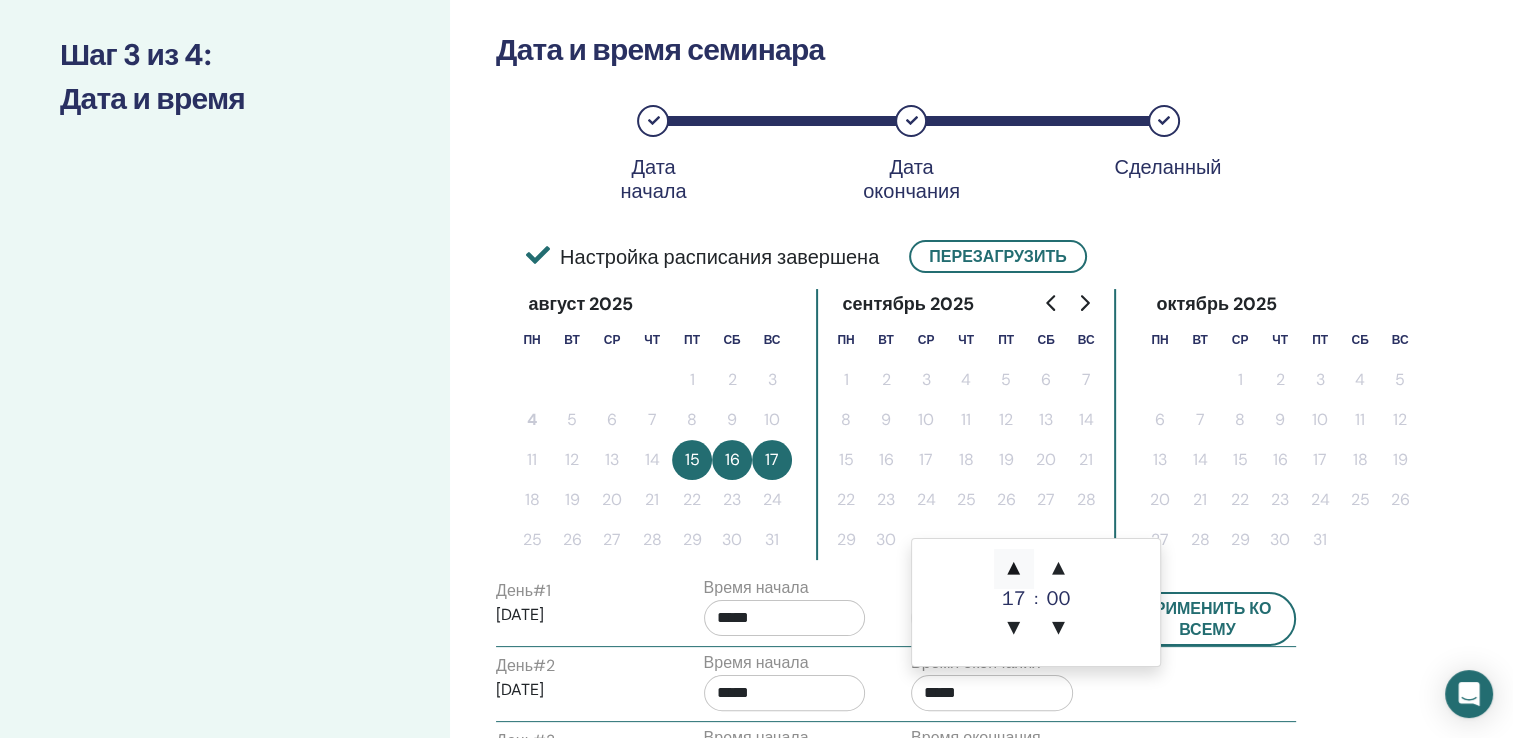 click on "▲" at bounding box center (1014, 569) 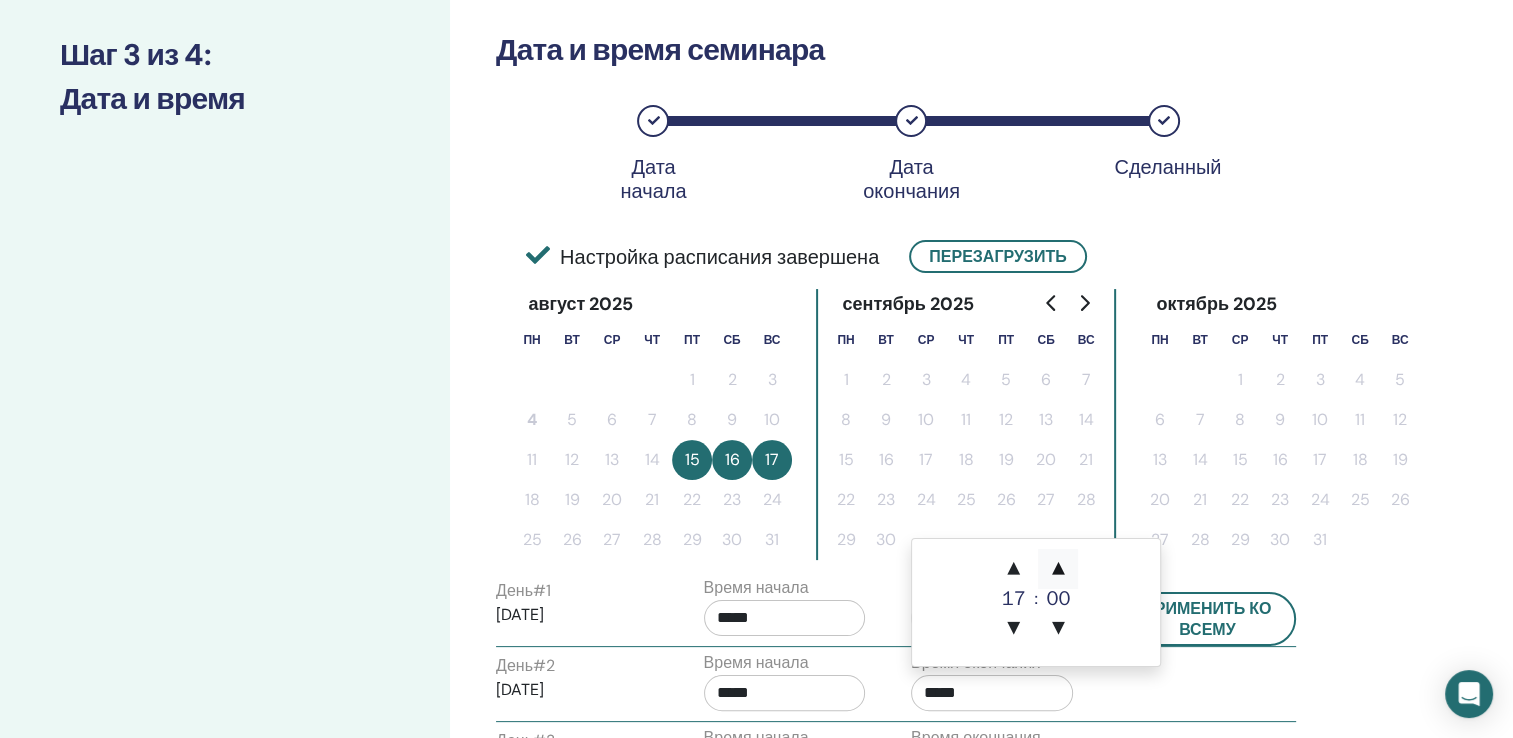 click on "▲" at bounding box center [1058, 569] 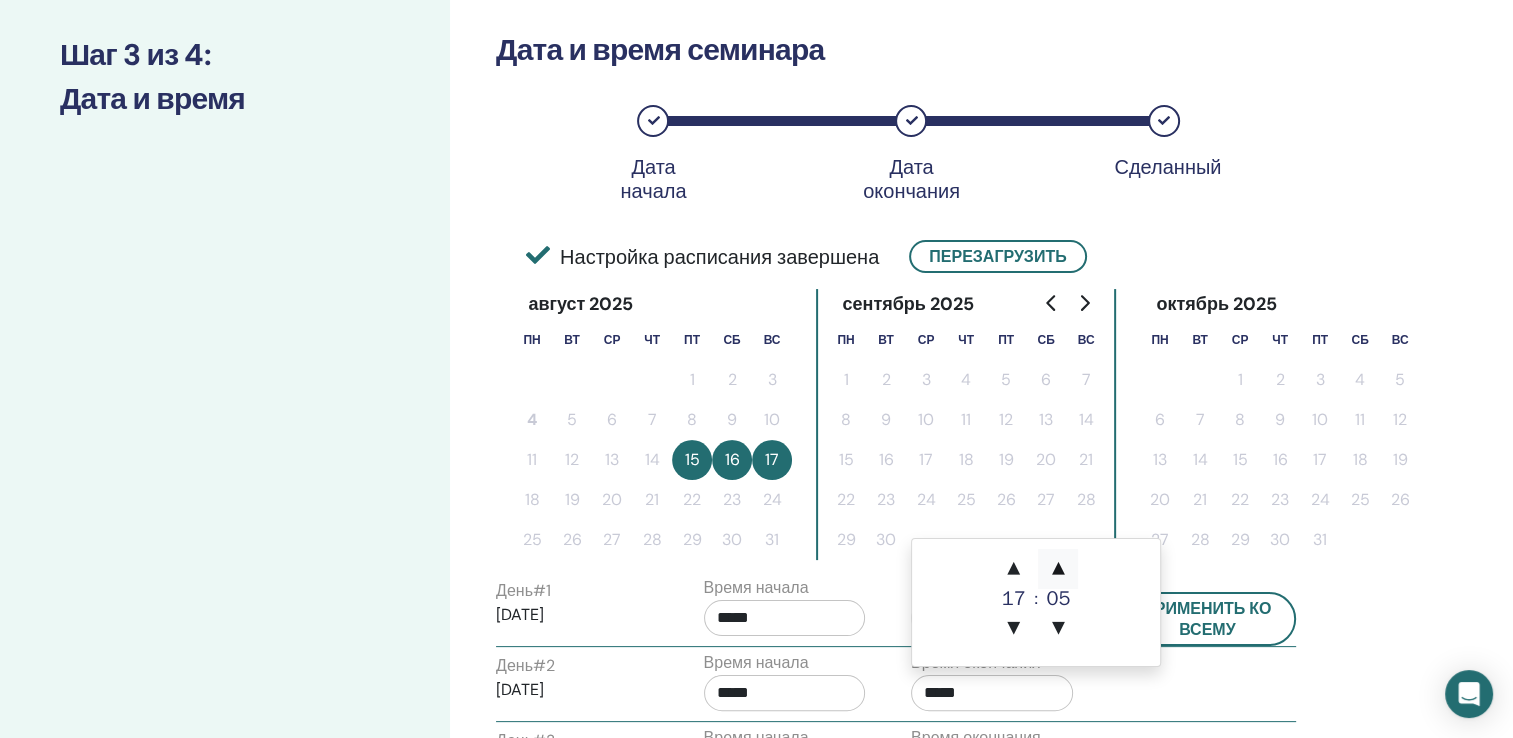 click on "▲" at bounding box center (1058, 569) 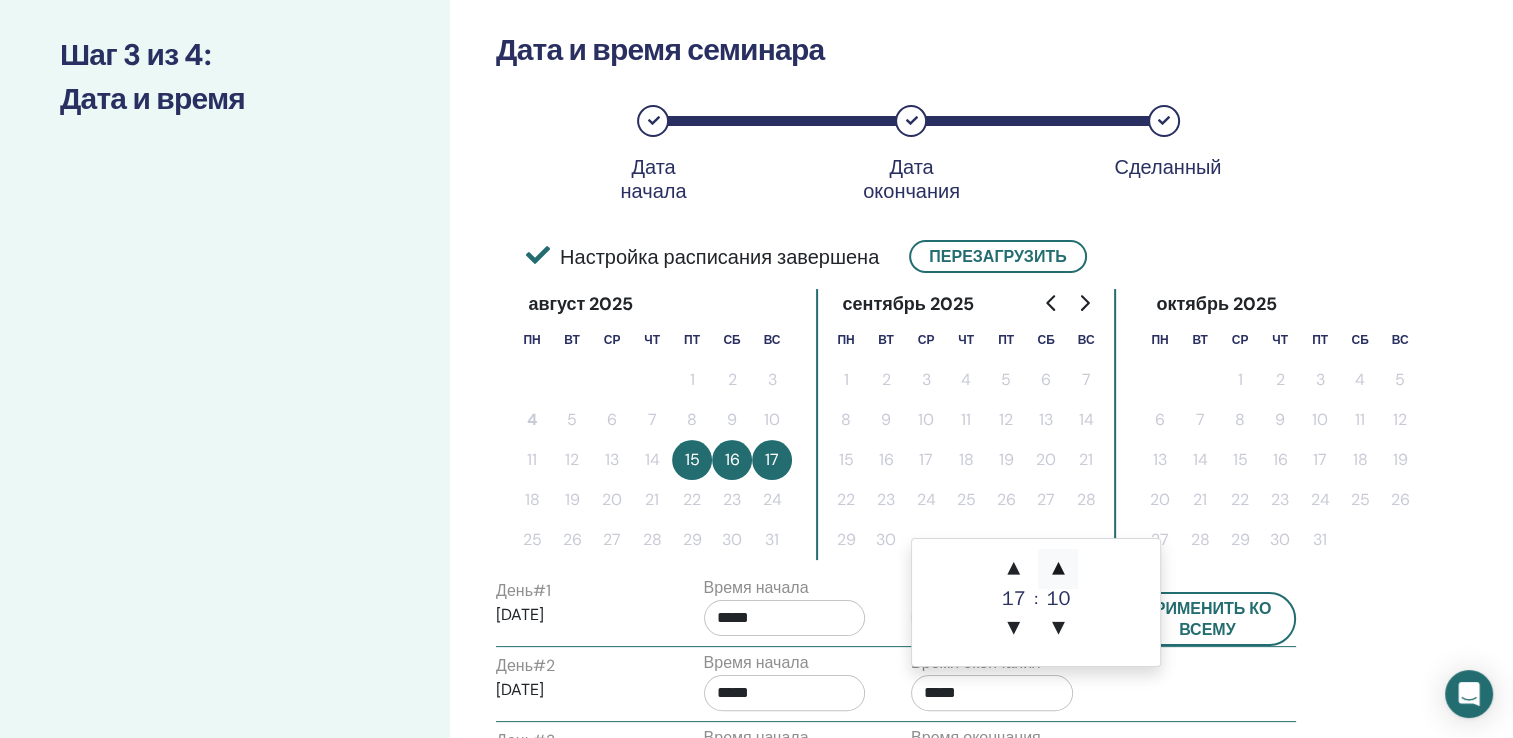 click on "▲" at bounding box center [1058, 569] 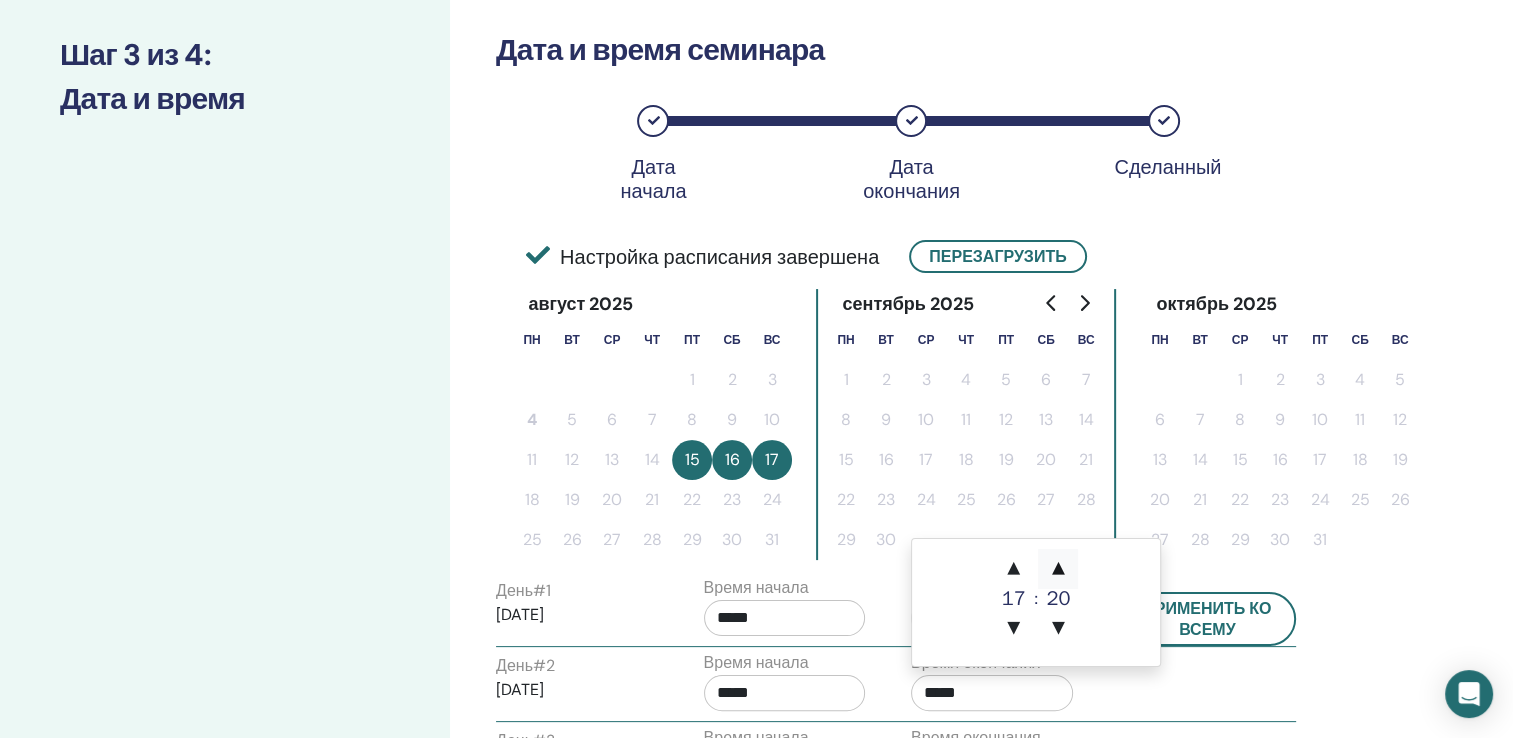 click on "▲" at bounding box center (1058, 569) 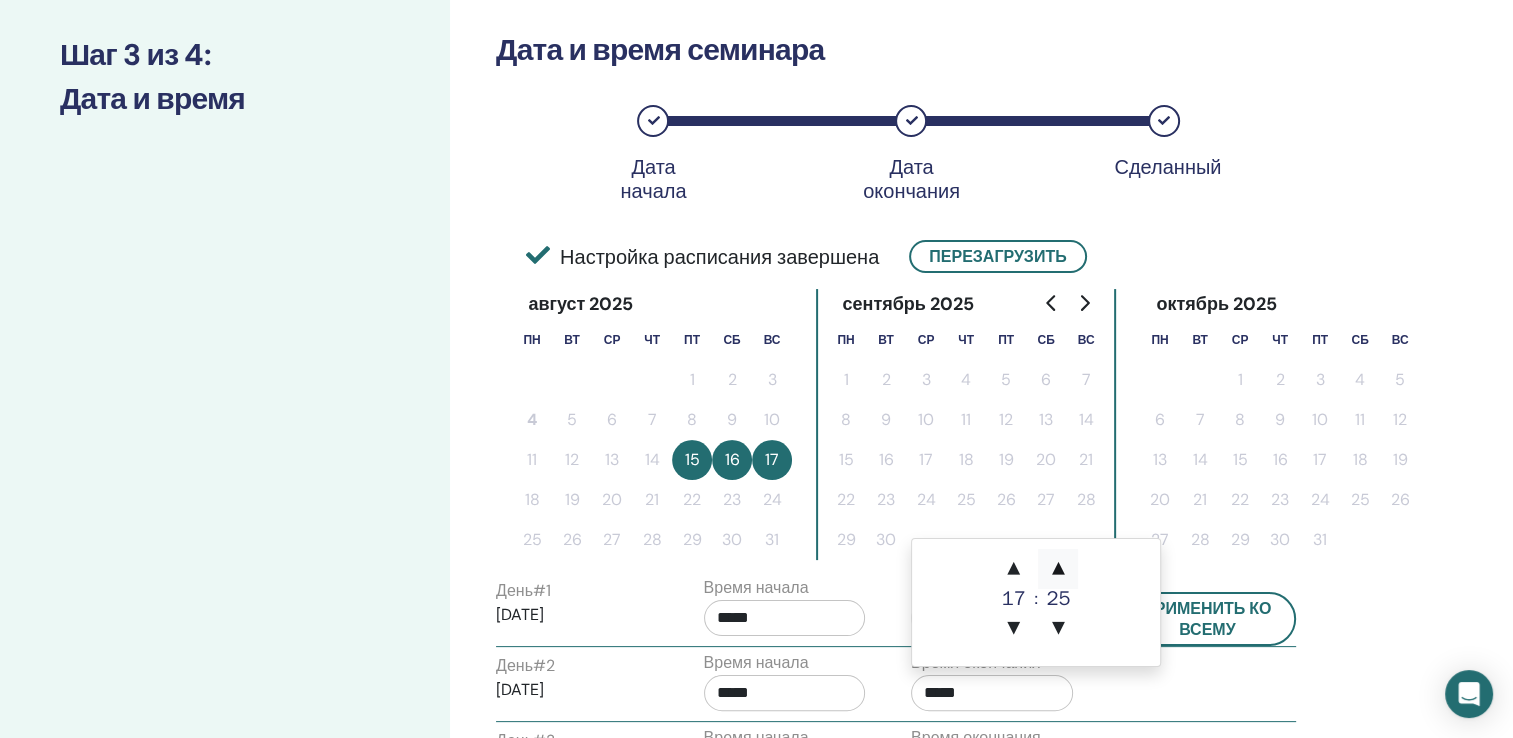 click on "▲" at bounding box center (1058, 569) 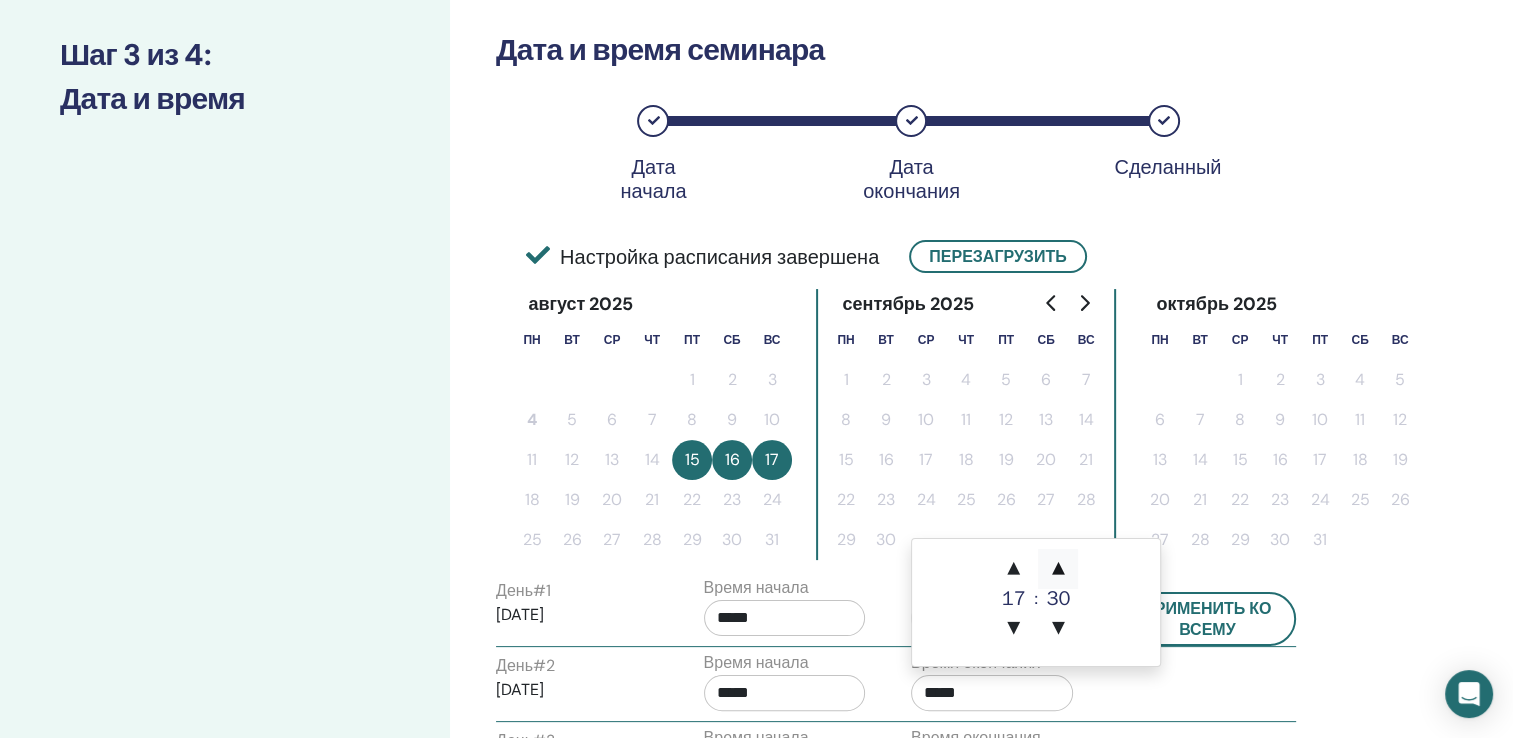 click on "▲" at bounding box center (1058, 569) 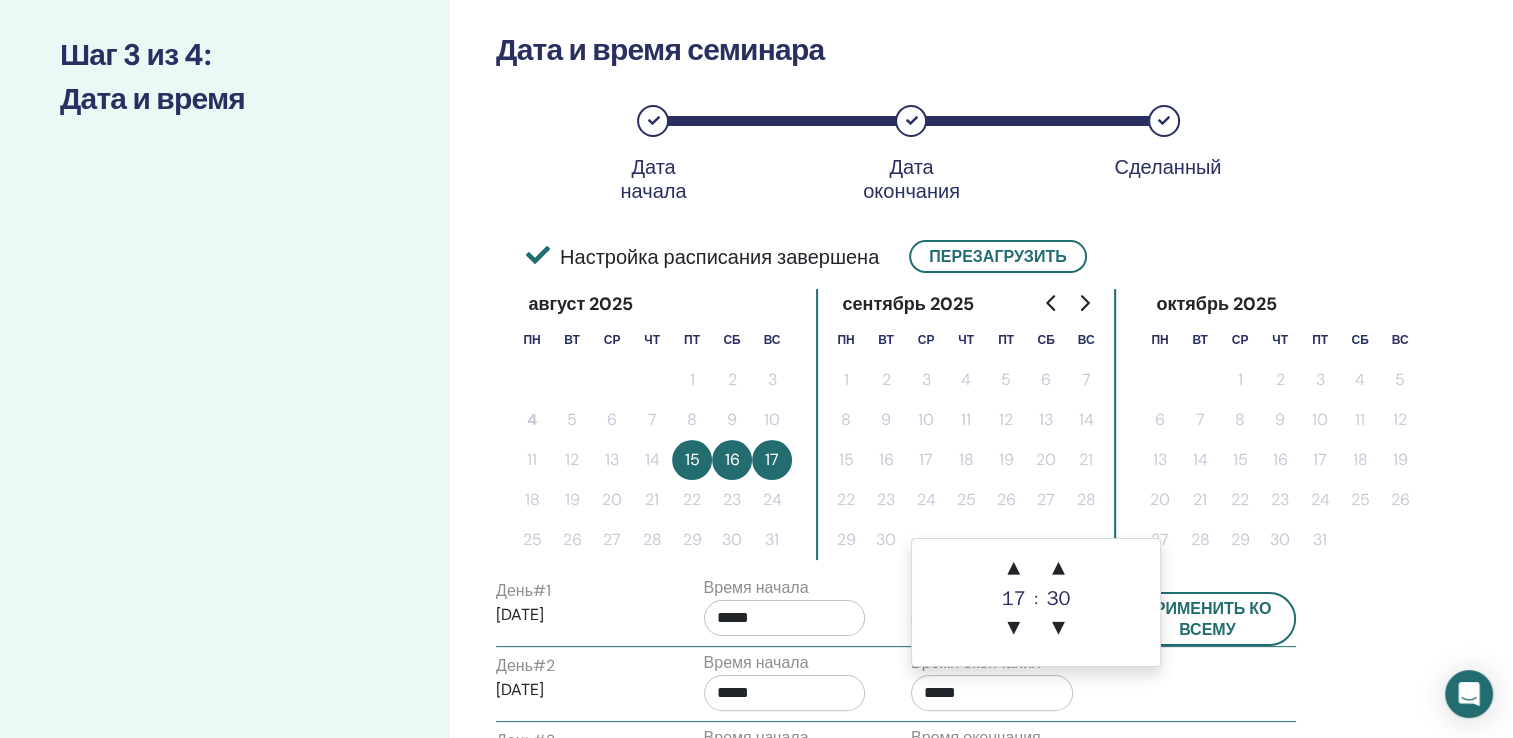 click on "*****" at bounding box center (992, 693) 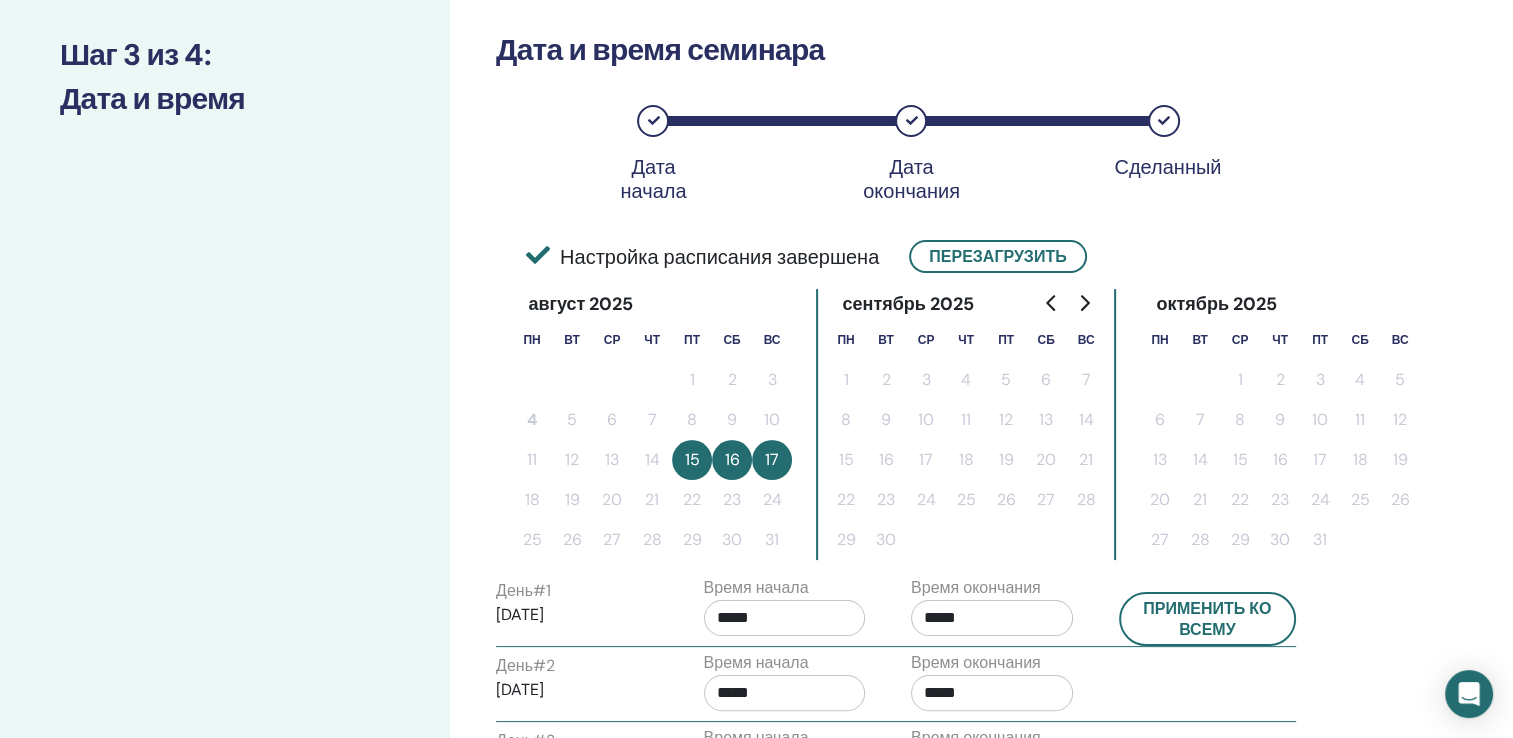 click on "22" at bounding box center (1240, 500) 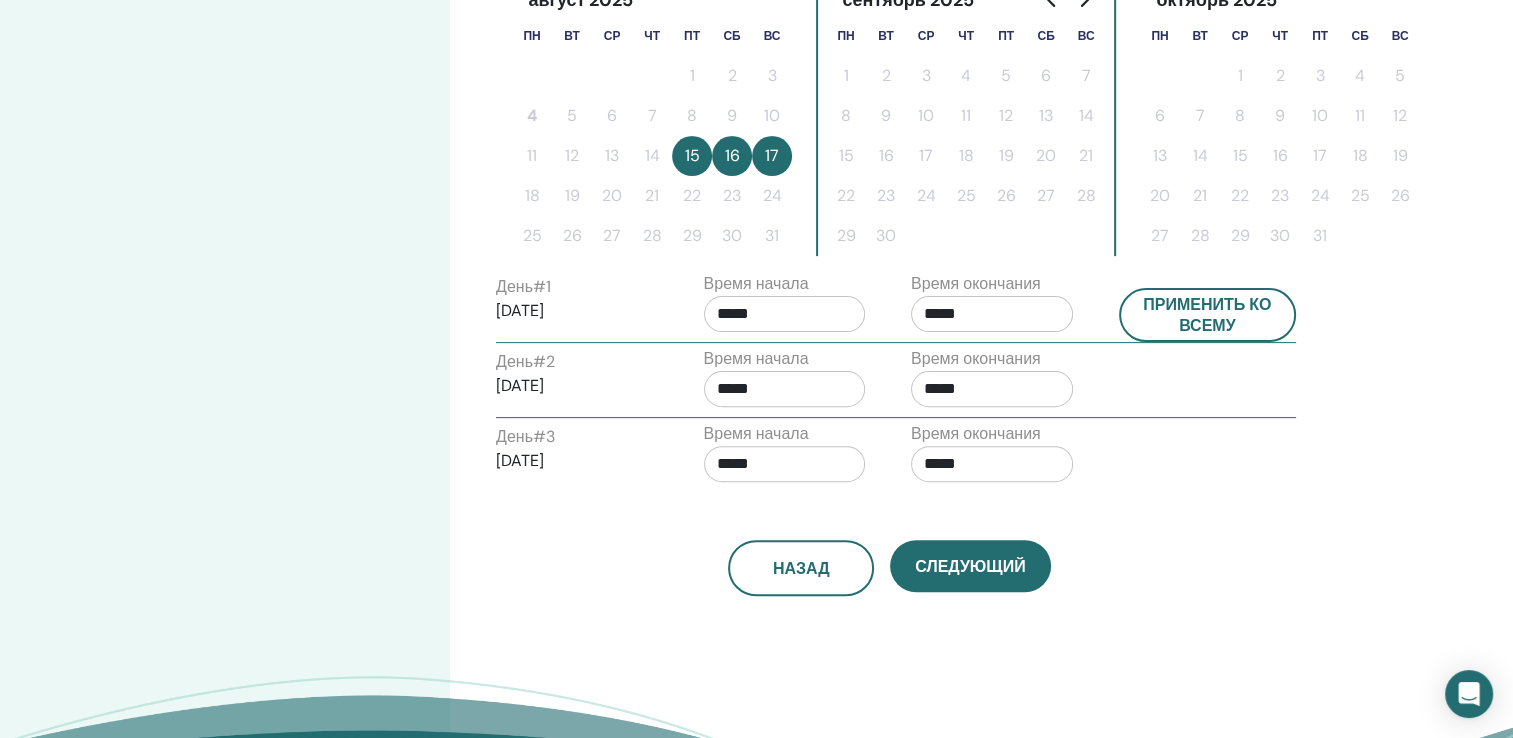 scroll, scrollTop: 643, scrollLeft: 0, axis: vertical 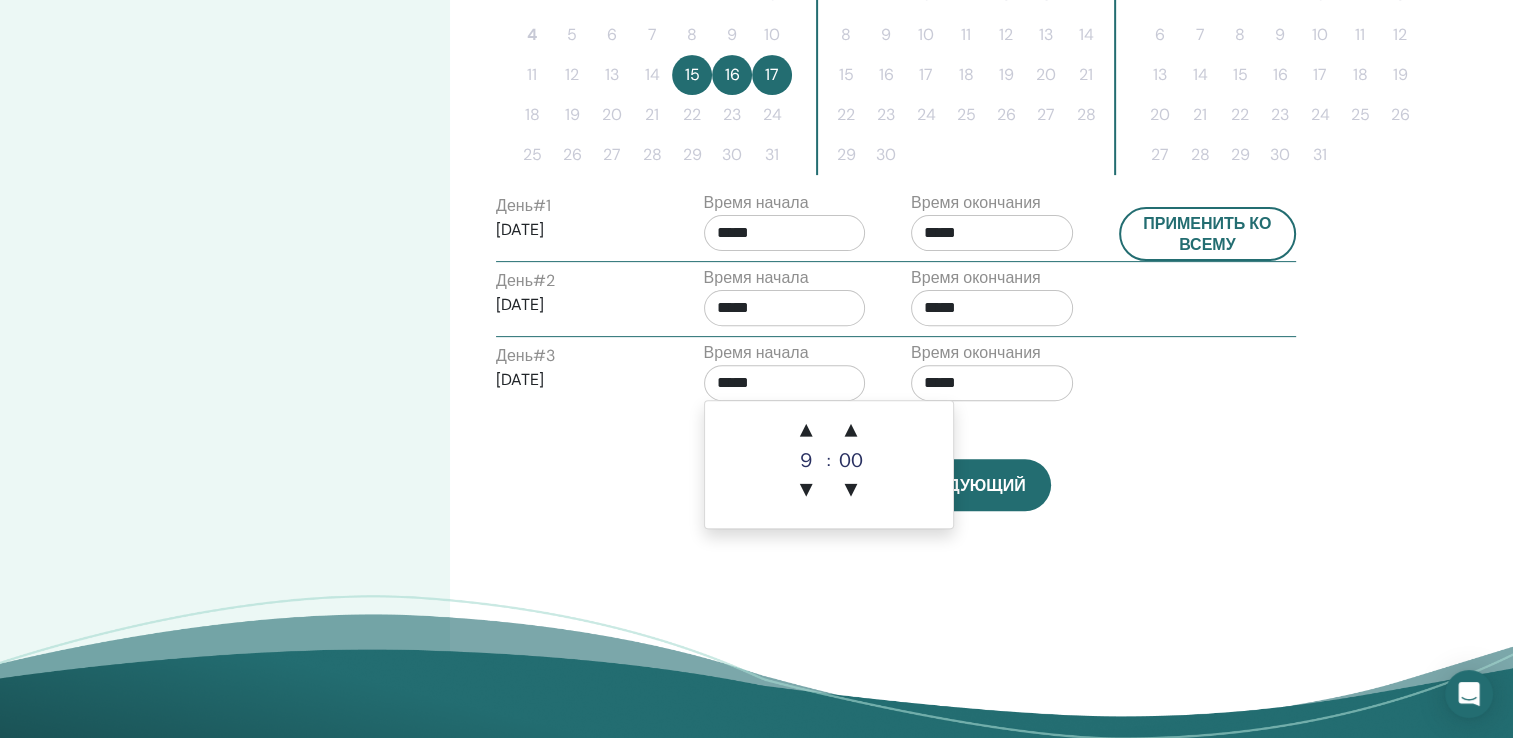 click on "*****" at bounding box center [785, 383] 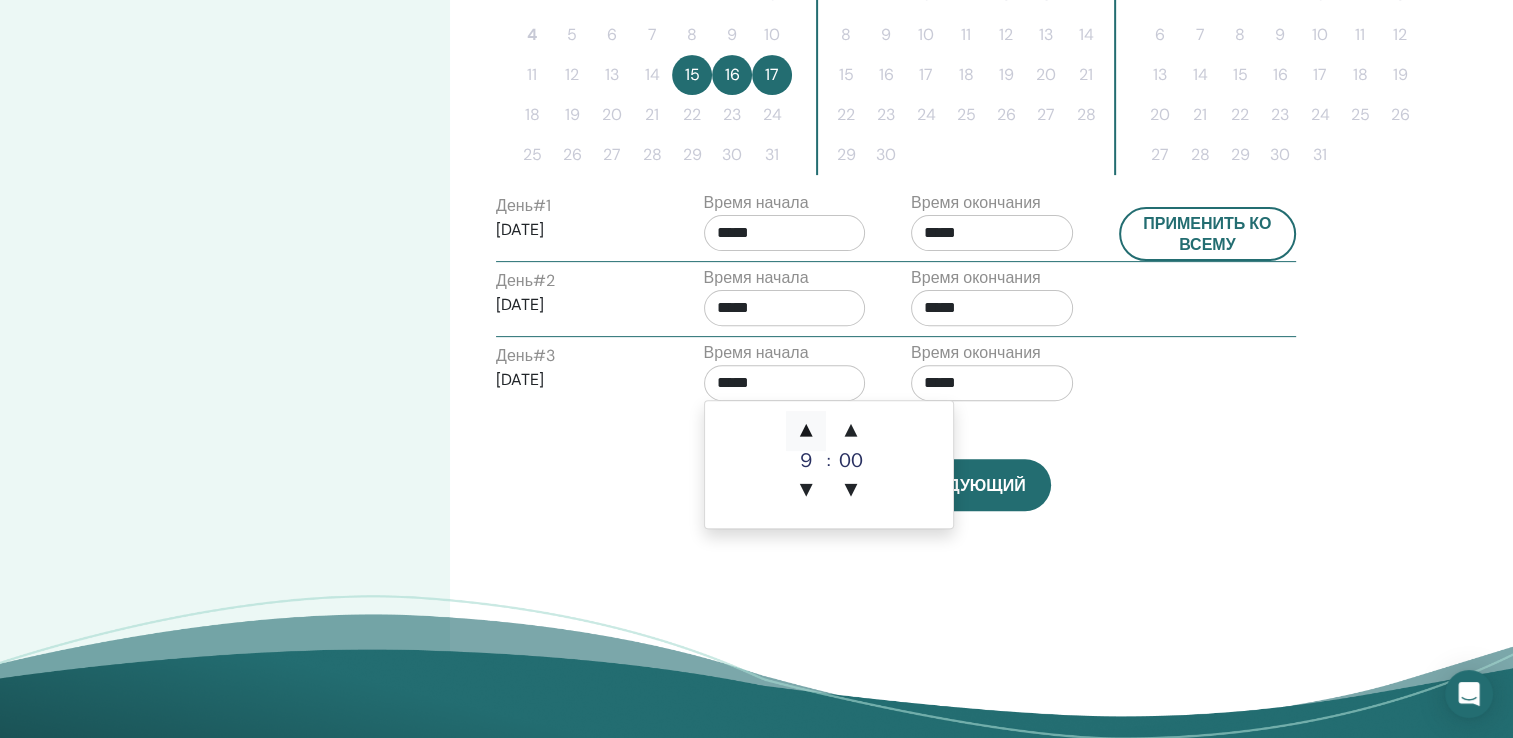 click on "▲" at bounding box center (806, 431) 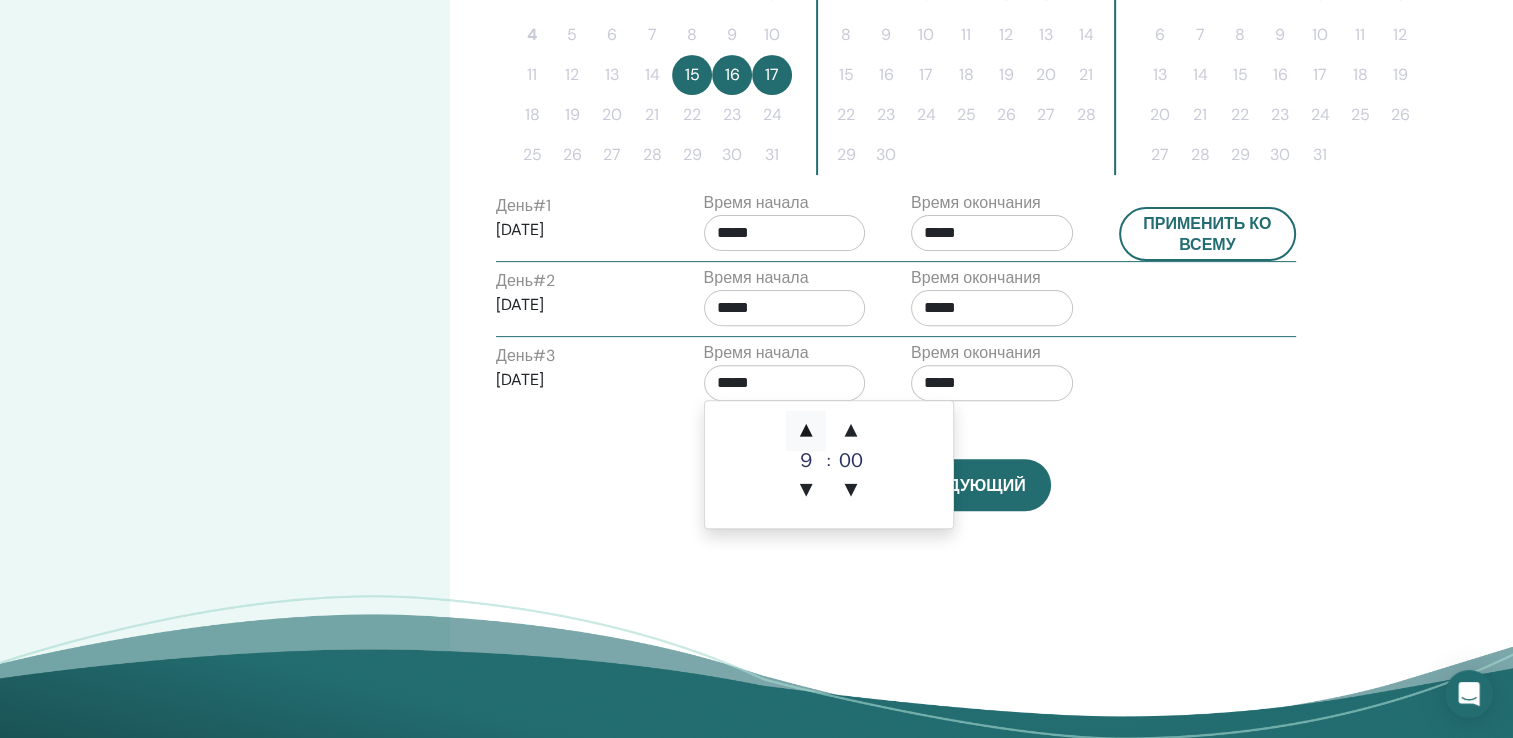 type on "*****" 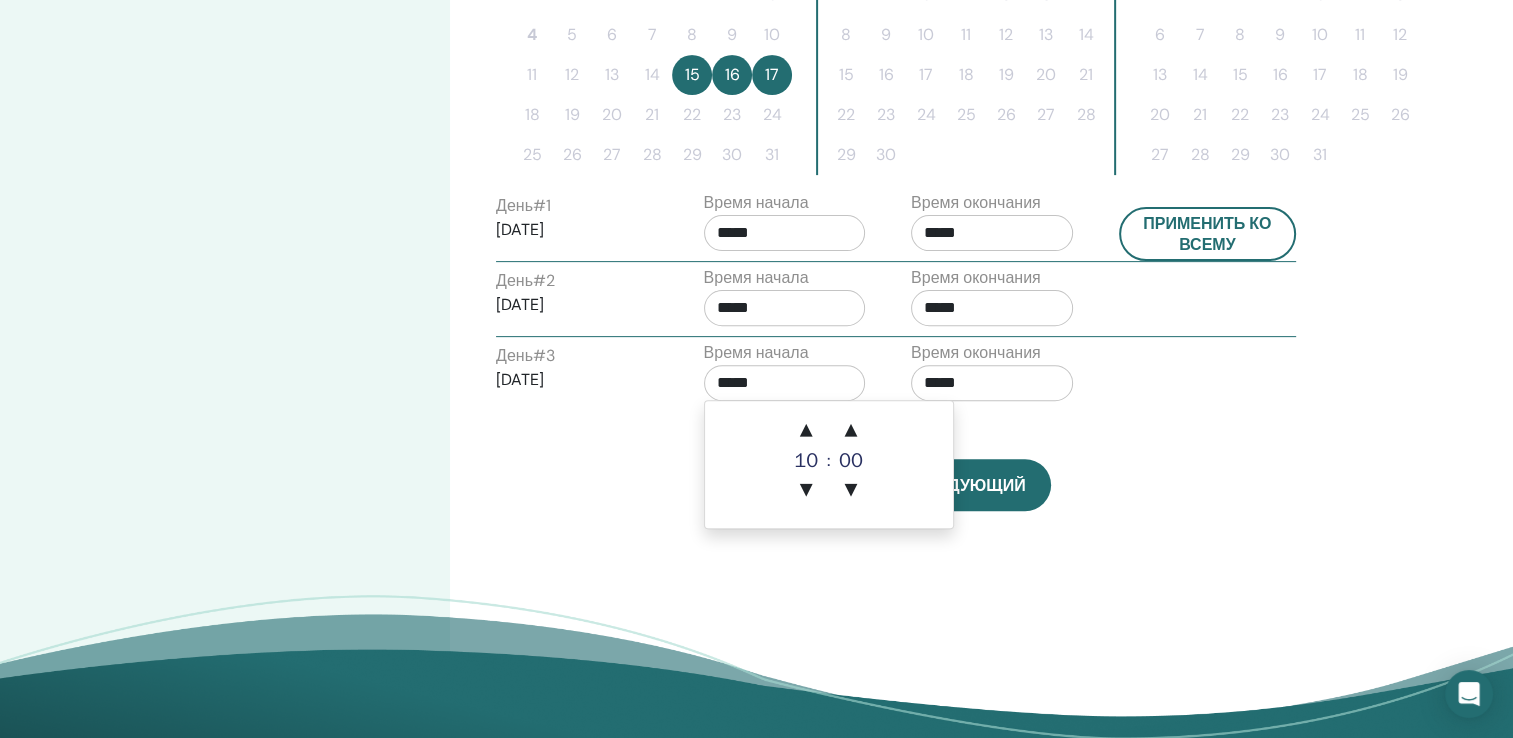 click on "*****" at bounding box center [992, 383] 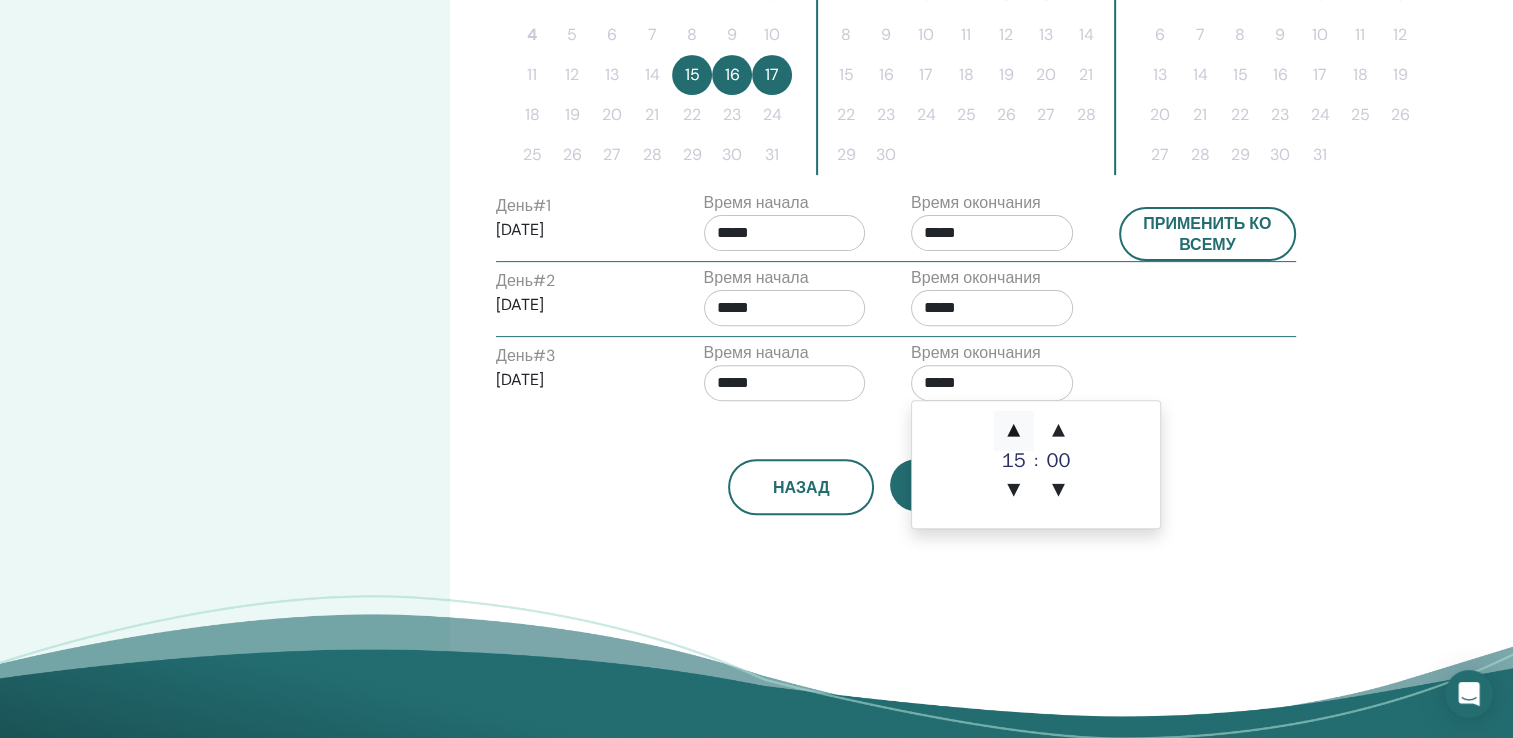 click on "▲" at bounding box center [1014, 431] 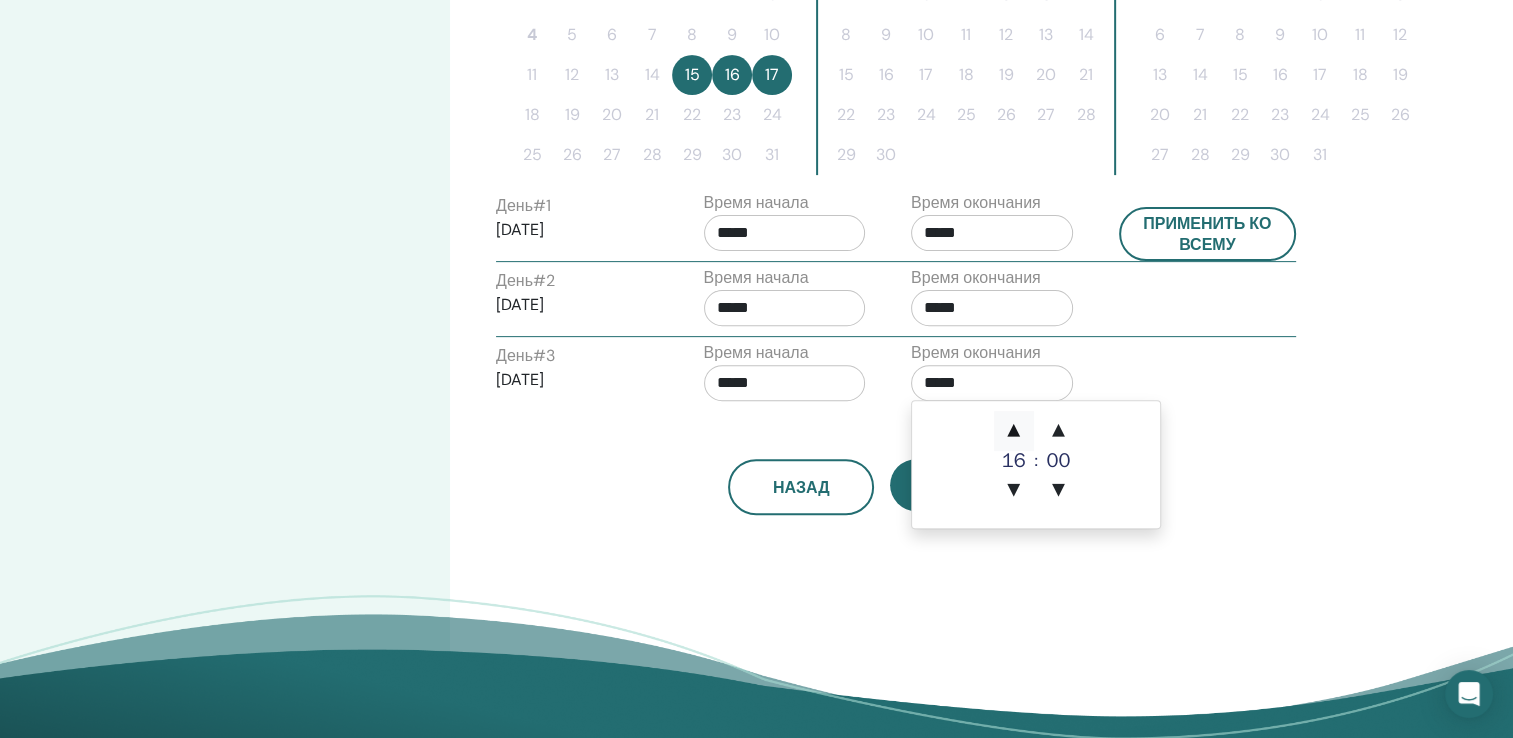 click on "▲" at bounding box center [1014, 431] 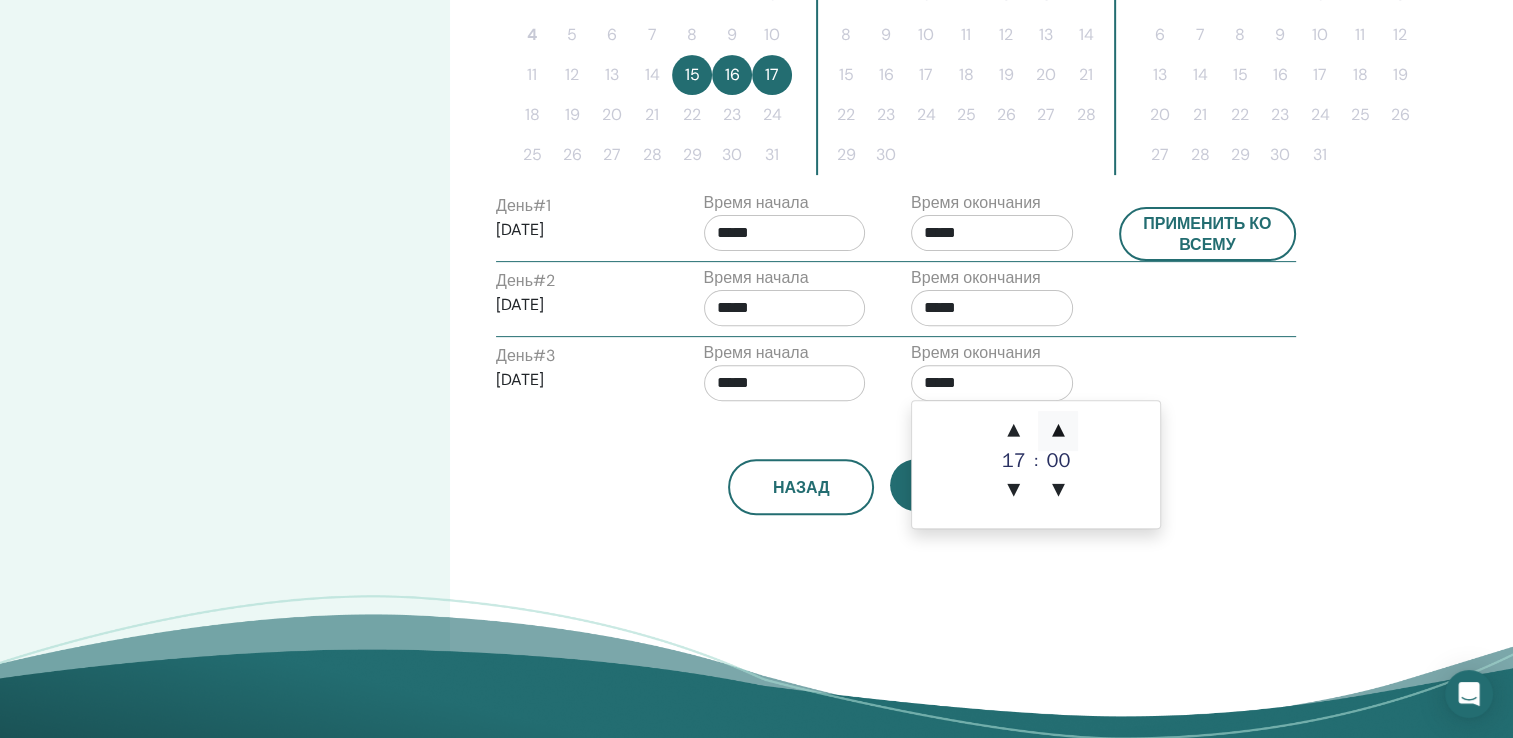 click on "▲" at bounding box center (1058, 431) 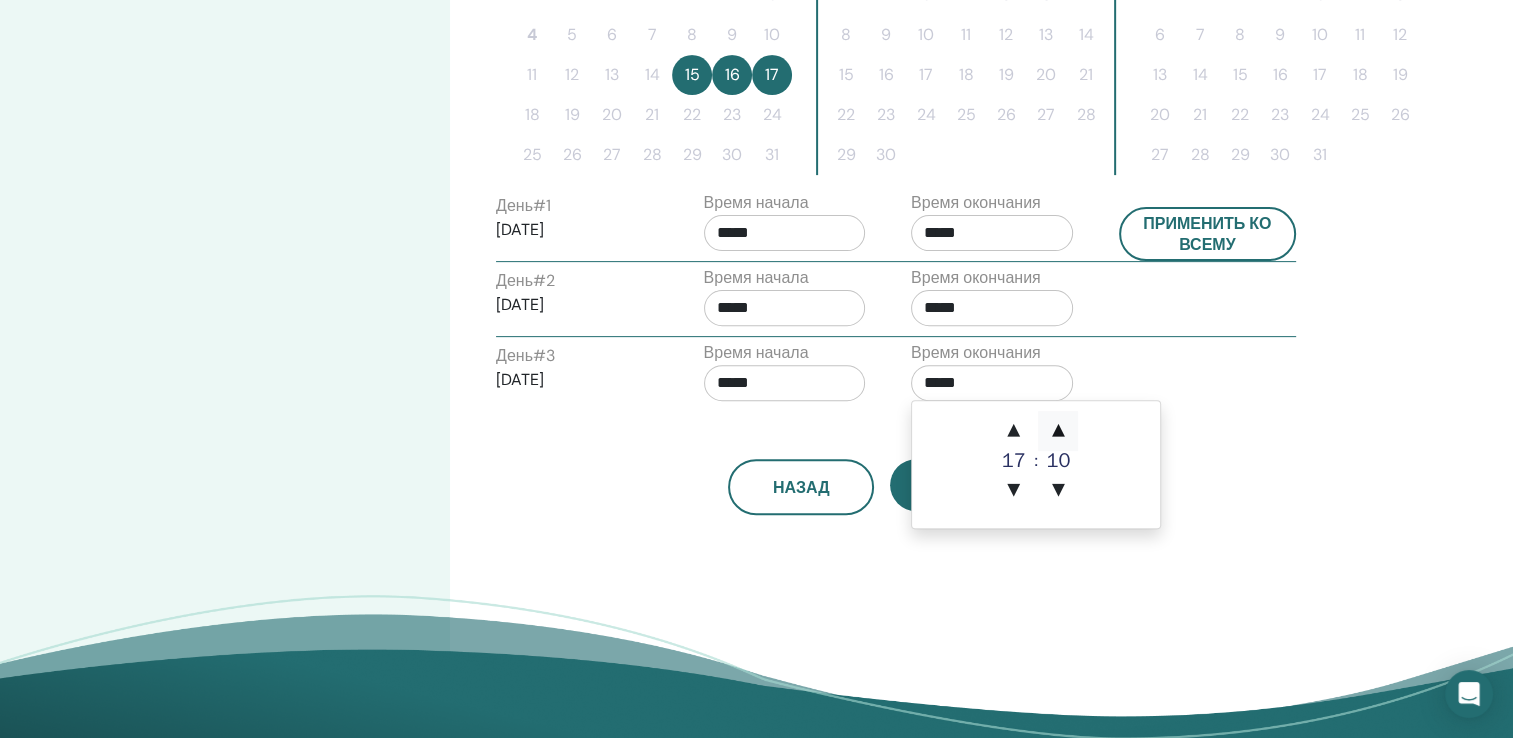 click on "▲" at bounding box center (1058, 431) 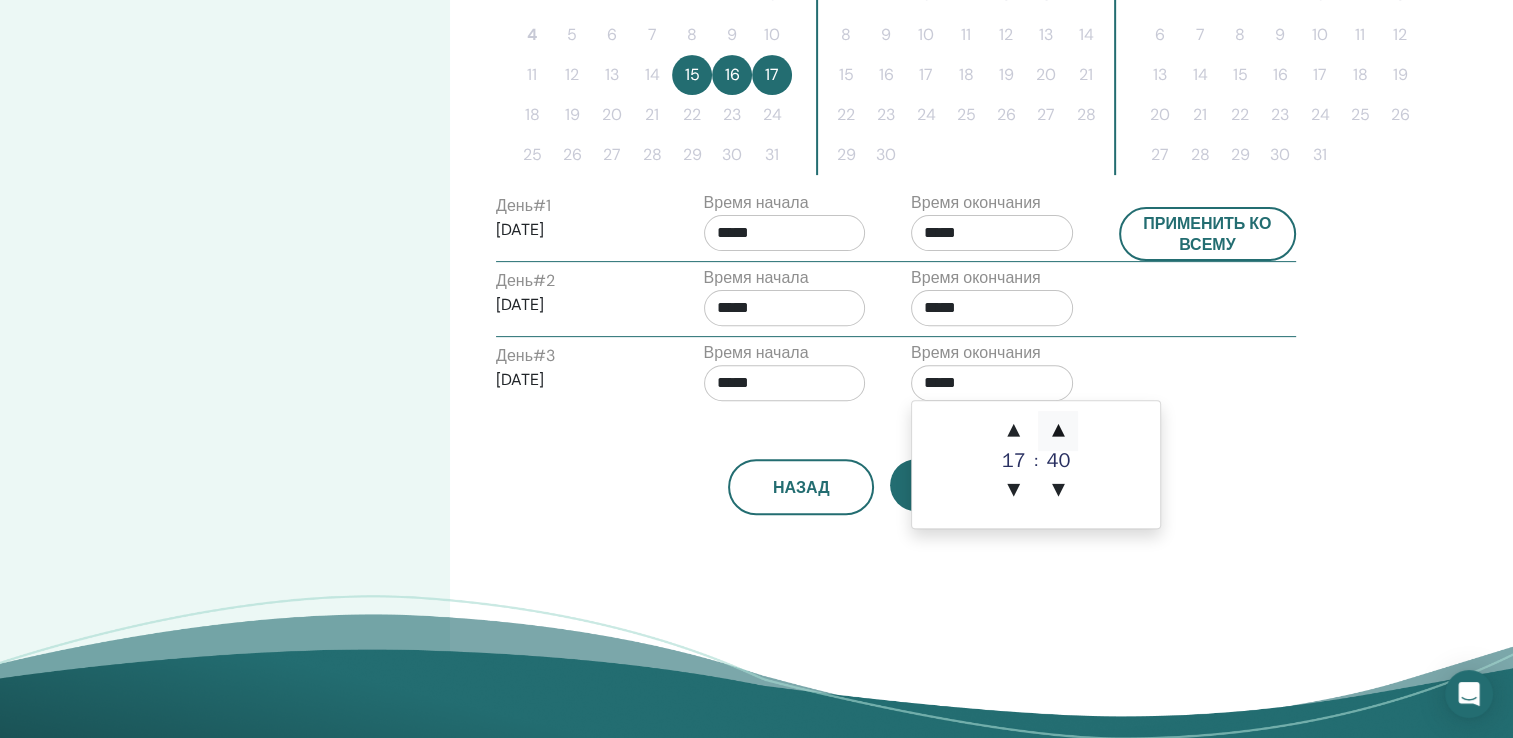 click on "▲" at bounding box center (1058, 431) 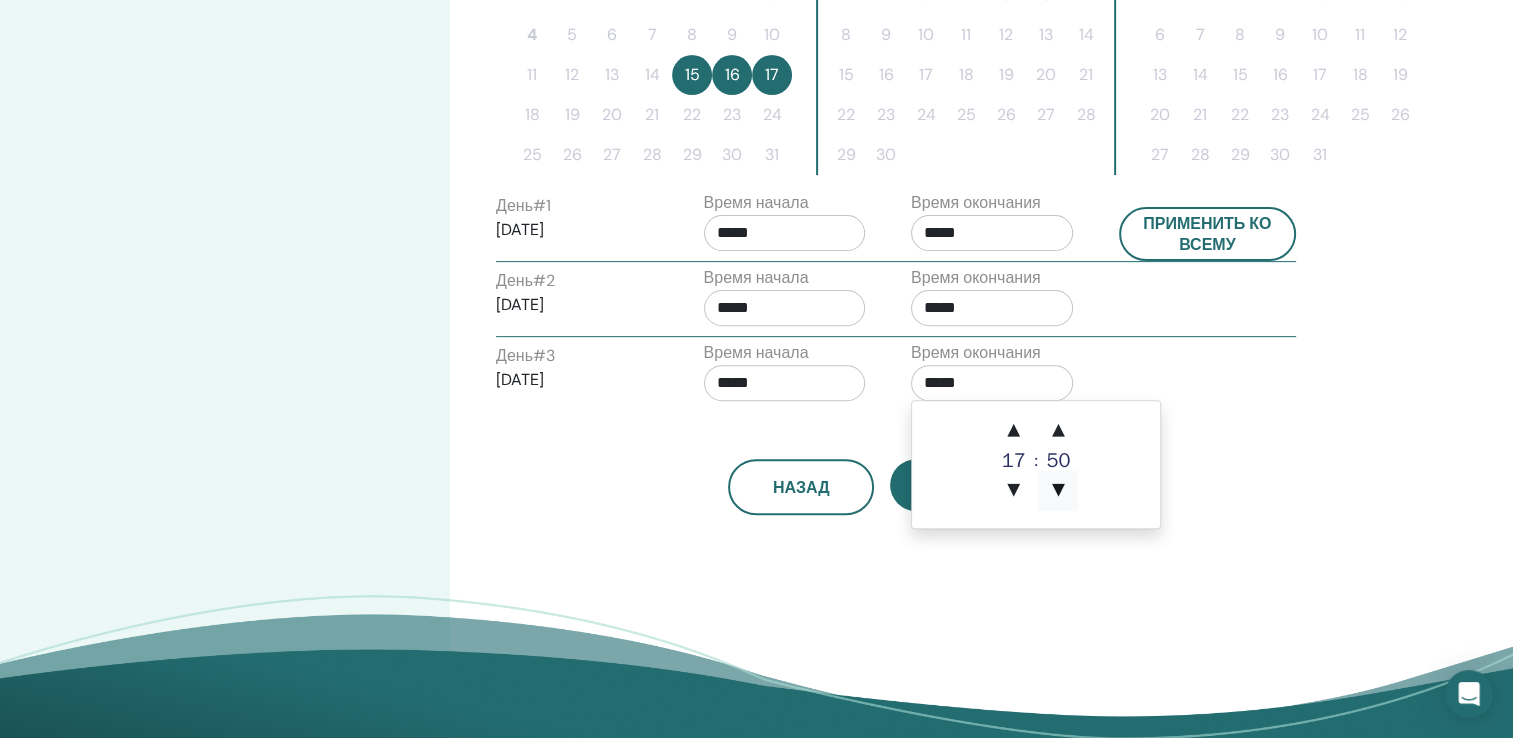 click on "▼" at bounding box center [1058, 491] 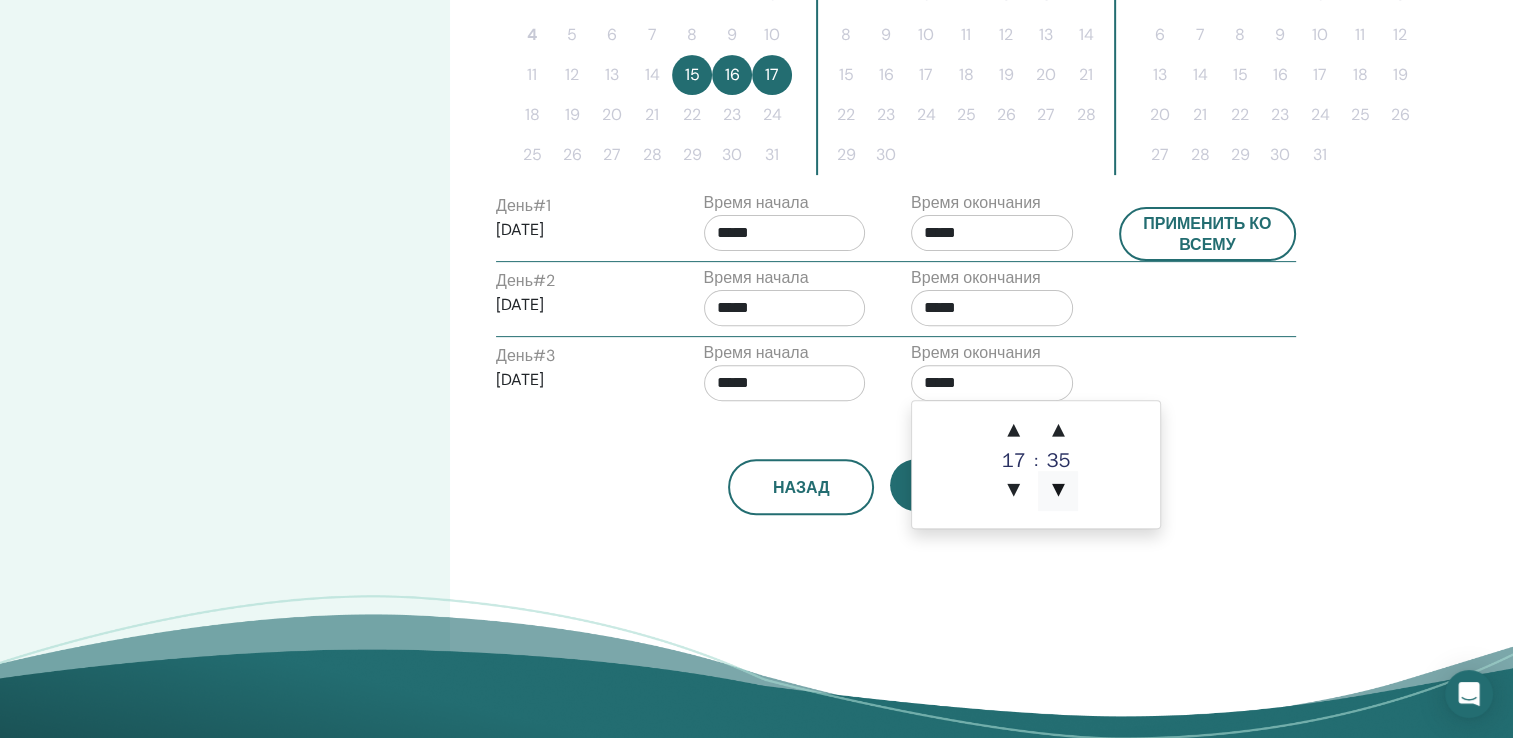 click on "▼" at bounding box center [1058, 491] 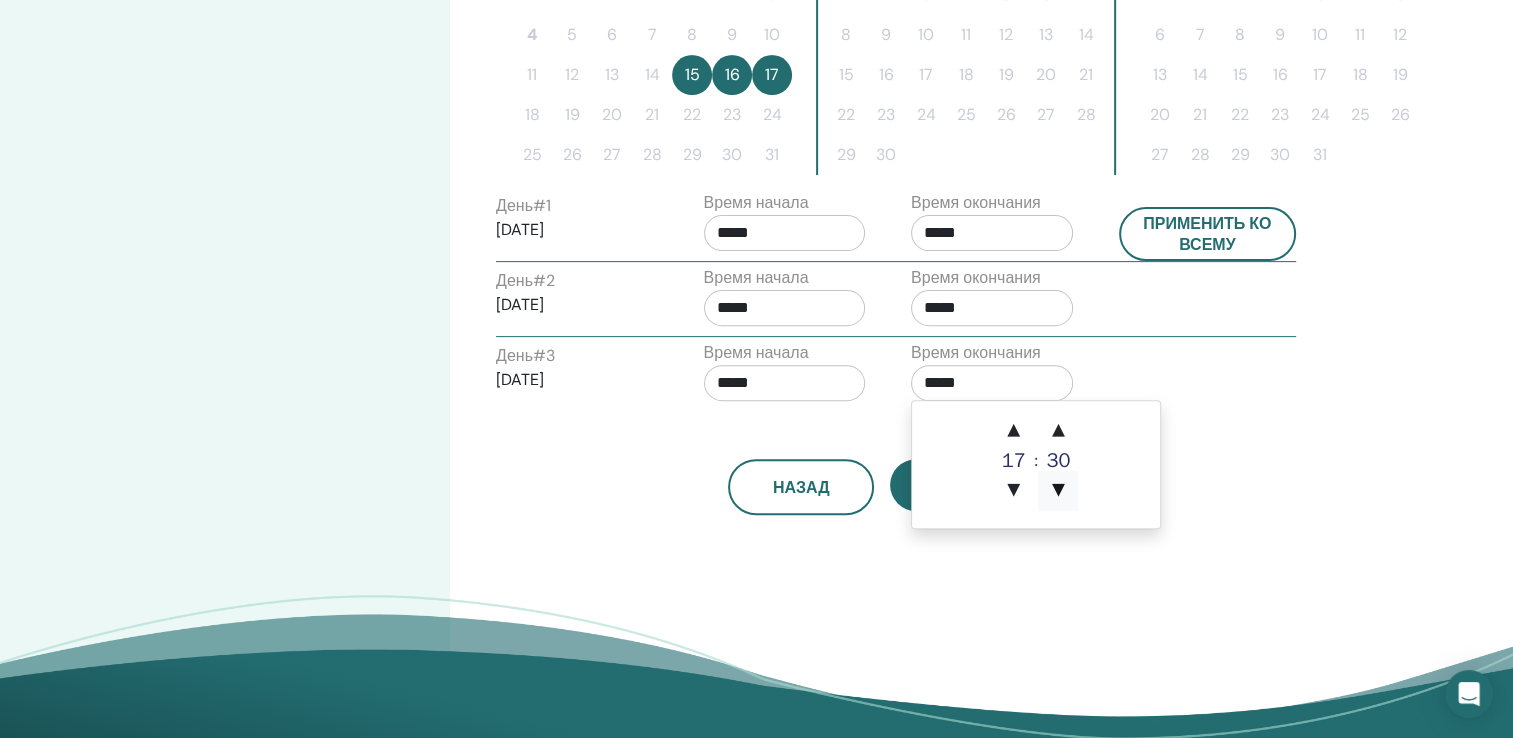 click on "▼" at bounding box center [1058, 491] 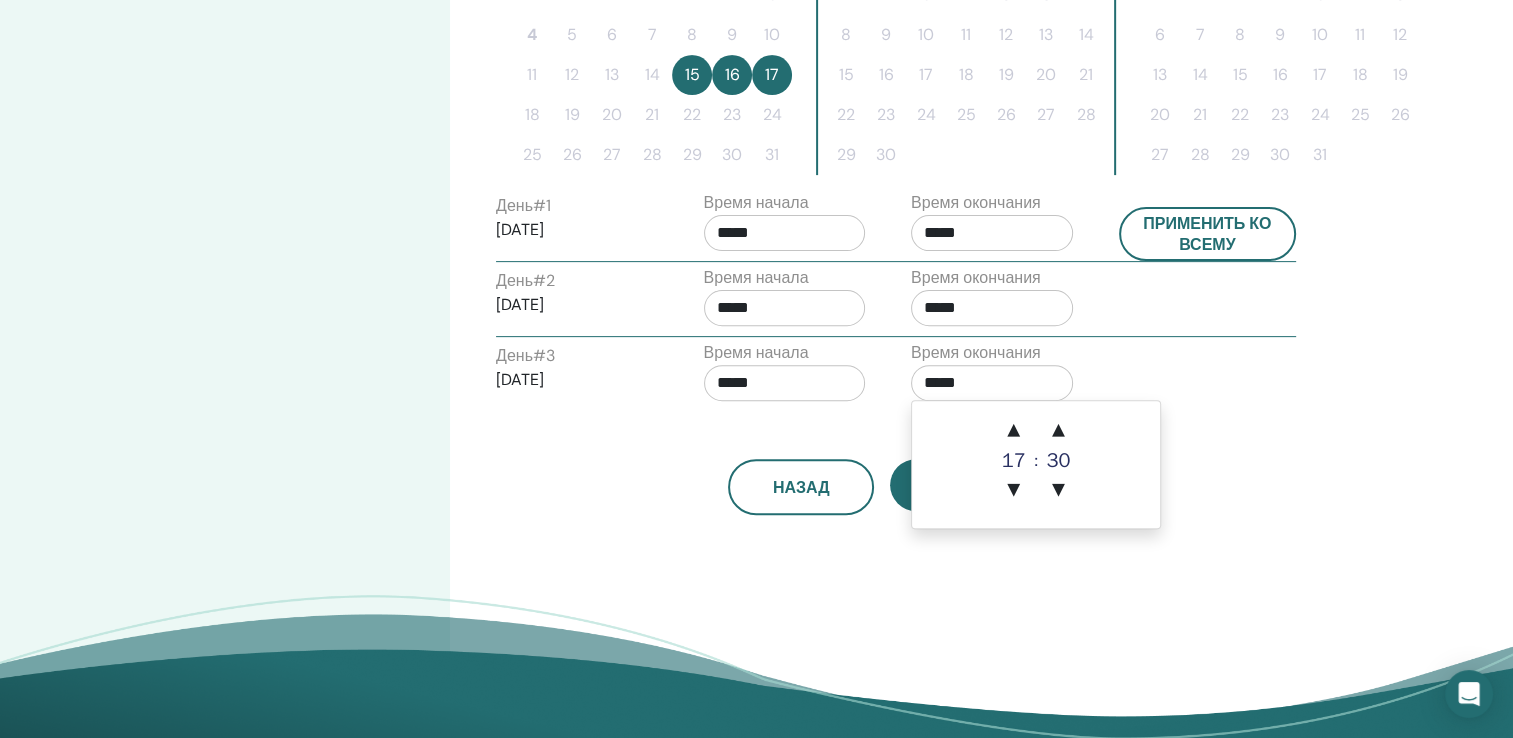 click on "Назад Следующий" at bounding box center [889, 487] 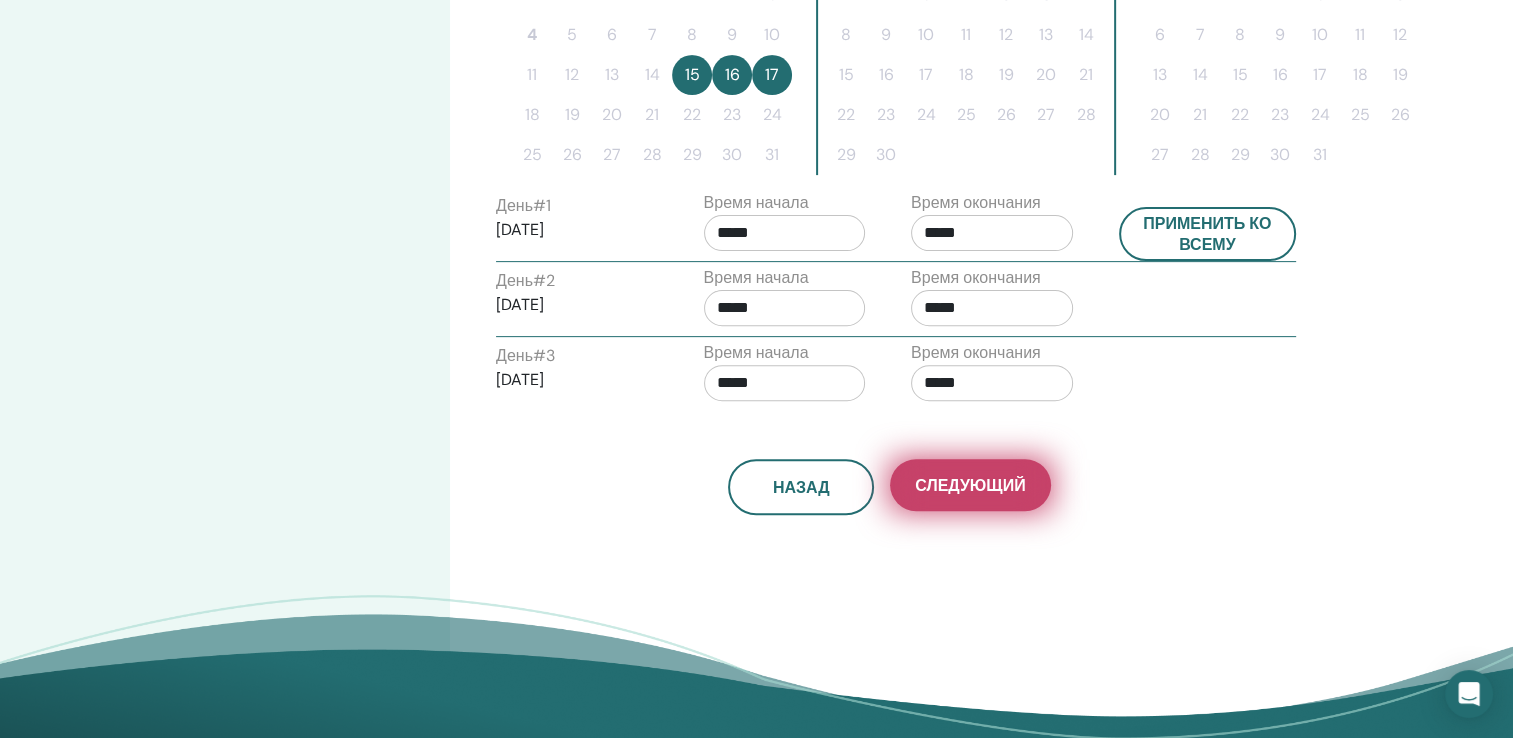 click on "Следующий" at bounding box center (970, 485) 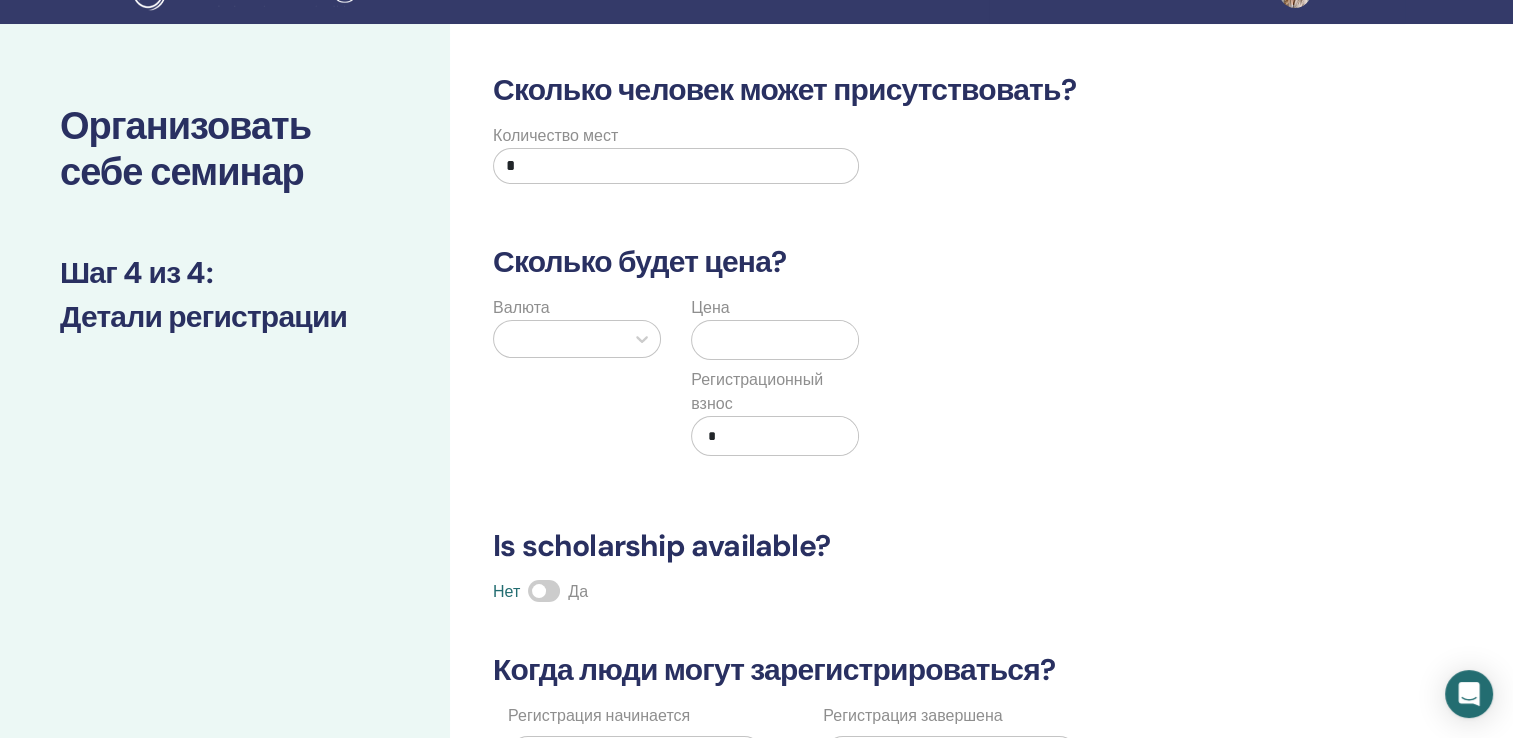 scroll, scrollTop: 0, scrollLeft: 0, axis: both 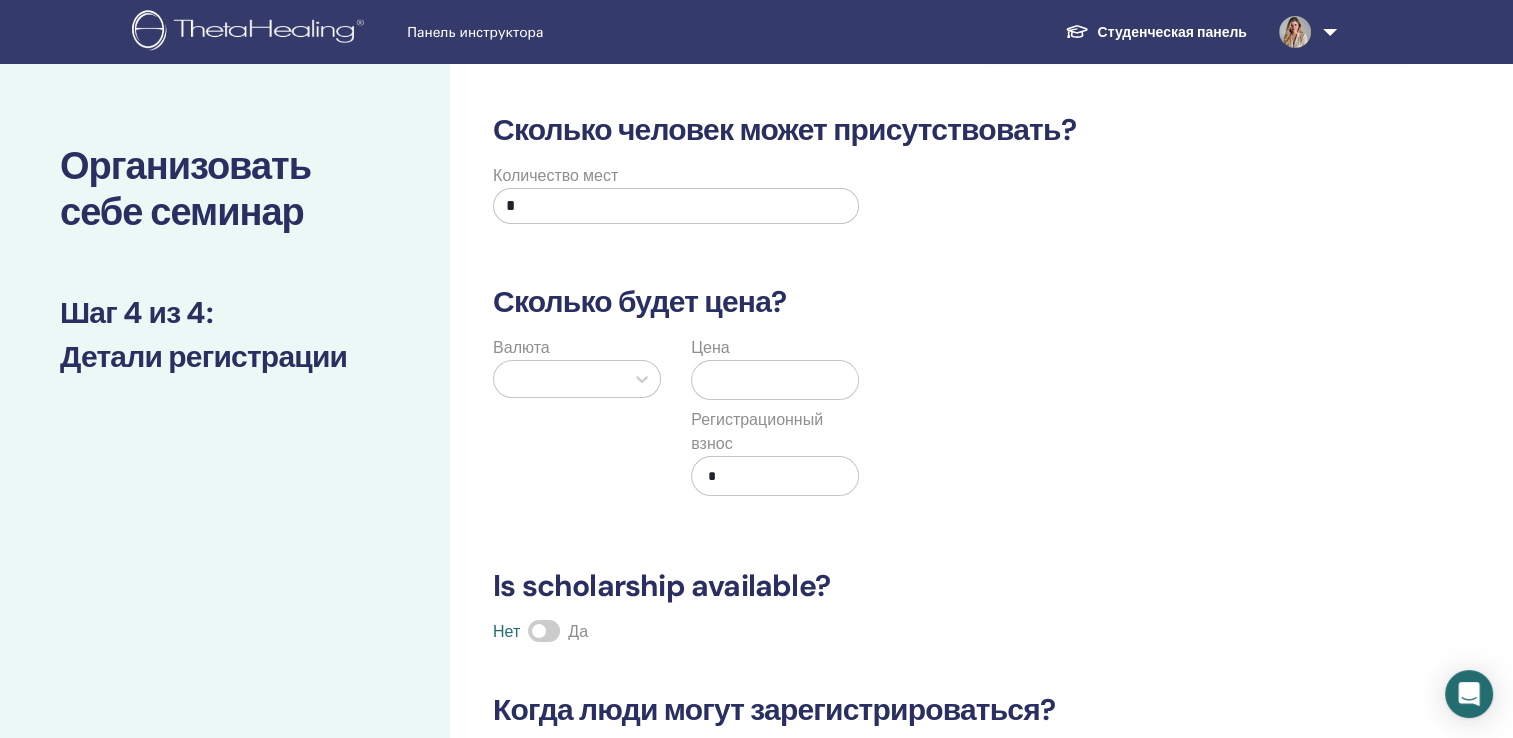 click on "*" at bounding box center (676, 206) 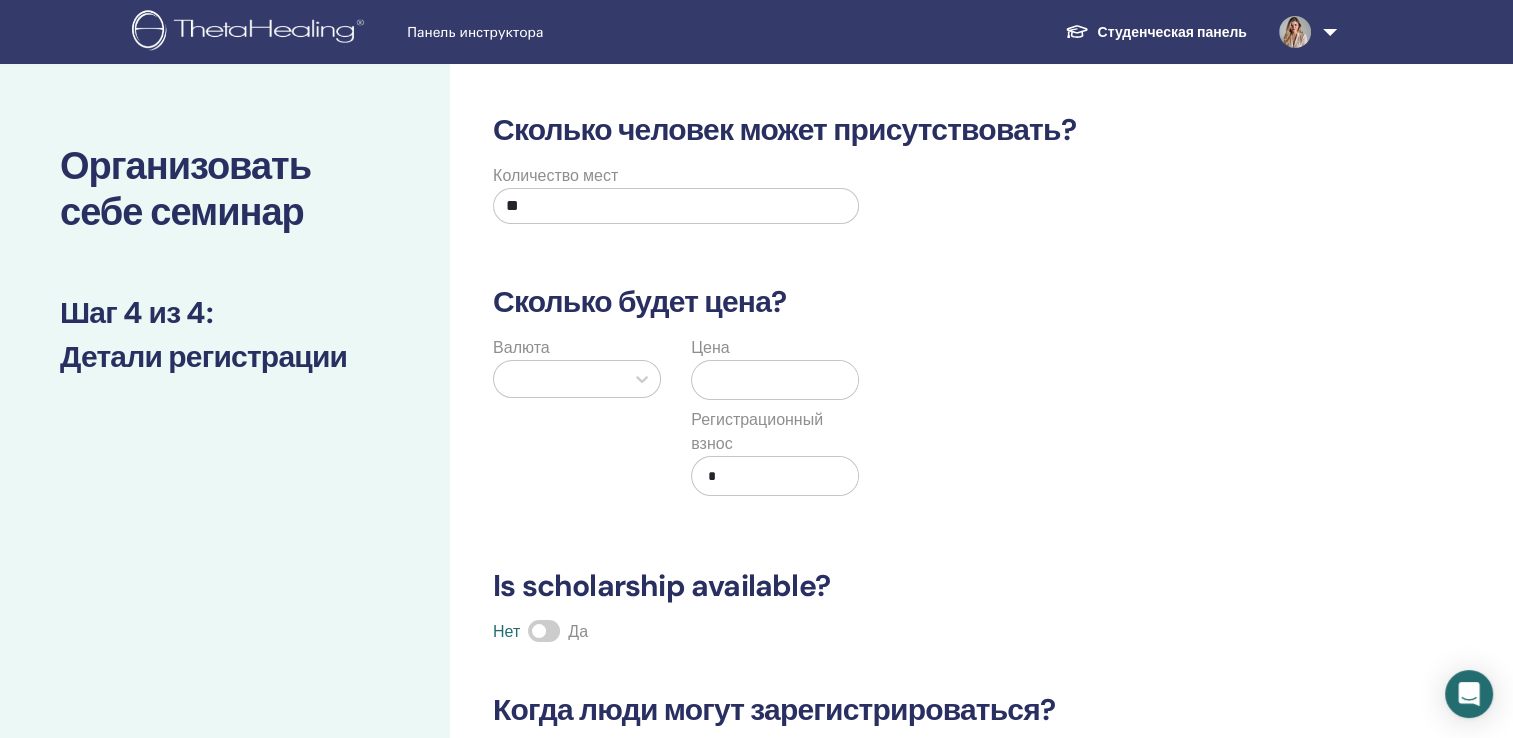 type on "**" 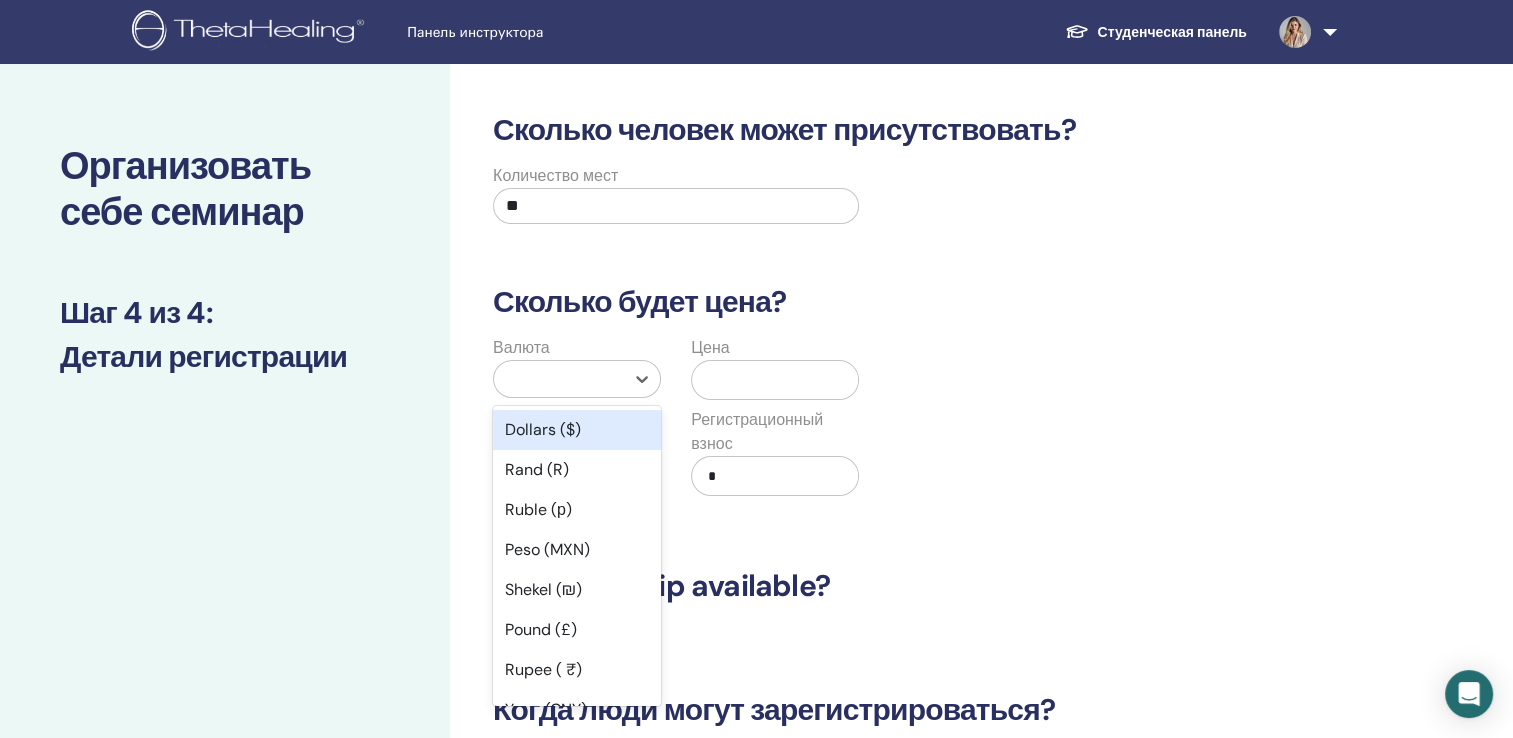 click at bounding box center [559, 379] 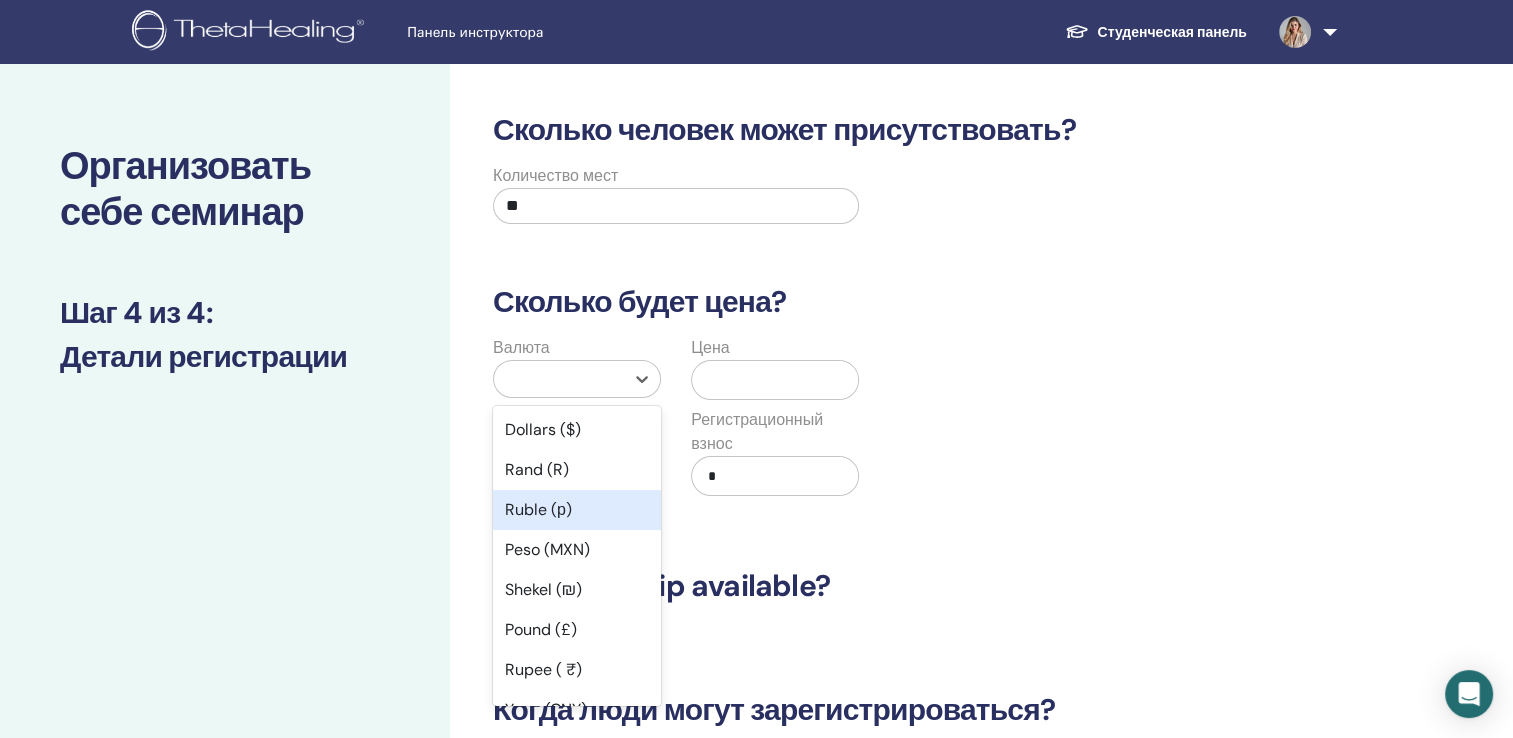 click on "Ruble (р)" at bounding box center [577, 510] 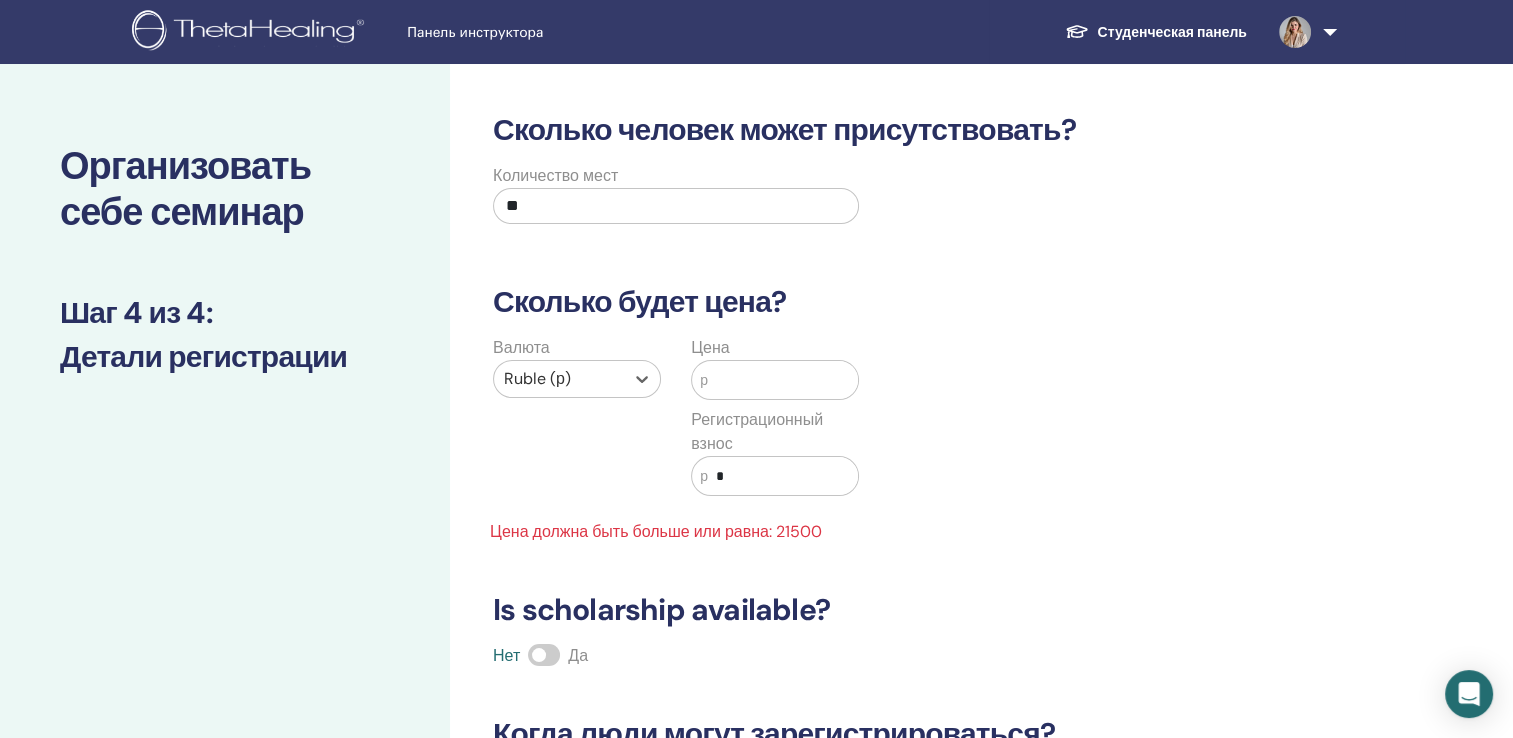 click at bounding box center [783, 380] 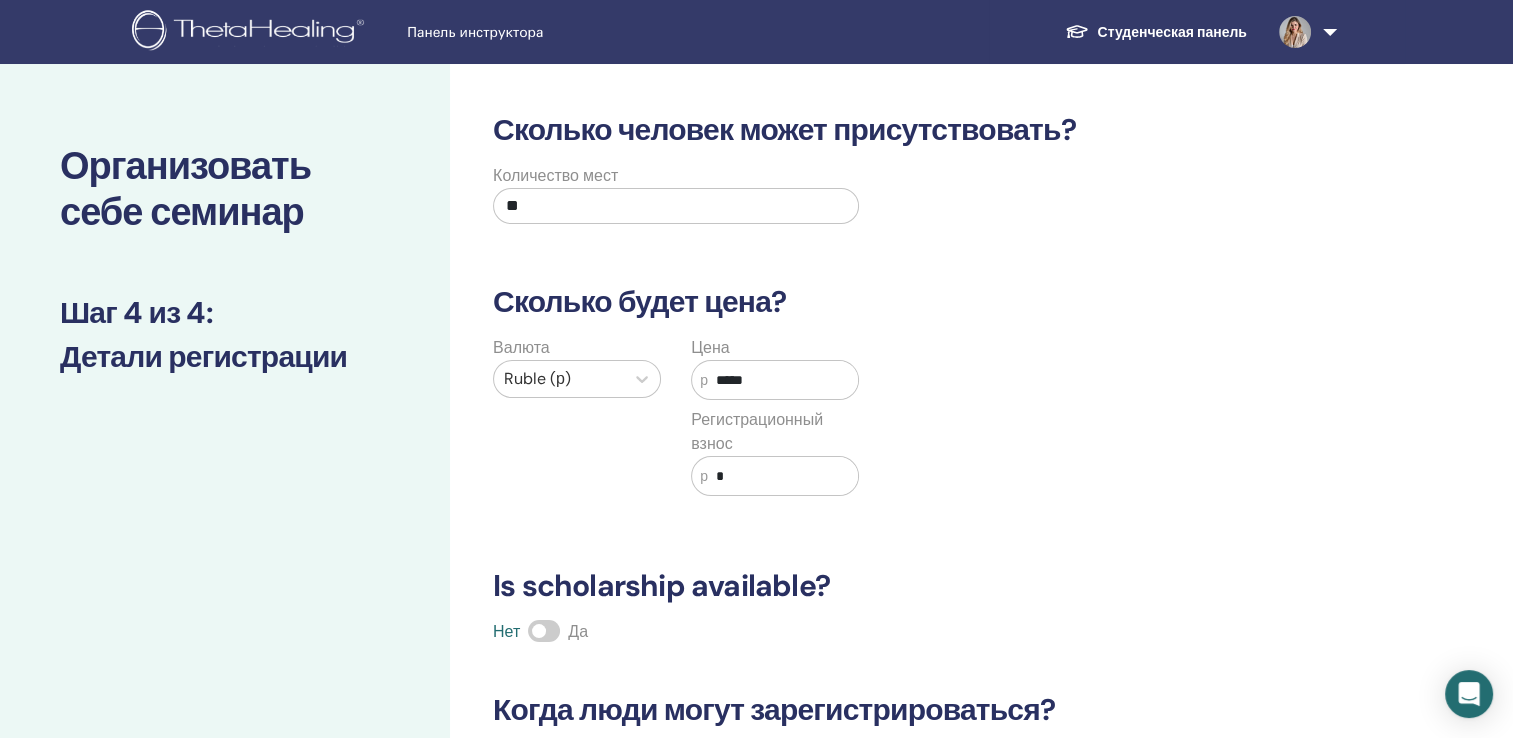 type on "*****" 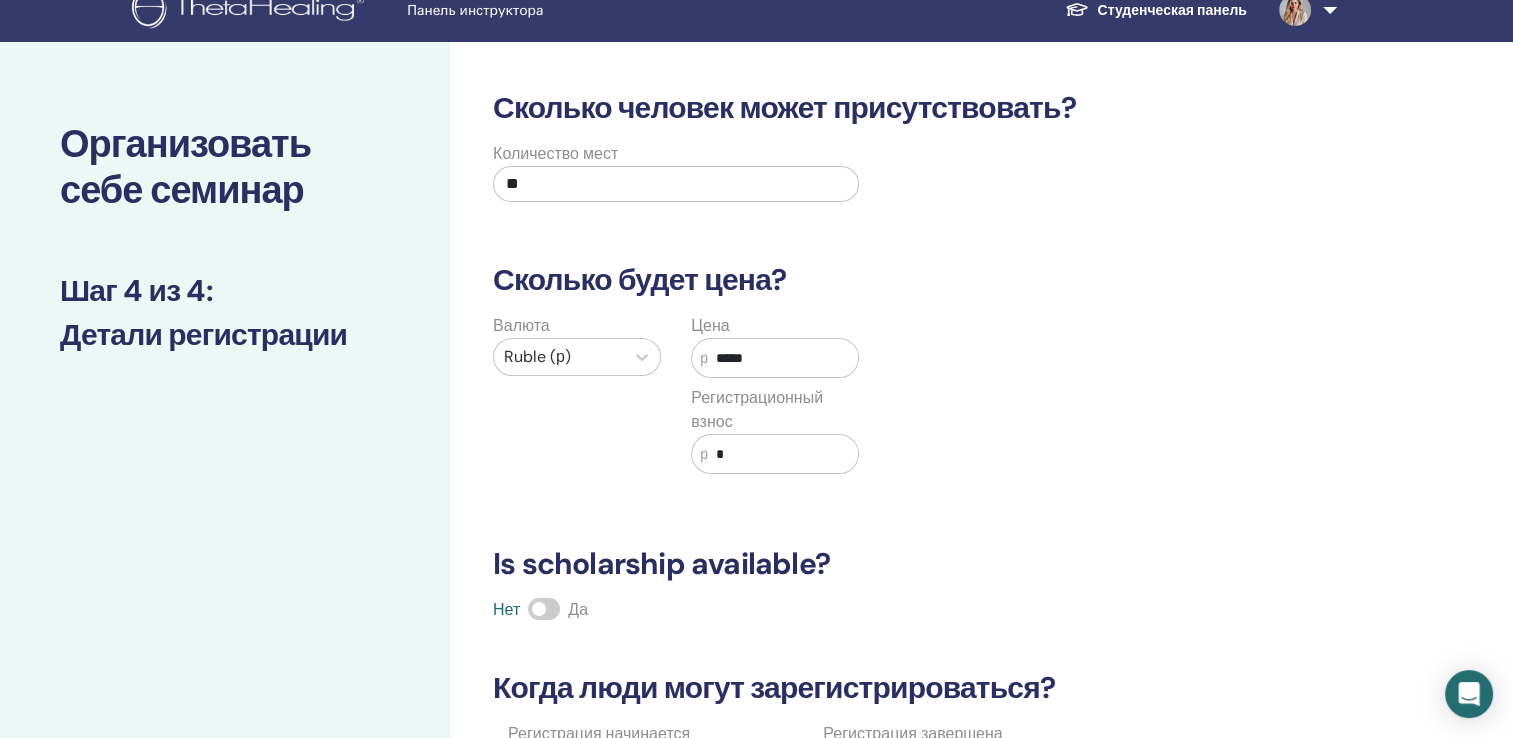 scroll, scrollTop: 20, scrollLeft: 0, axis: vertical 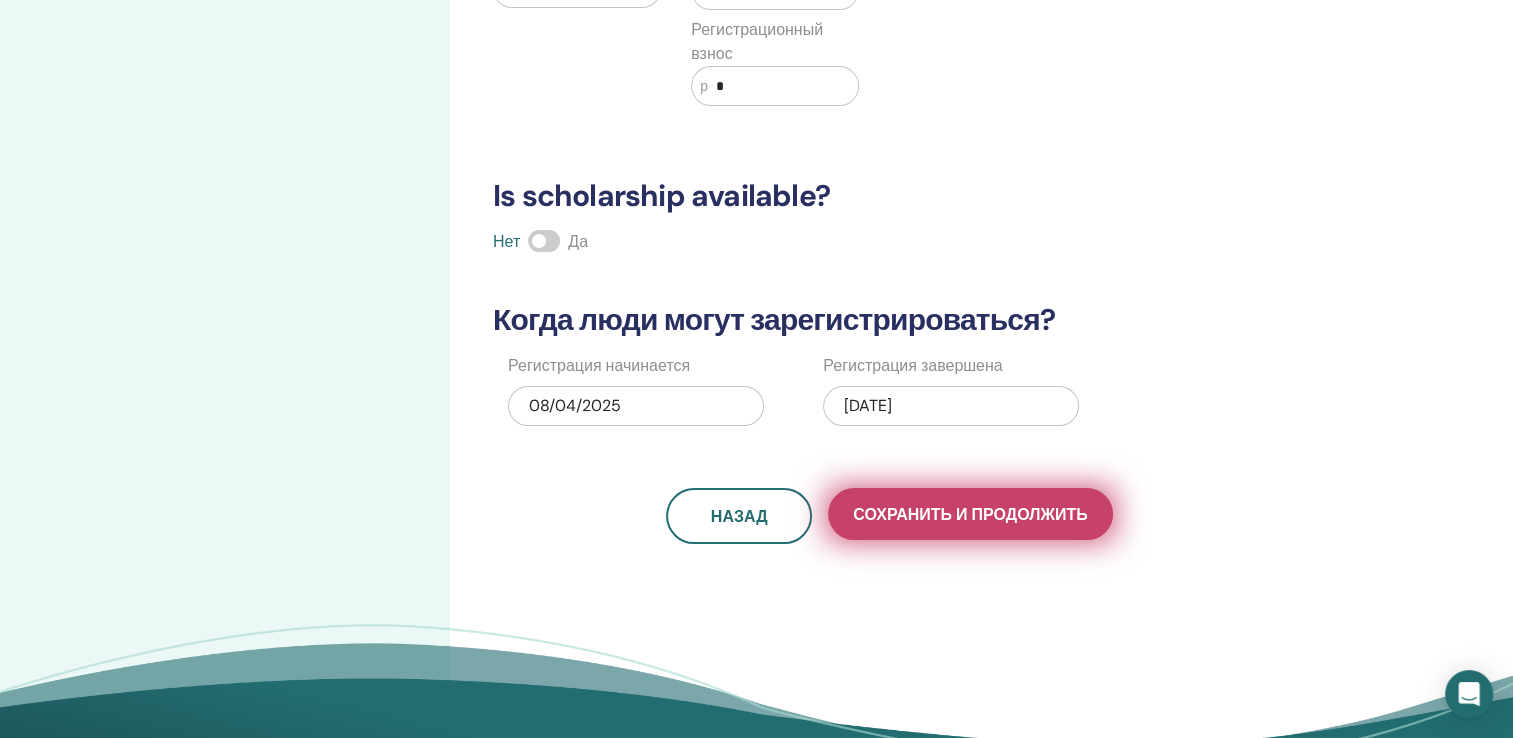 click on "Сохранить и продолжить" at bounding box center (970, 514) 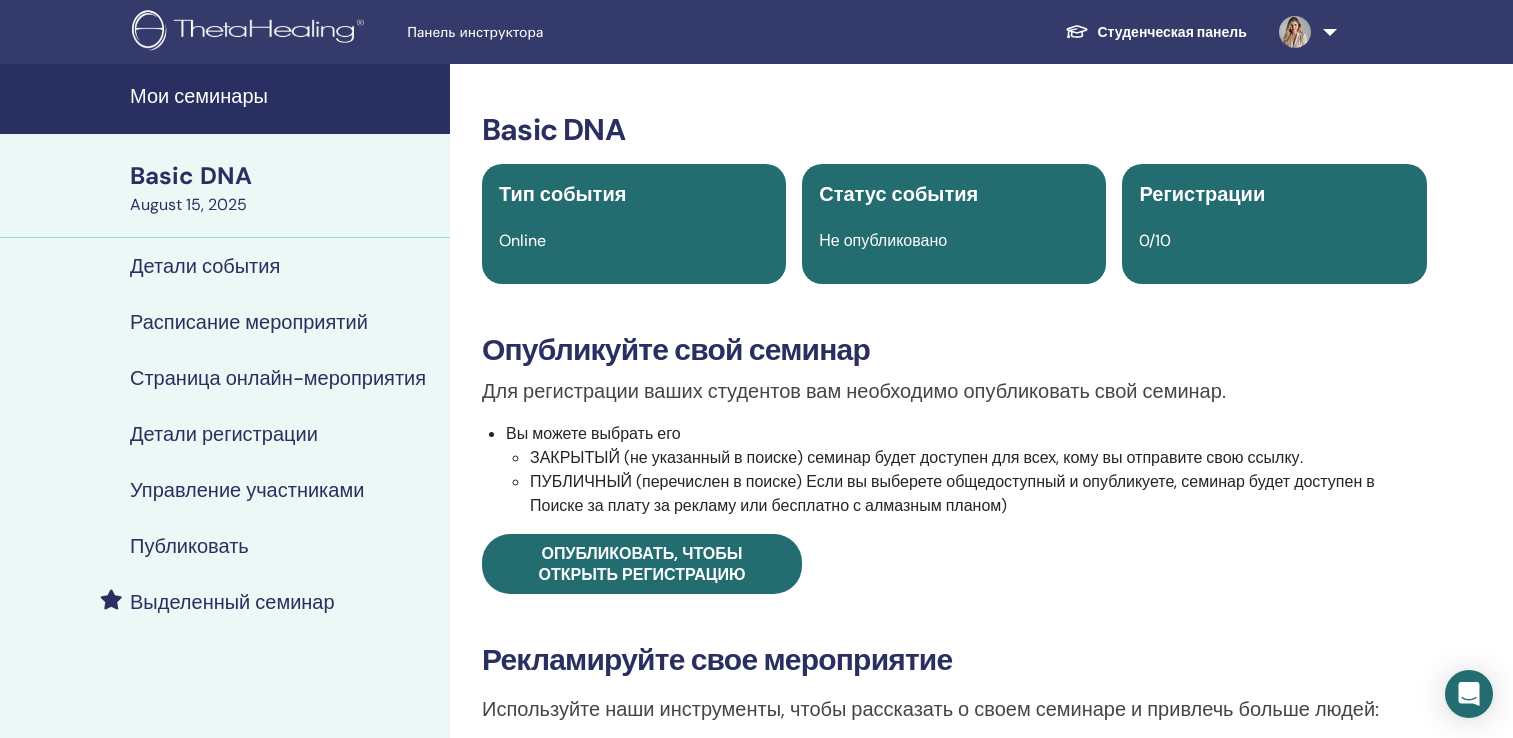 scroll, scrollTop: 0, scrollLeft: 0, axis: both 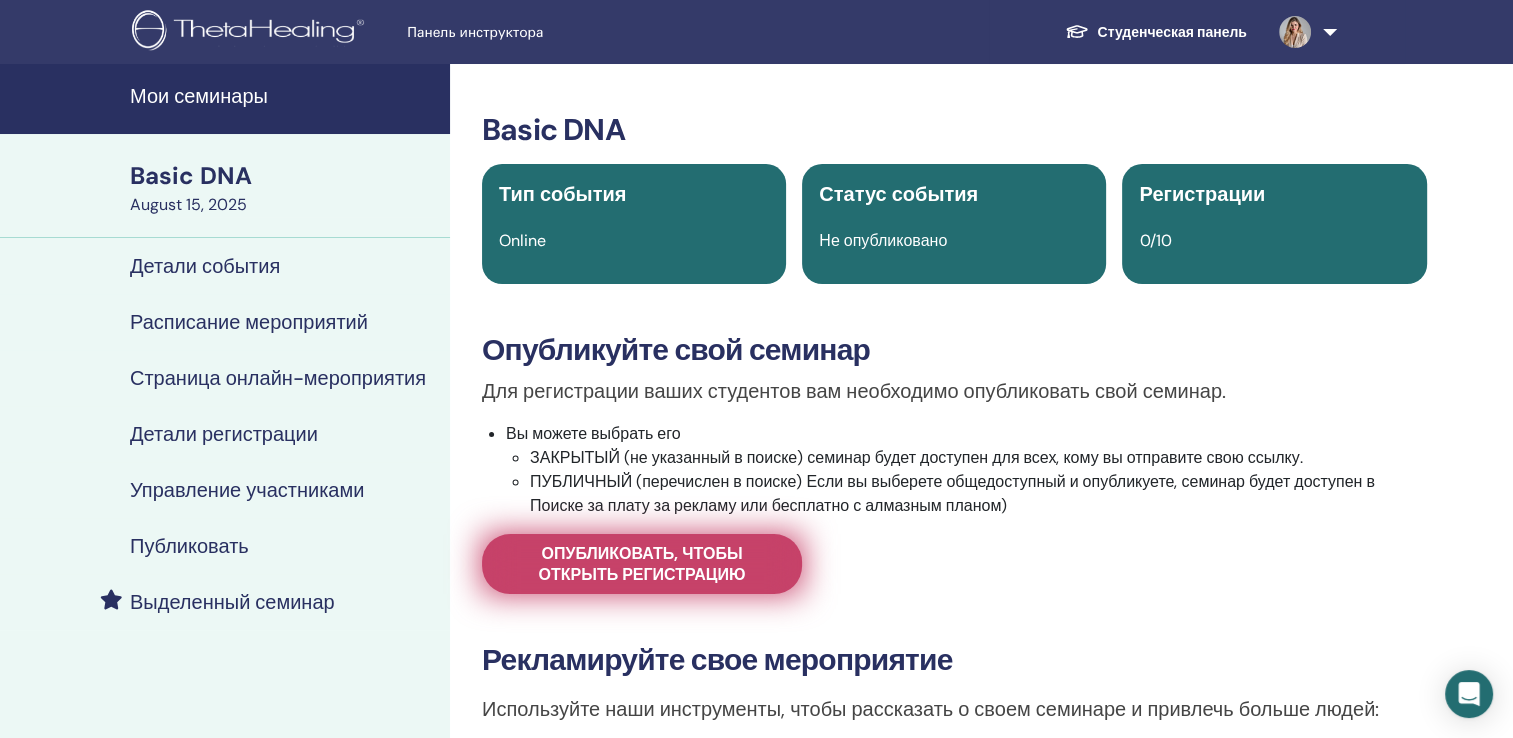 click on "Опубликовать, чтобы открыть регистрацию" at bounding box center [642, 564] 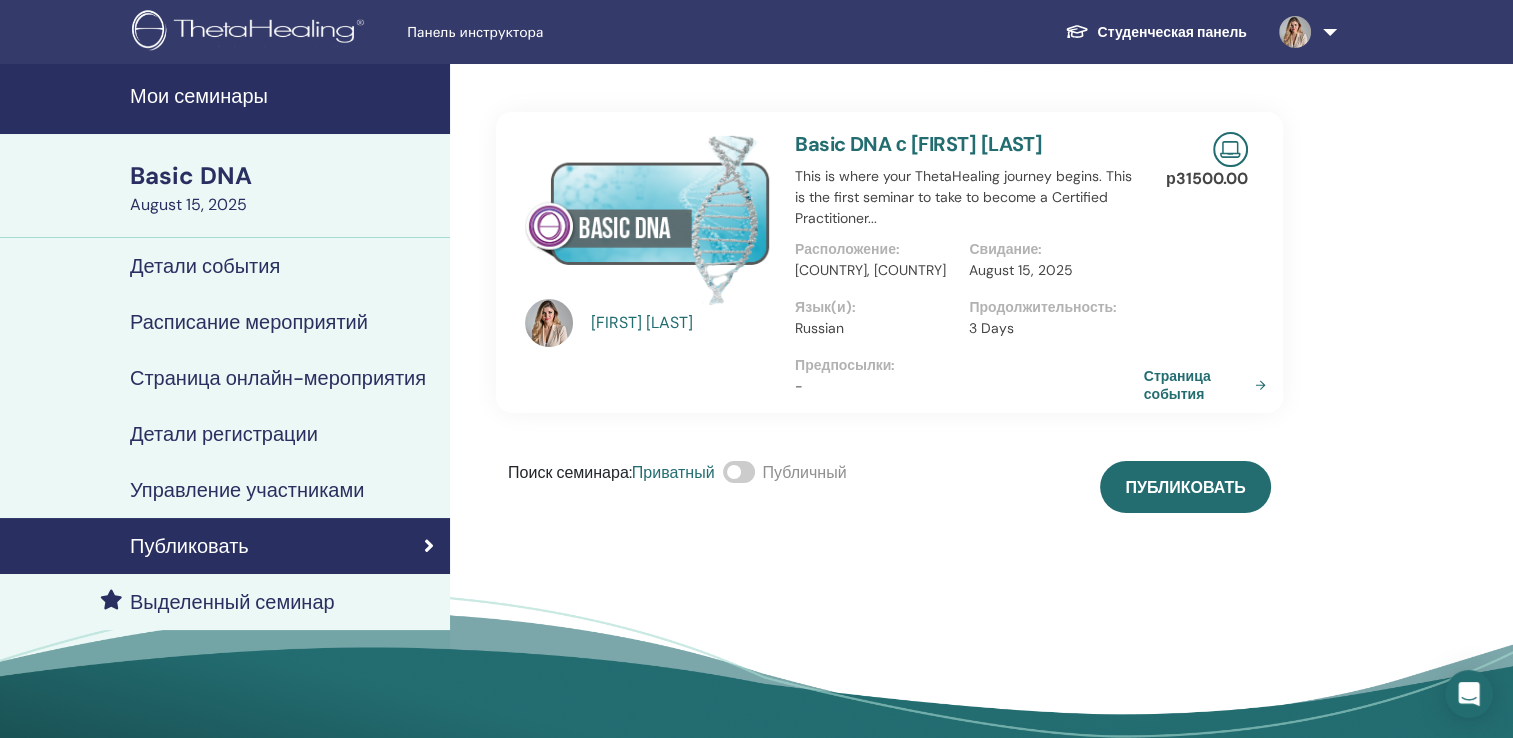 click at bounding box center (739, 472) 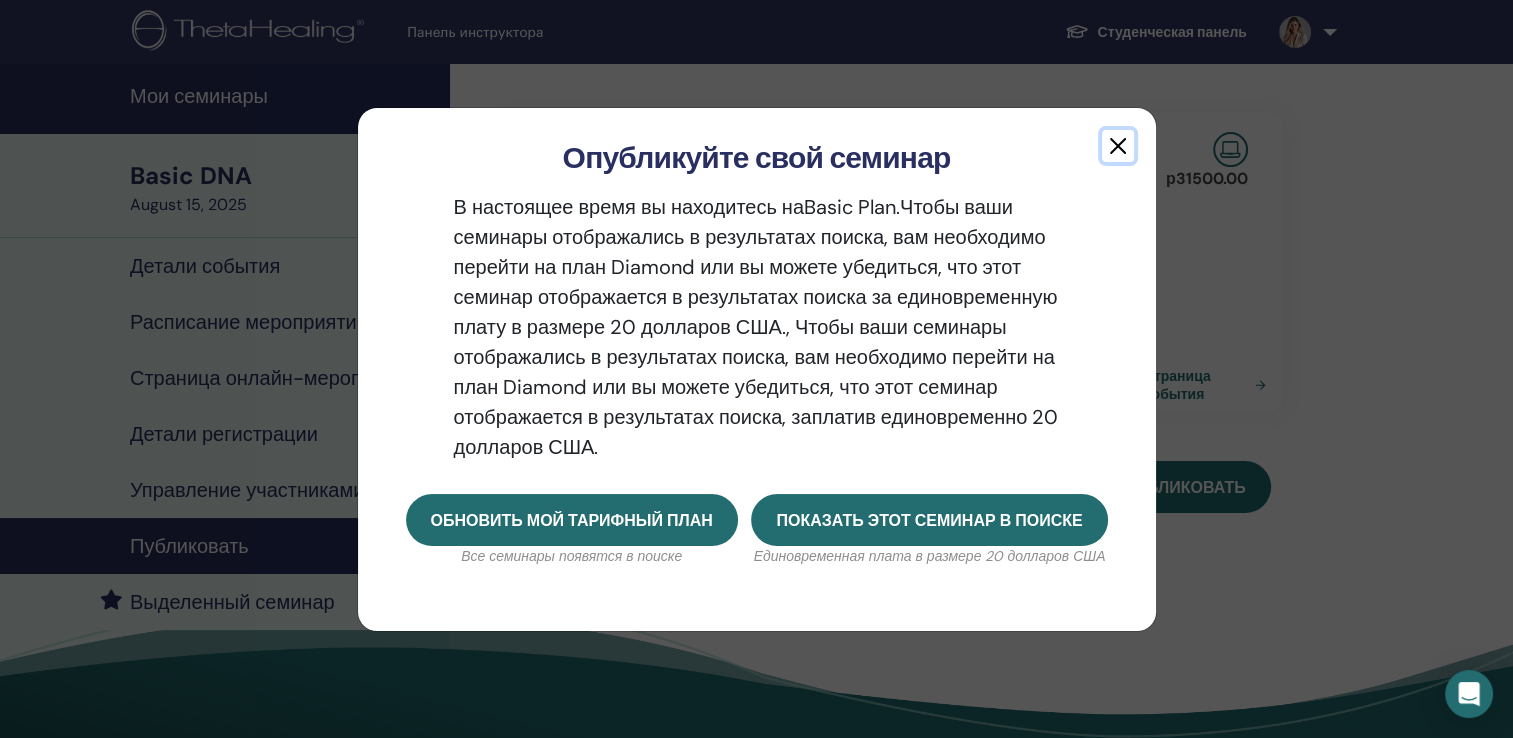 click at bounding box center (1118, 146) 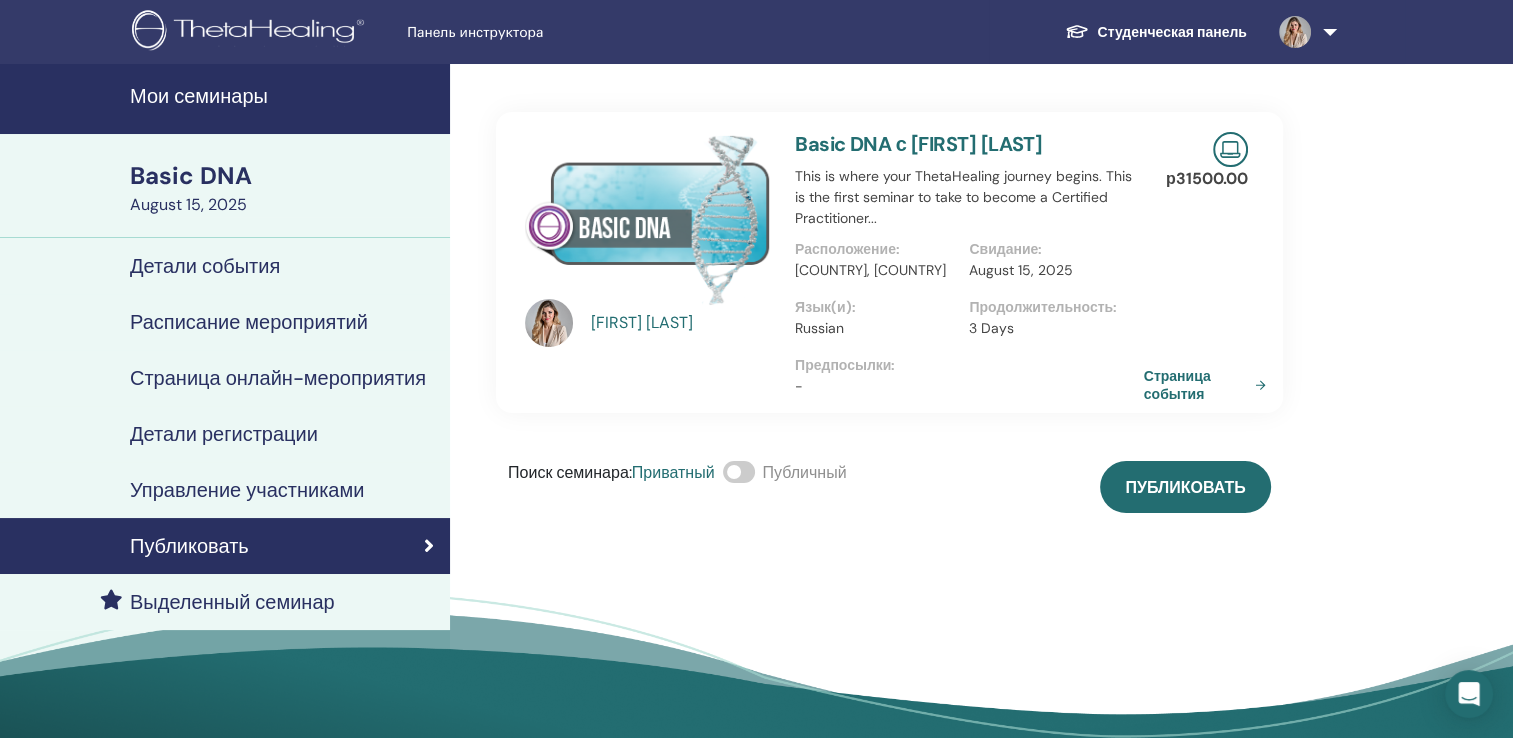 click at bounding box center (739, 472) 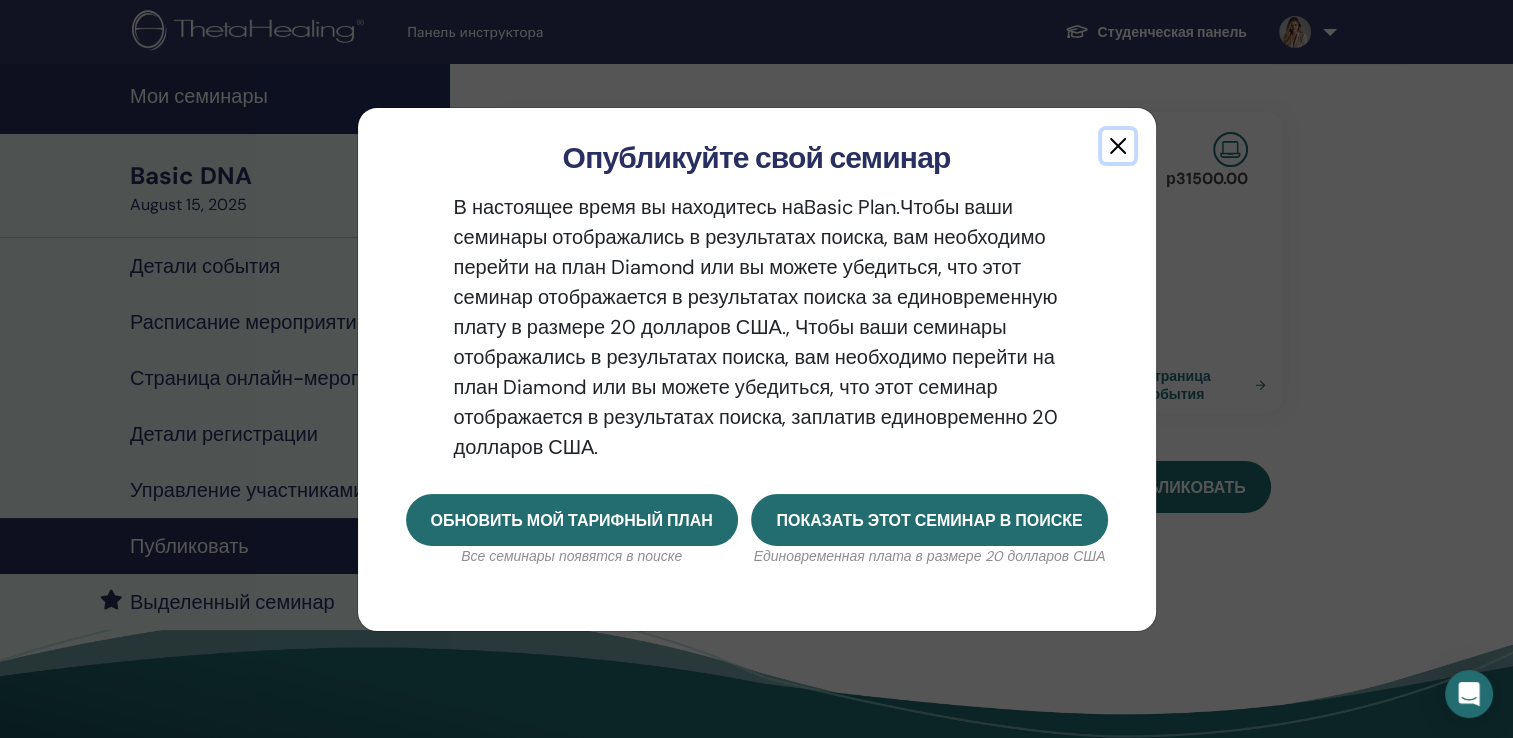 click at bounding box center [1118, 146] 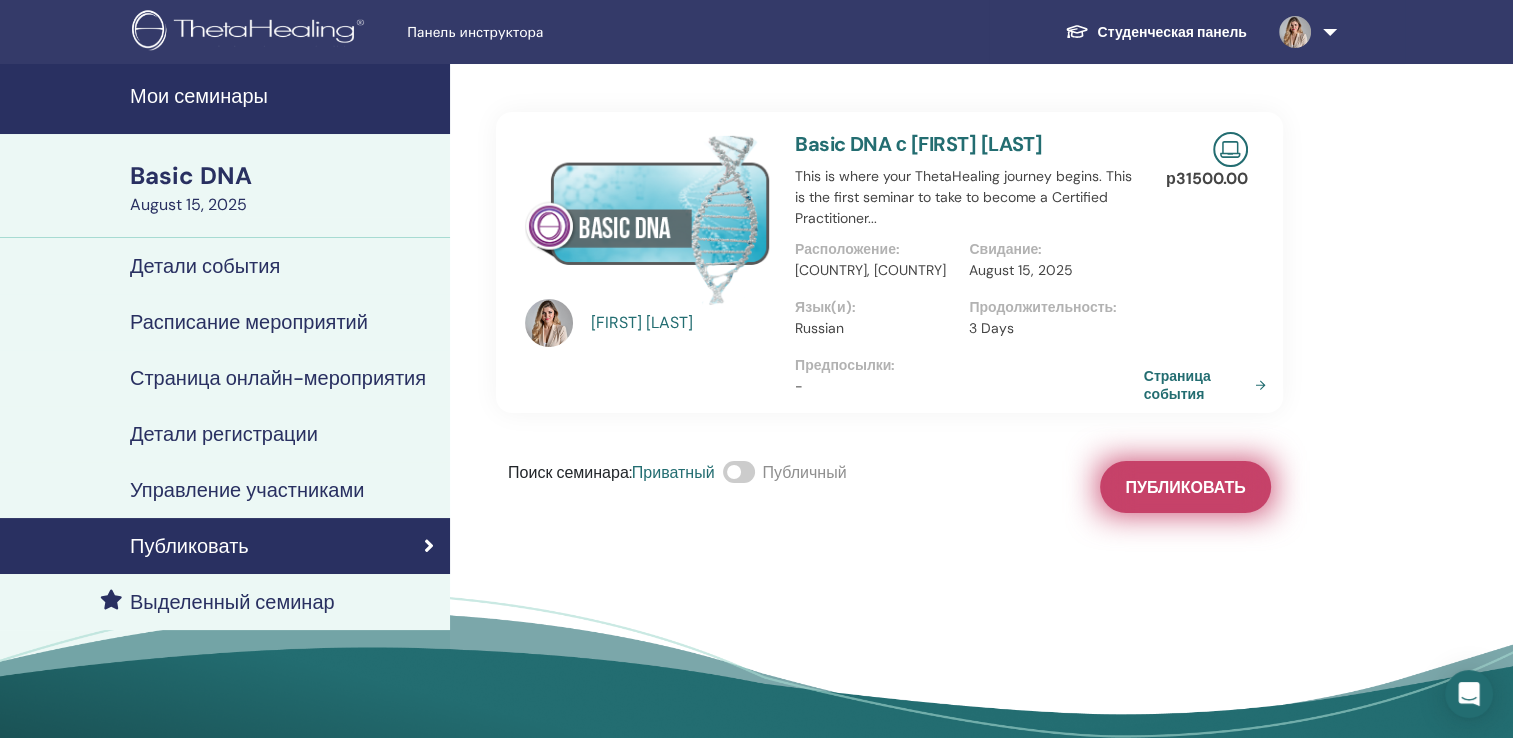 click on "Публиковать" at bounding box center [1185, 487] 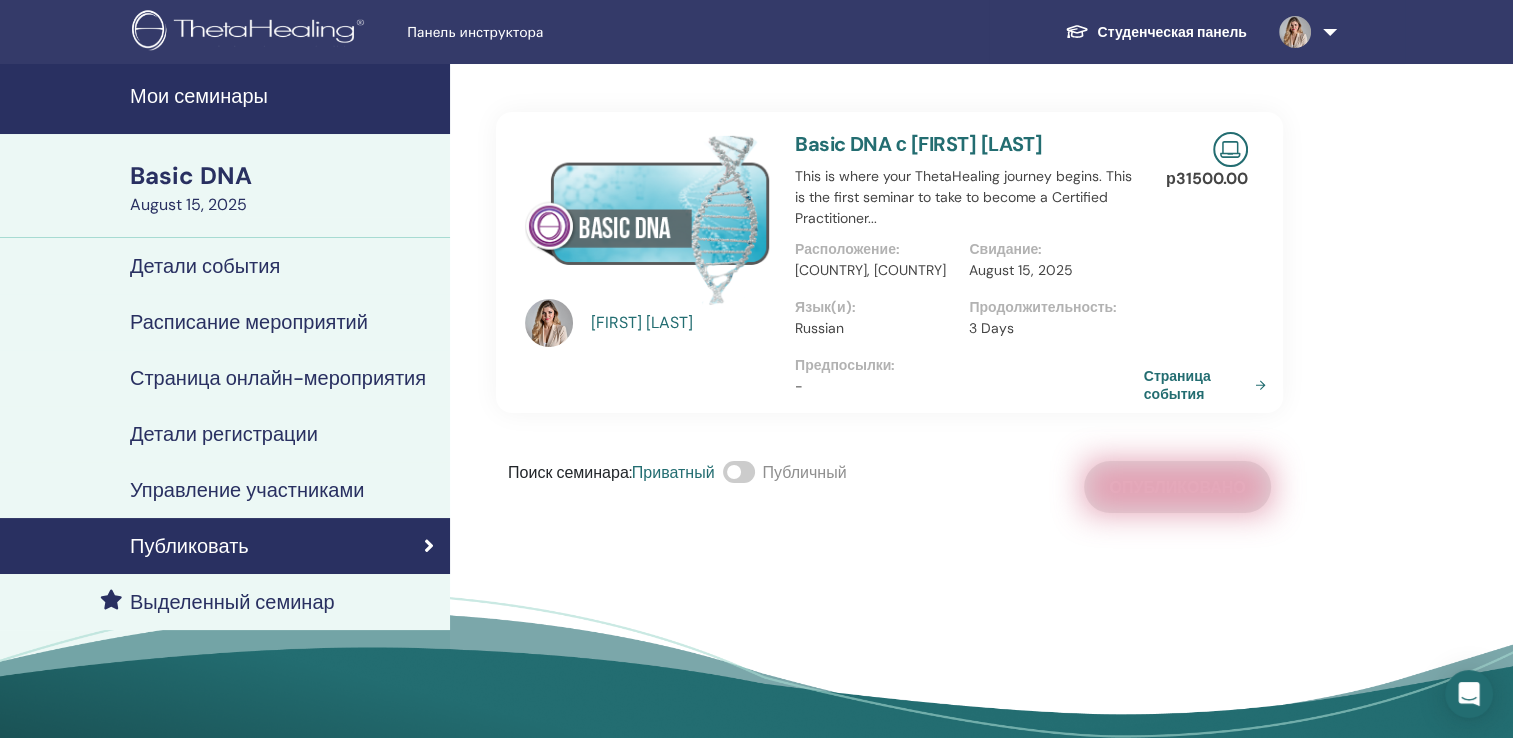 click on "Мои семинары" at bounding box center [284, 96] 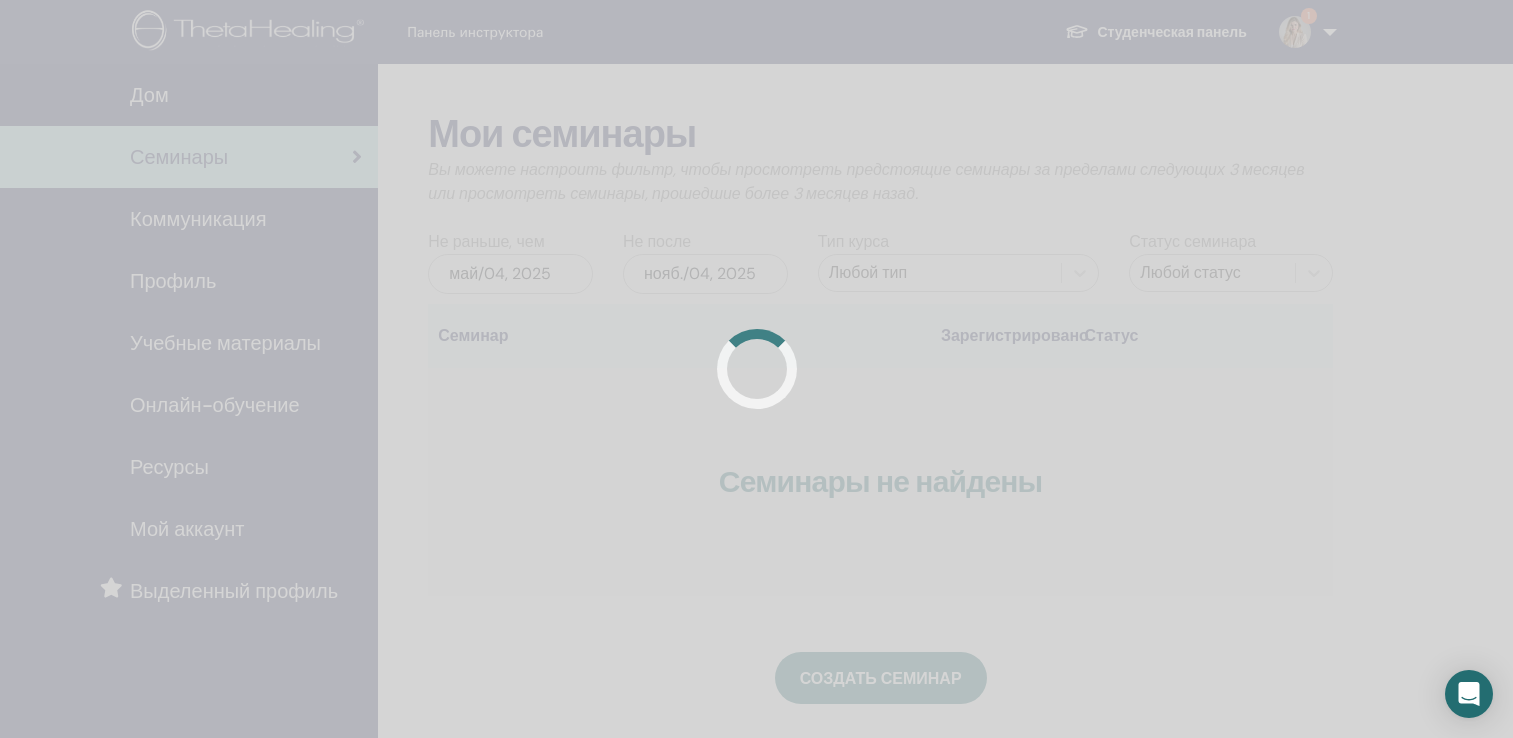 scroll, scrollTop: 0, scrollLeft: 0, axis: both 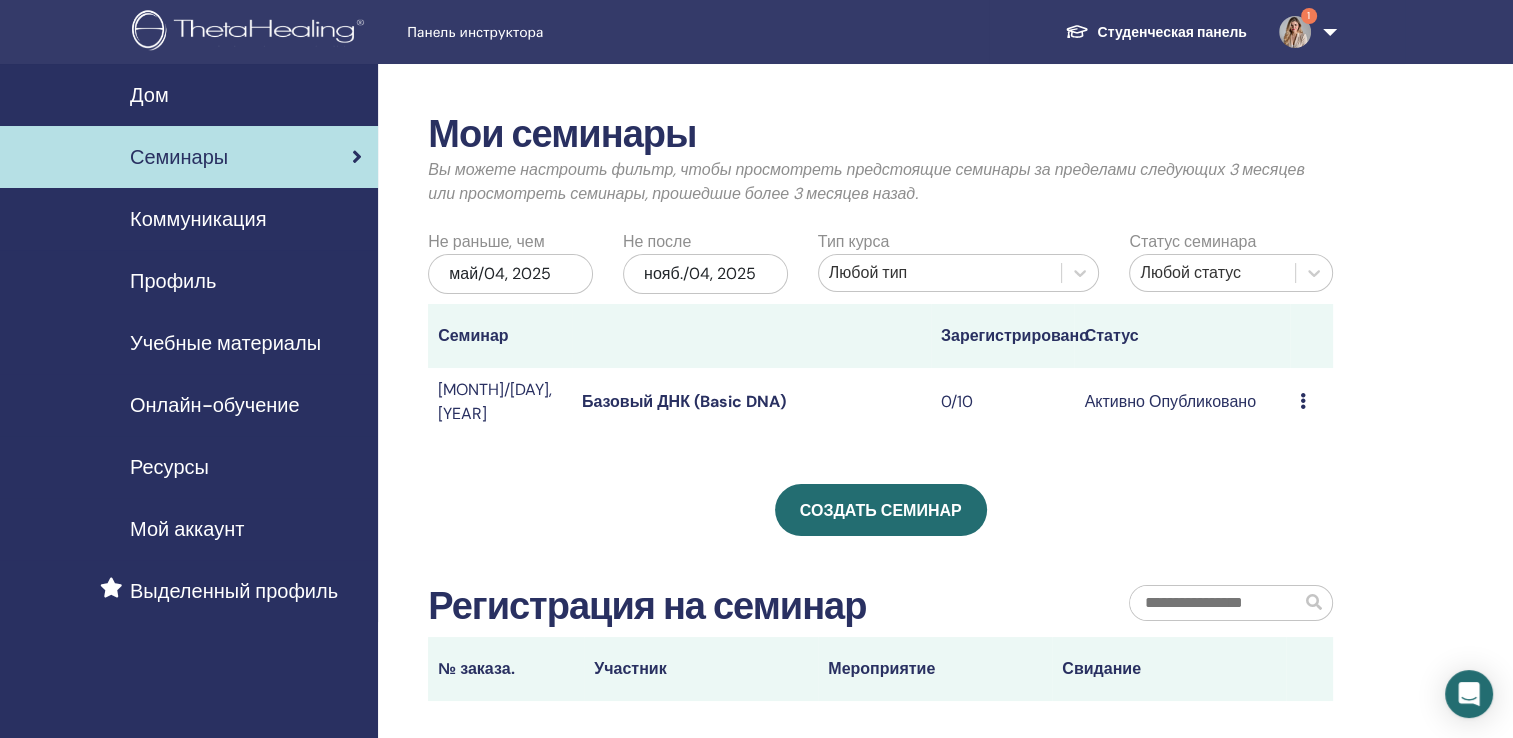 click on "Активно Опубликовано" at bounding box center (1181, 402) 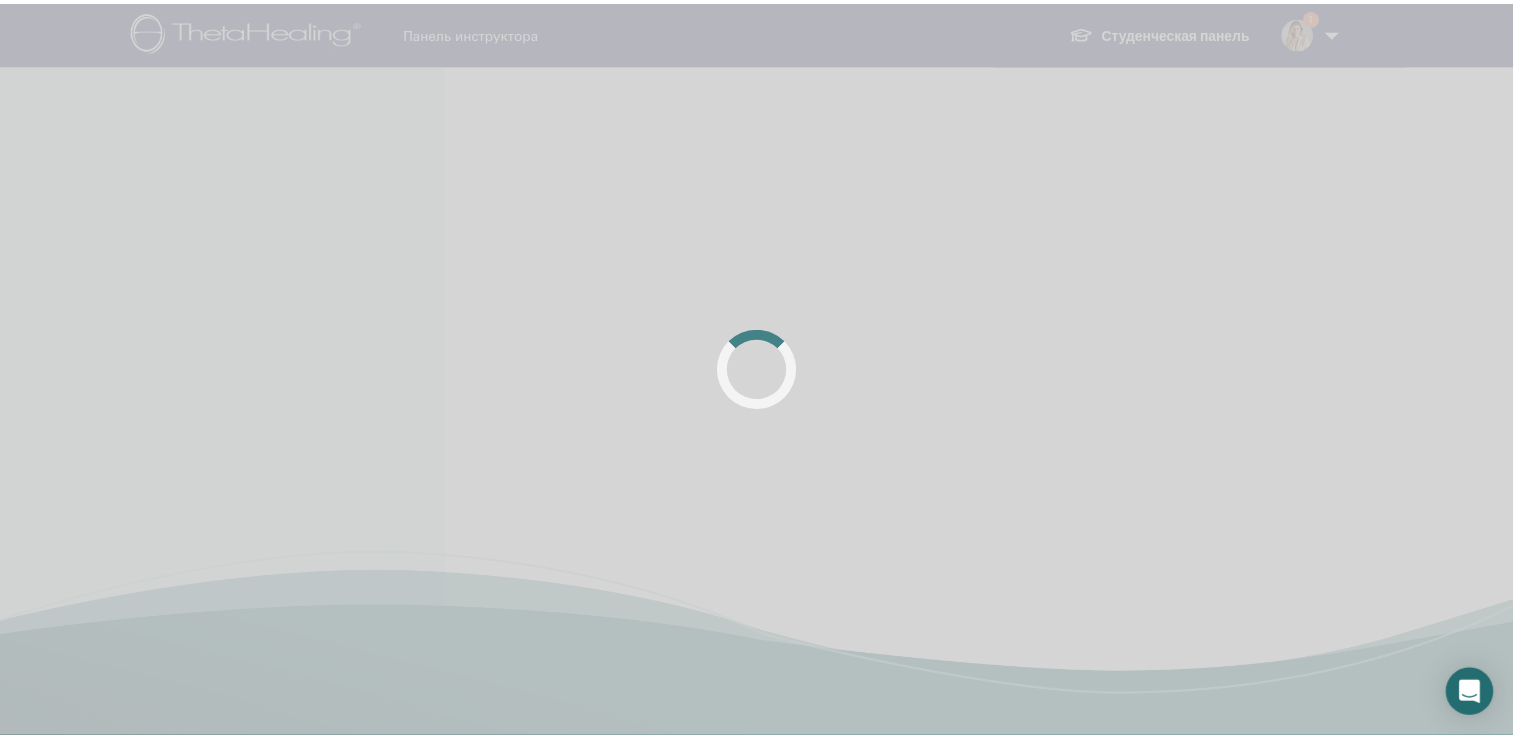 scroll, scrollTop: 0, scrollLeft: 0, axis: both 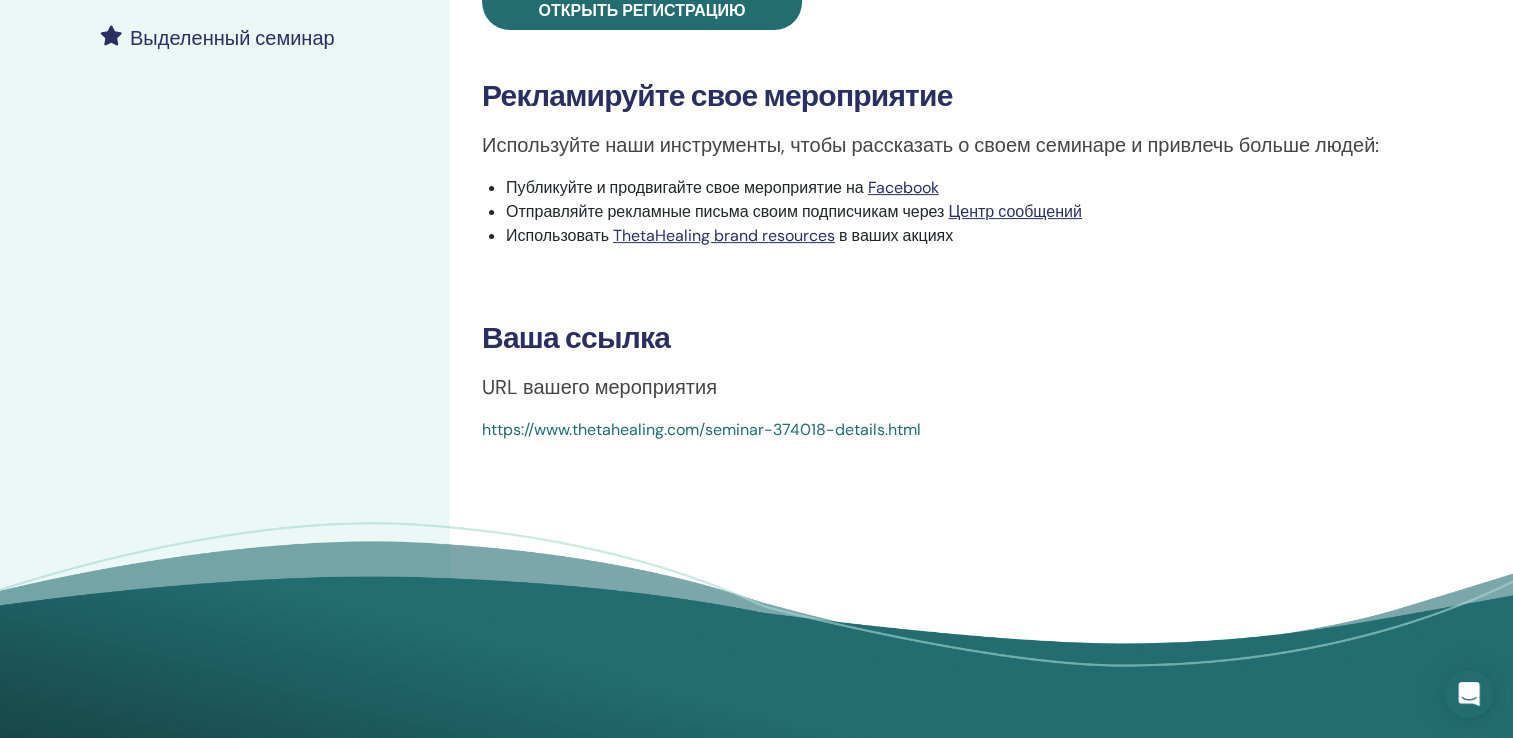 click on "https://www.thetahealing.com/seminar-374018-details.html" at bounding box center (701, 429) 